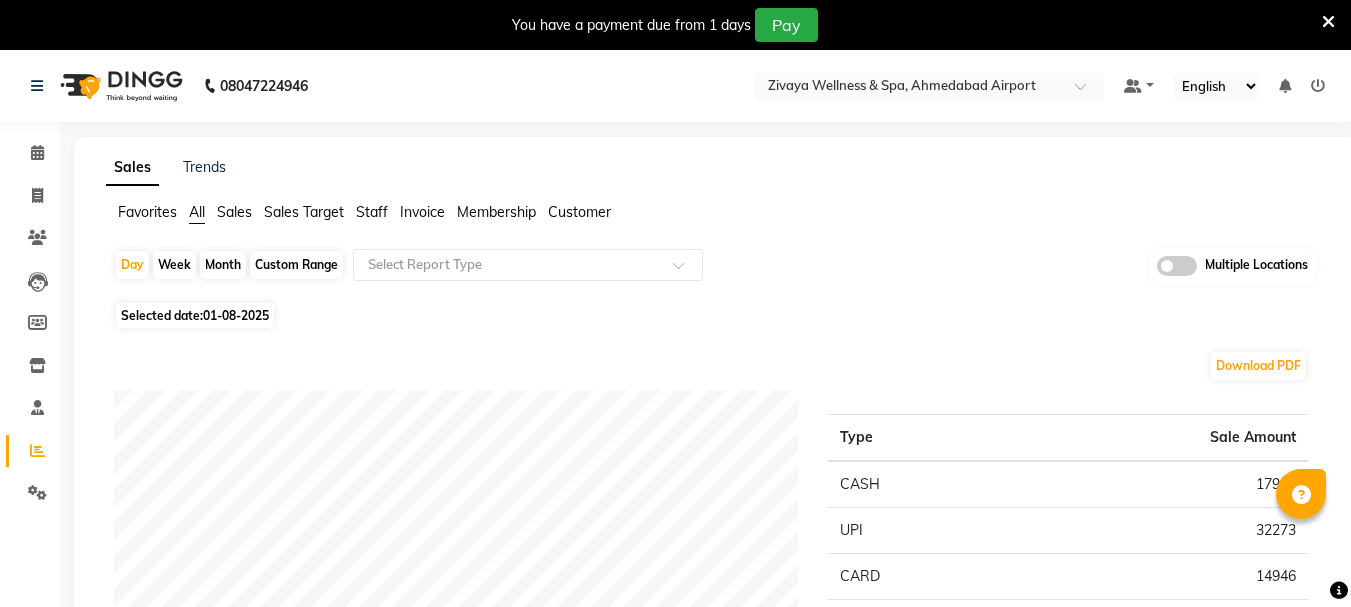 scroll, scrollTop: 200, scrollLeft: 0, axis: vertical 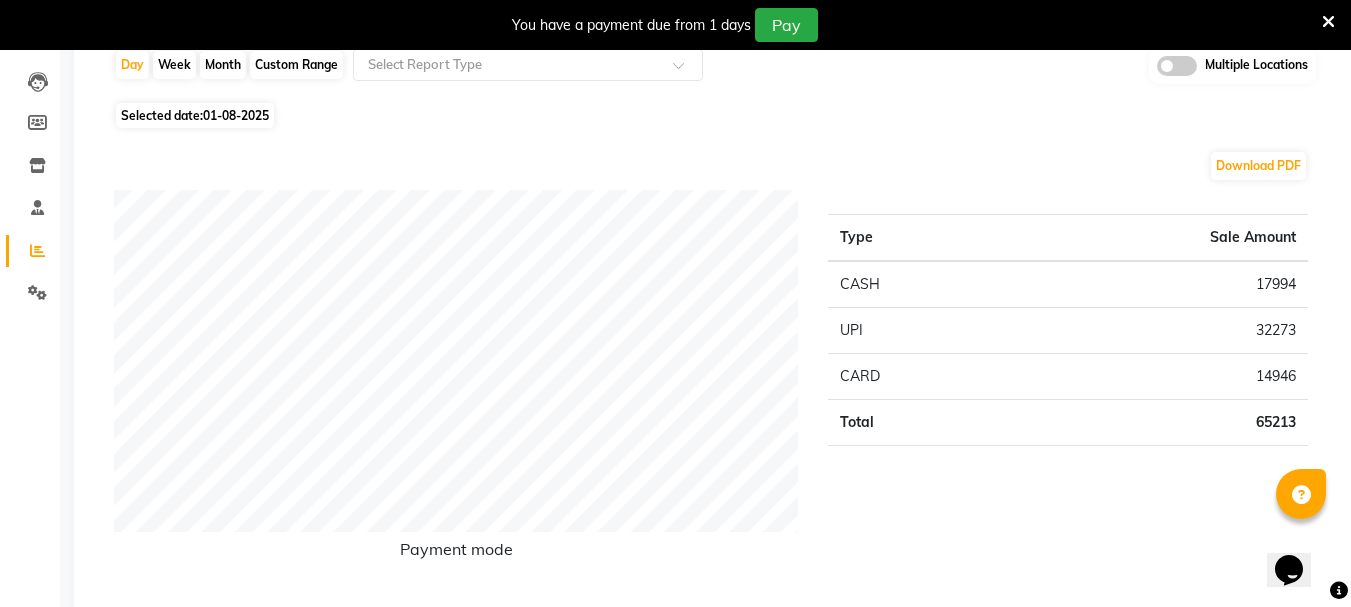click on "Selected date:  01-08-2025" 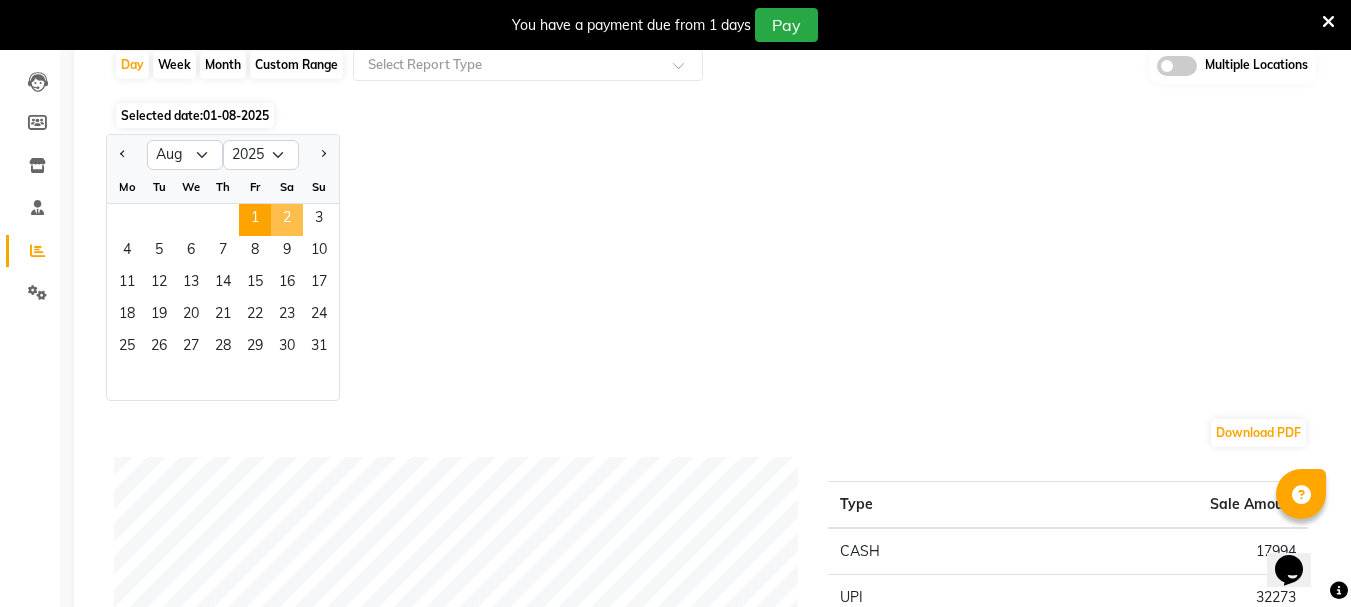 click on "2" 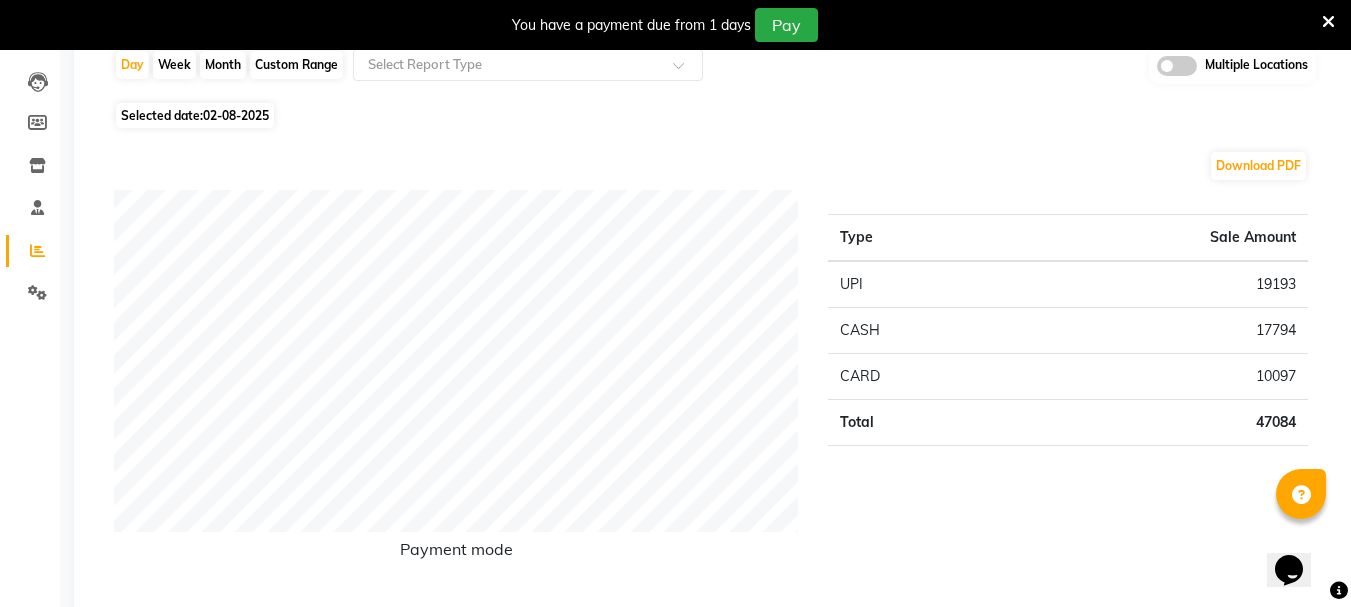 click on "02-08-2025" 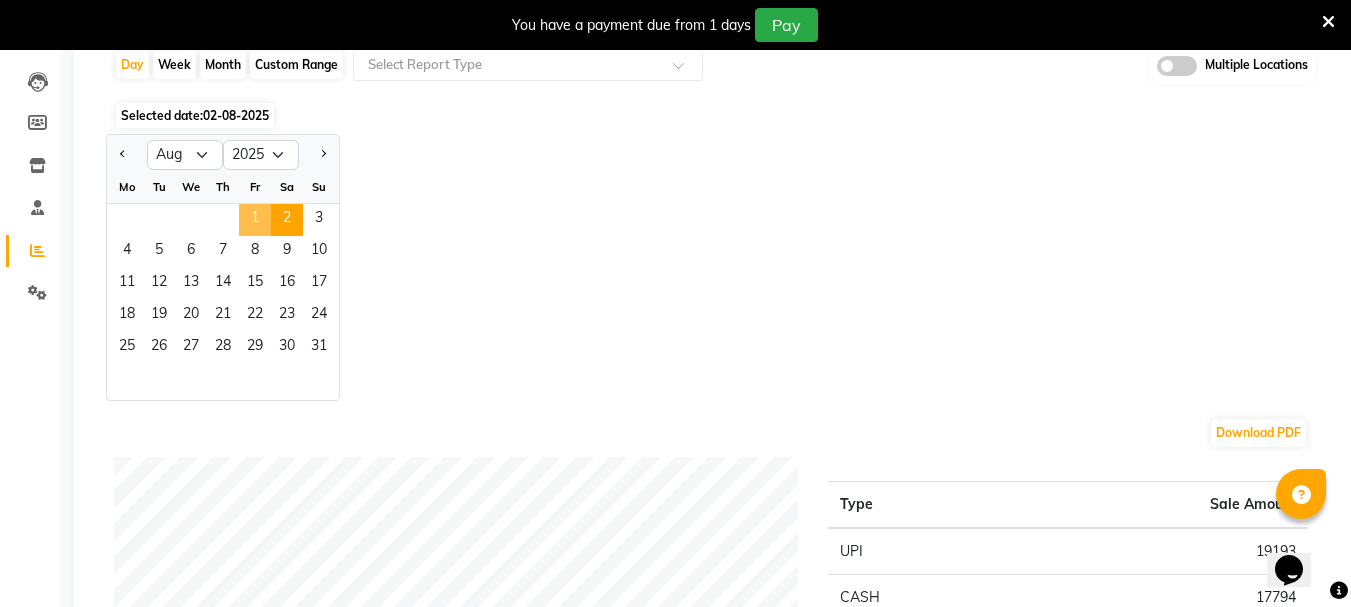 click on "1" 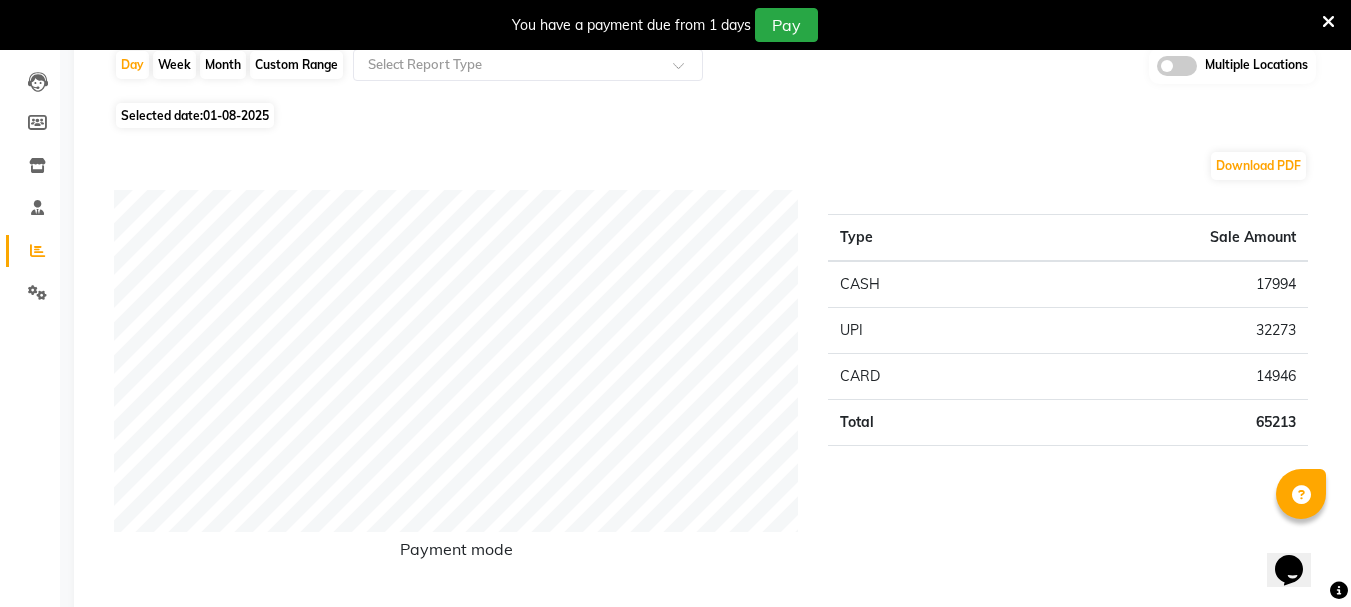 click on "01-08-2025" 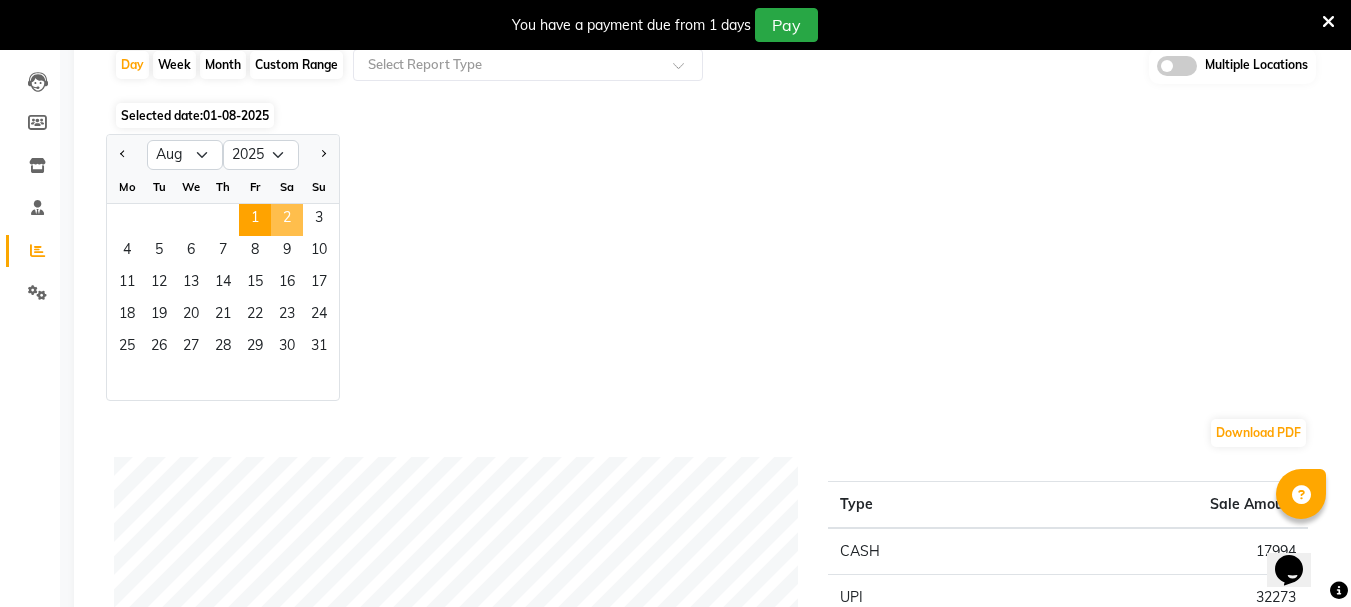 click on "2" 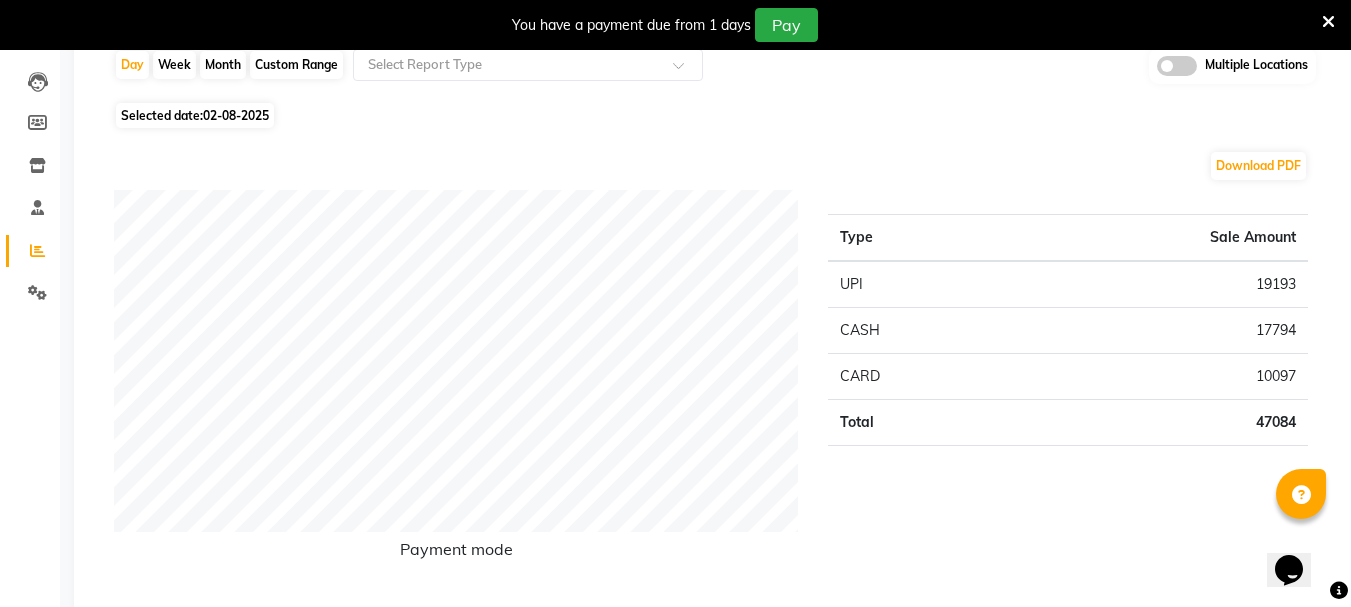 click on "02-08-2025" 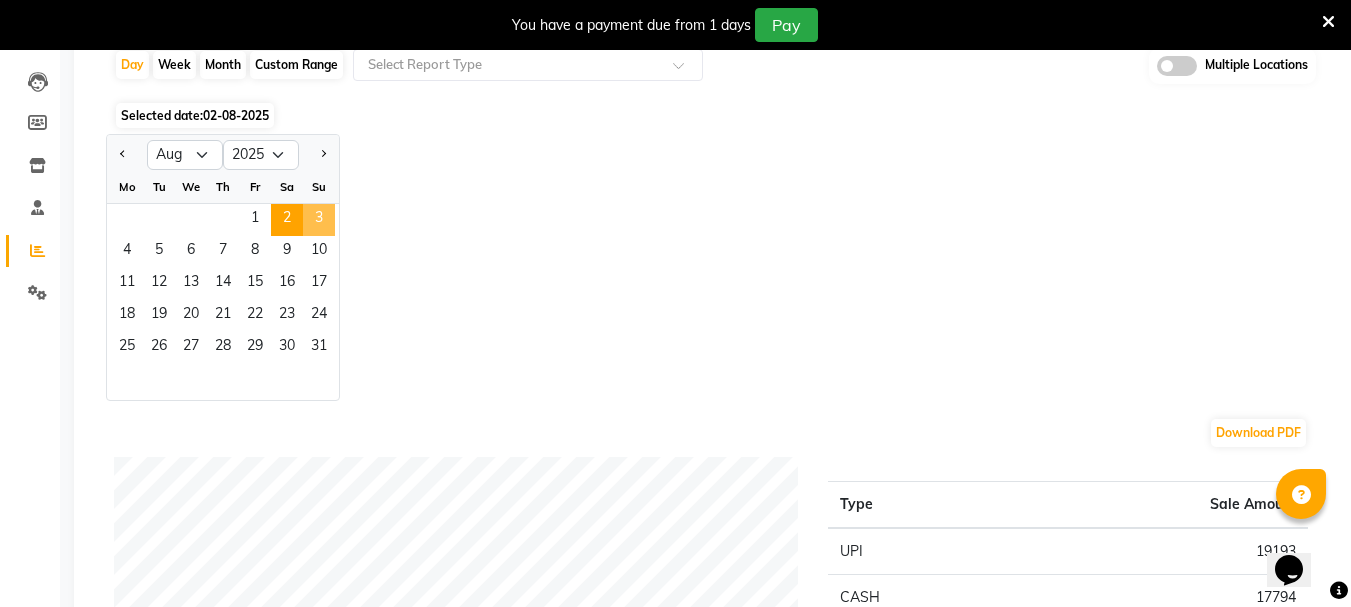 click on "3" 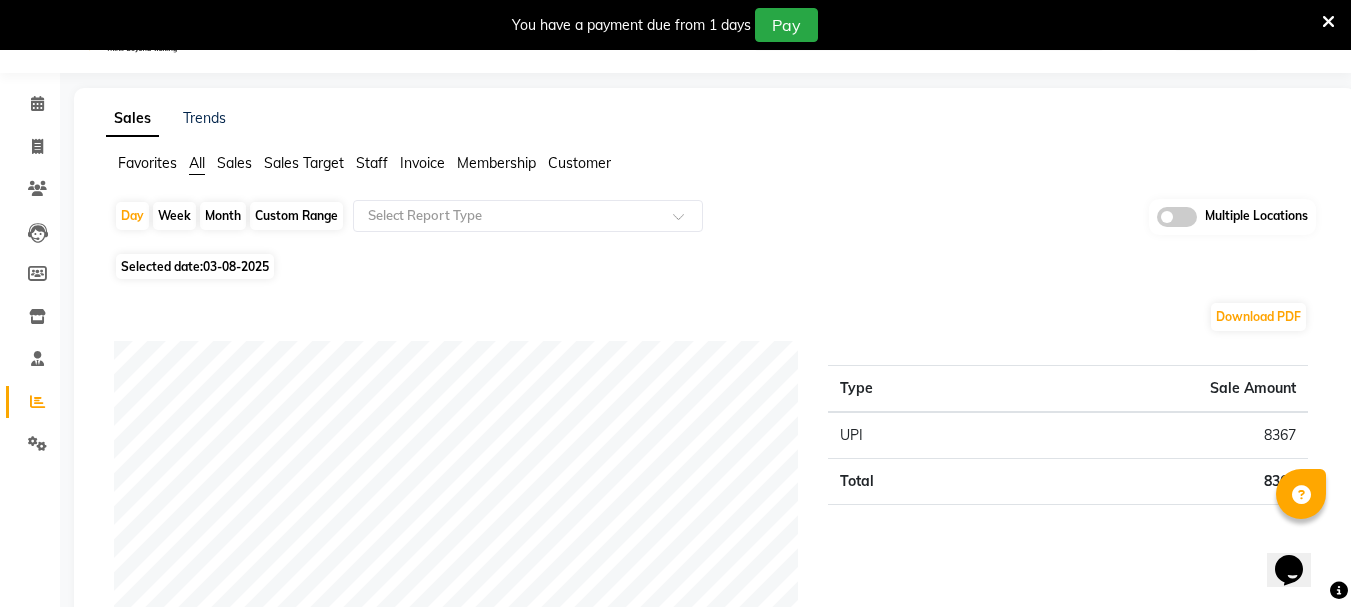 scroll, scrollTop: 0, scrollLeft: 0, axis: both 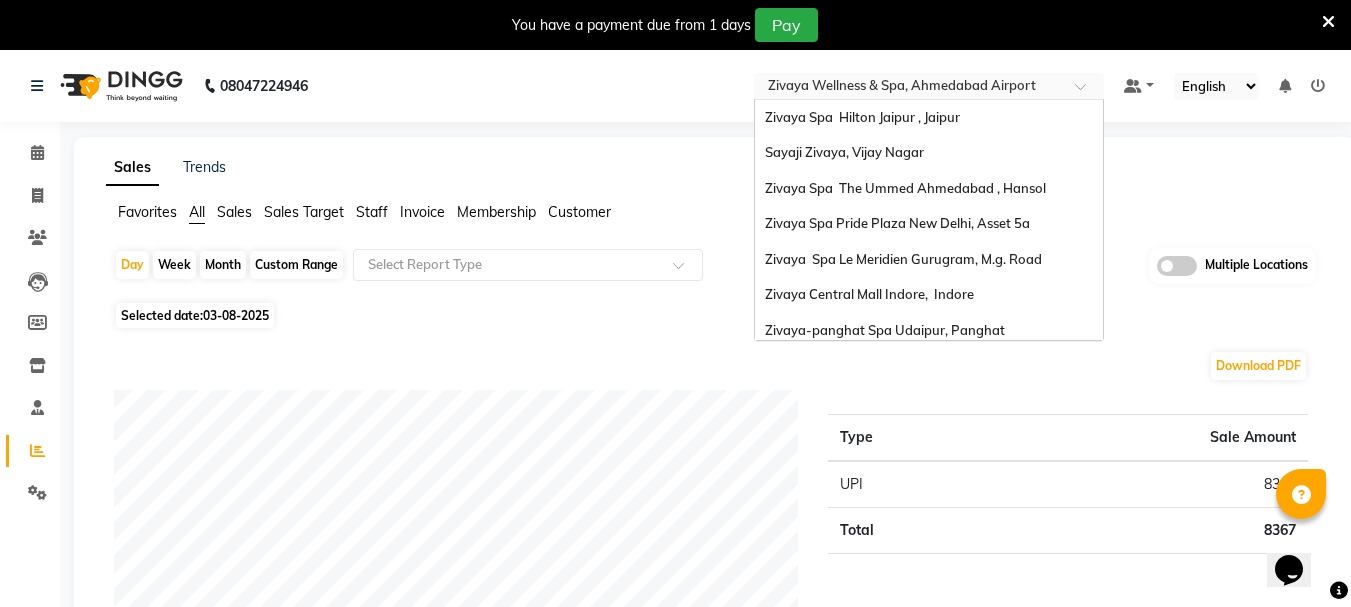 click on "×  Zivaya Wellness & Spa, Ahmedabad Airport" at bounding box center [902, 86] 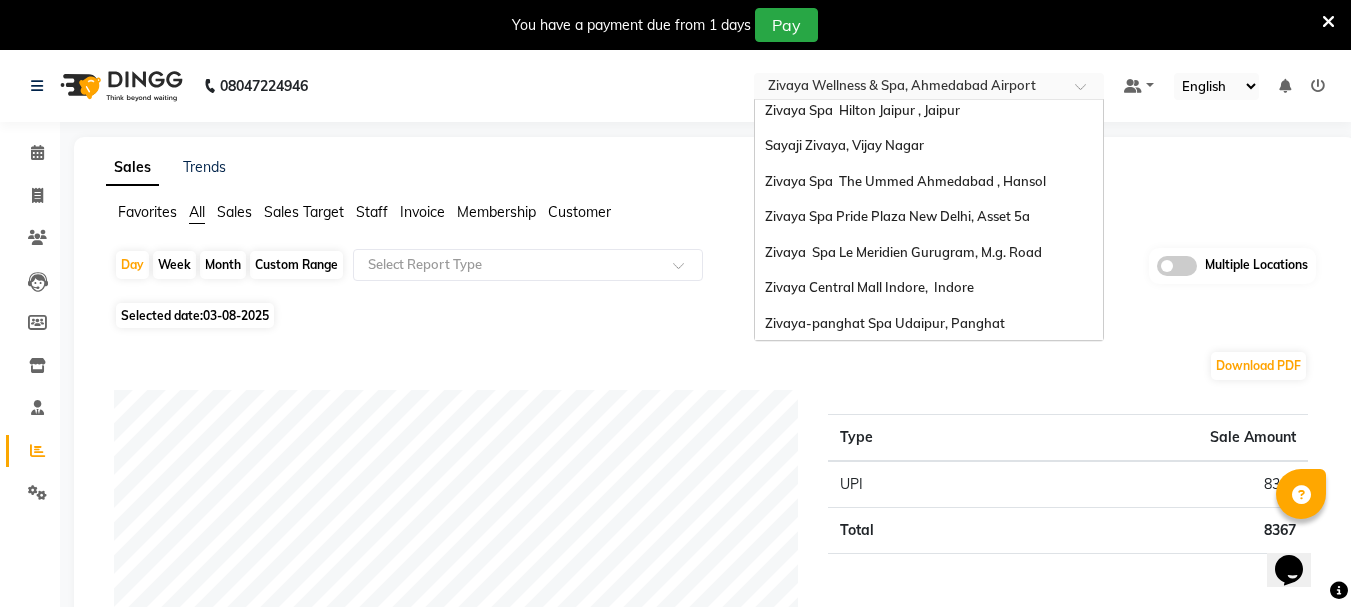 scroll, scrollTop: 6, scrollLeft: 0, axis: vertical 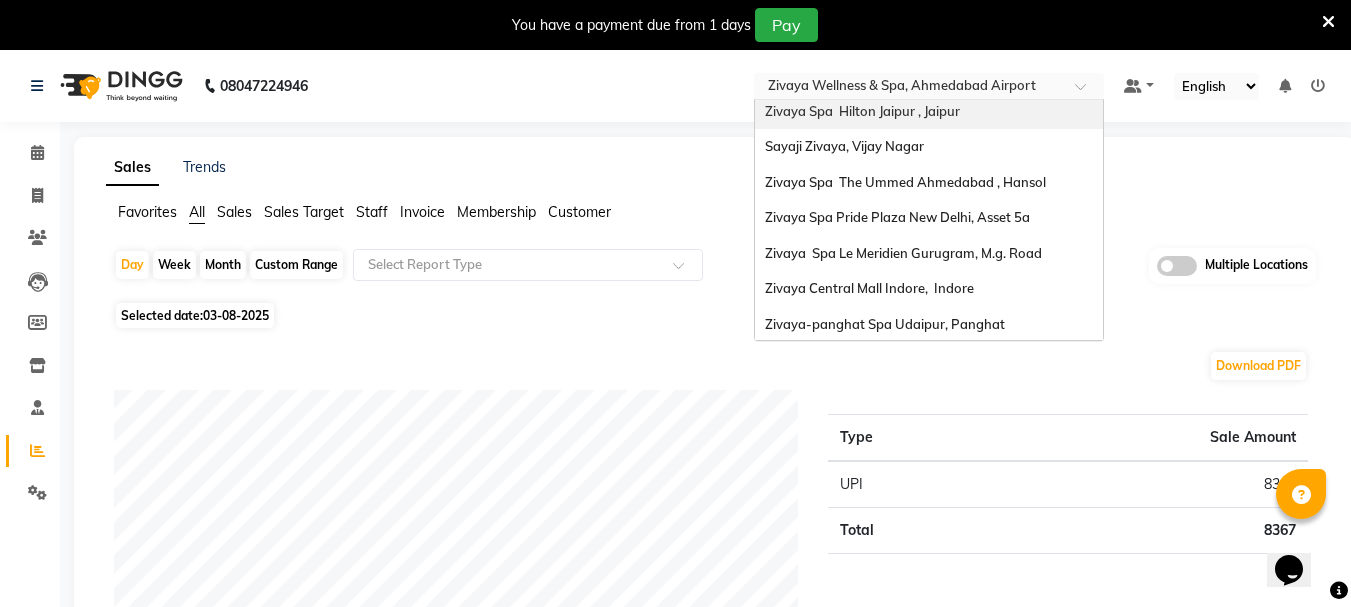 click on "Zivaya Spa  Hilton Jaipur , Jaipur" at bounding box center [862, 111] 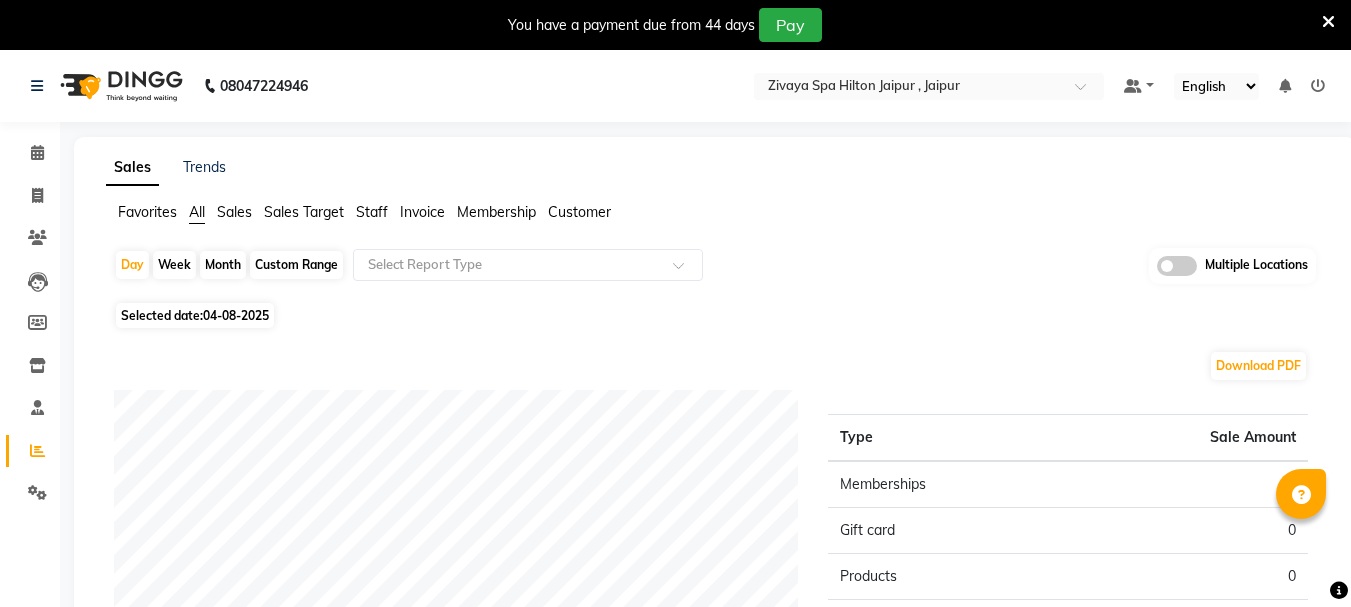 scroll, scrollTop: 0, scrollLeft: 0, axis: both 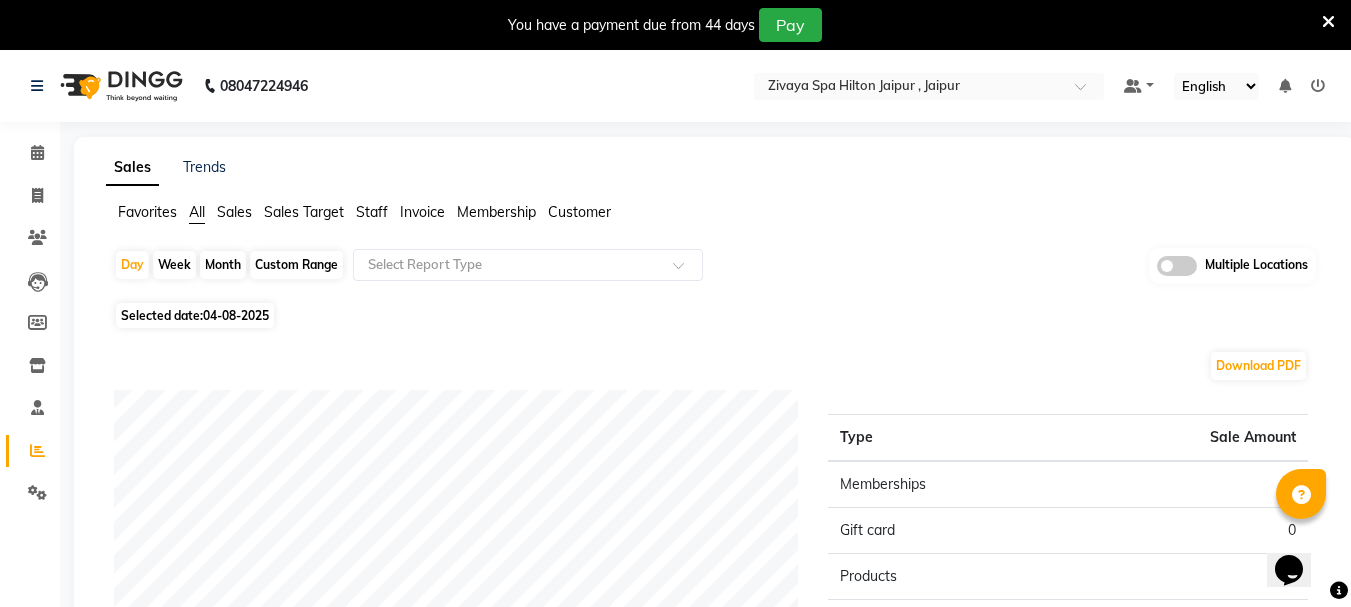 click on "04-08-2025" 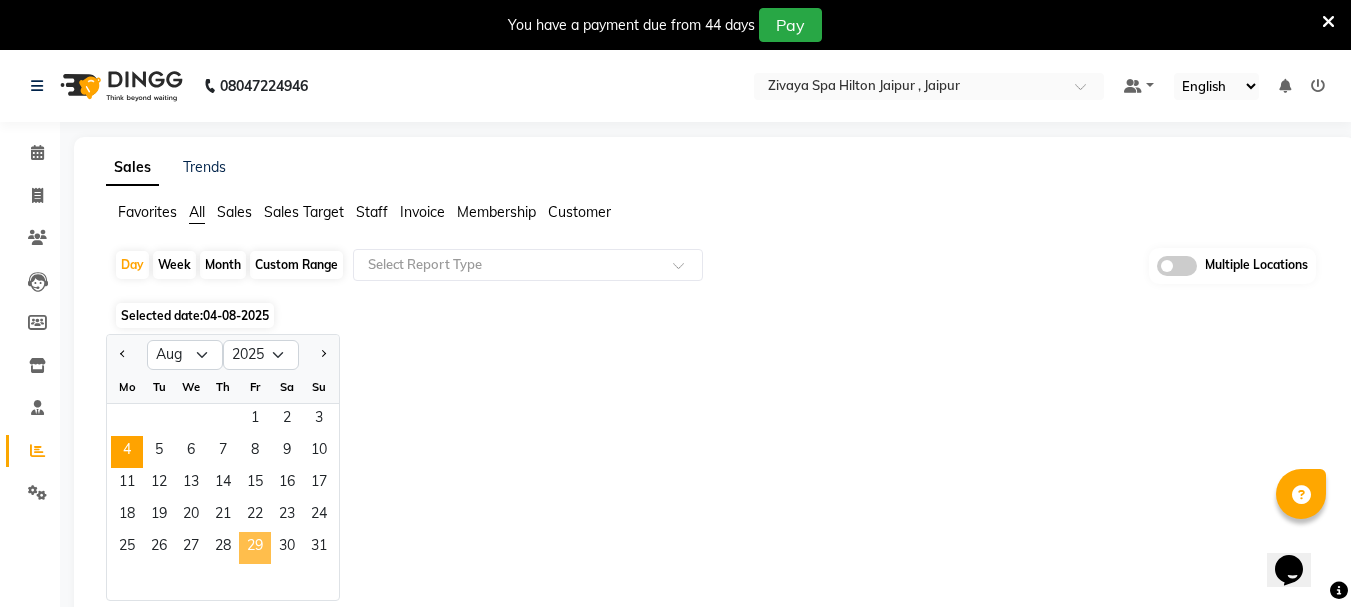 click on "29" 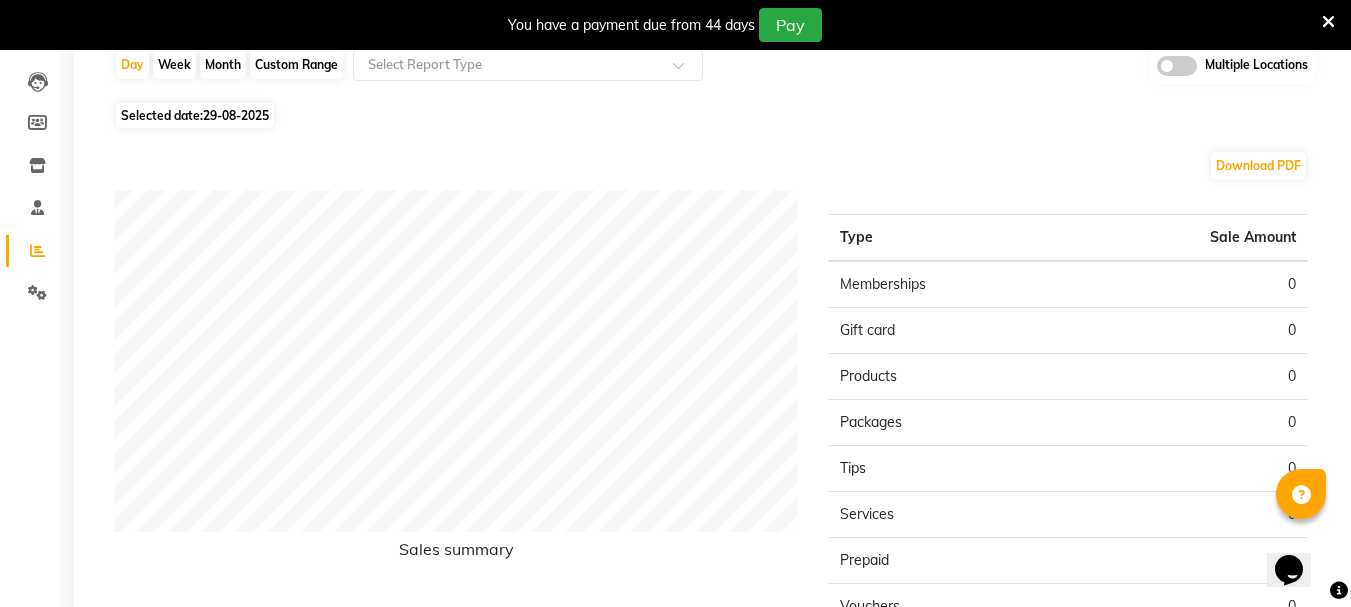 scroll, scrollTop: 0, scrollLeft: 0, axis: both 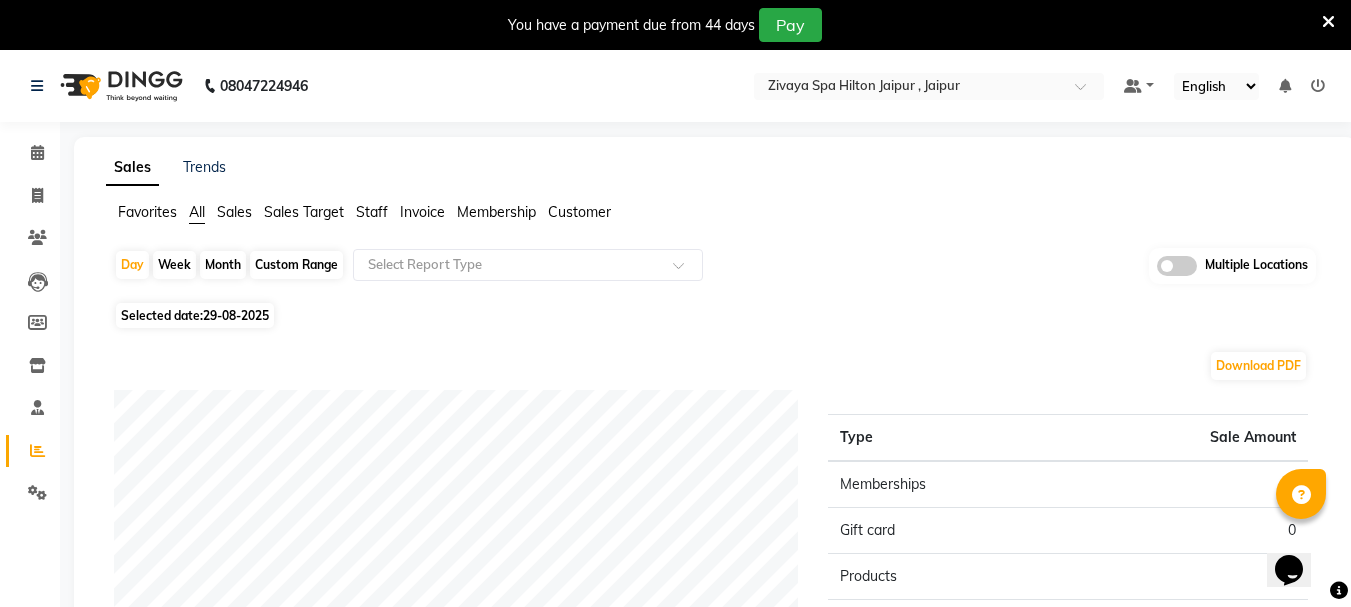 click on "Selected date:  29-08-2025" 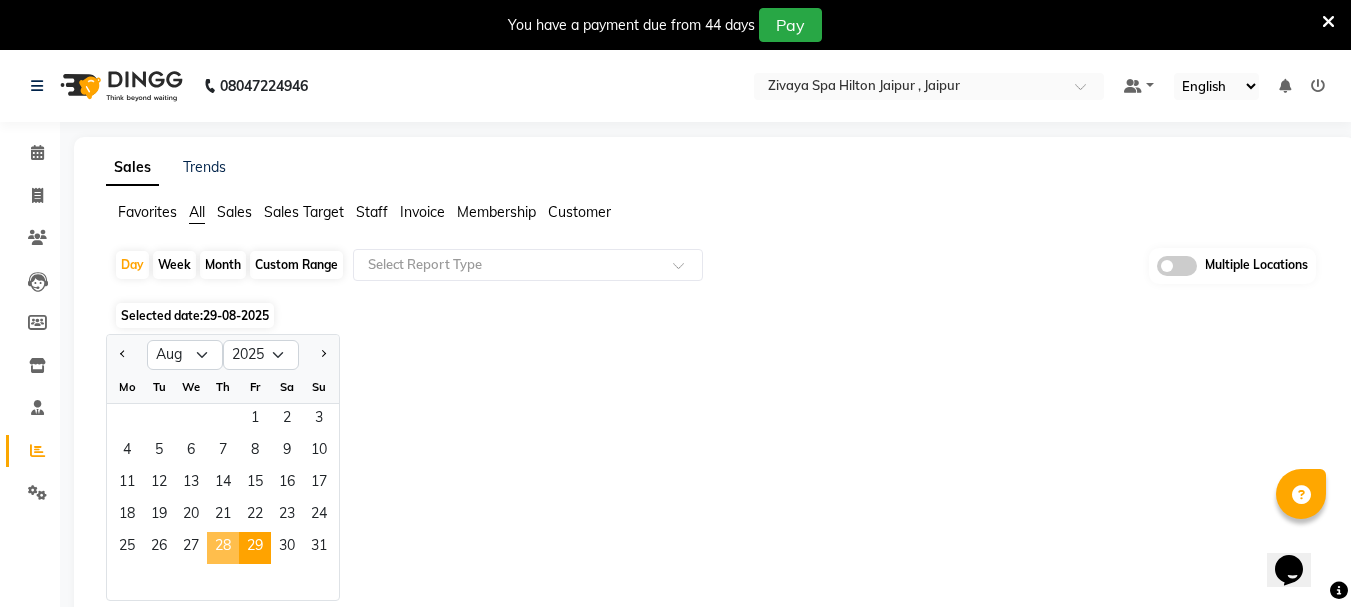 click on "28" 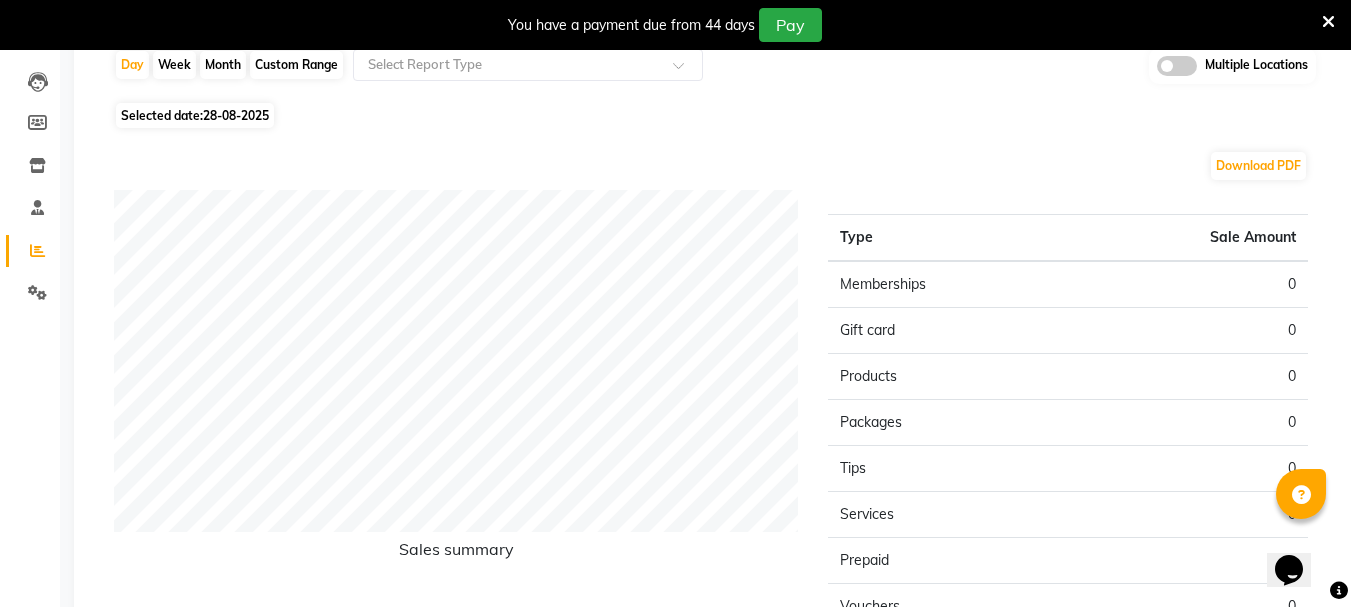 scroll, scrollTop: 0, scrollLeft: 0, axis: both 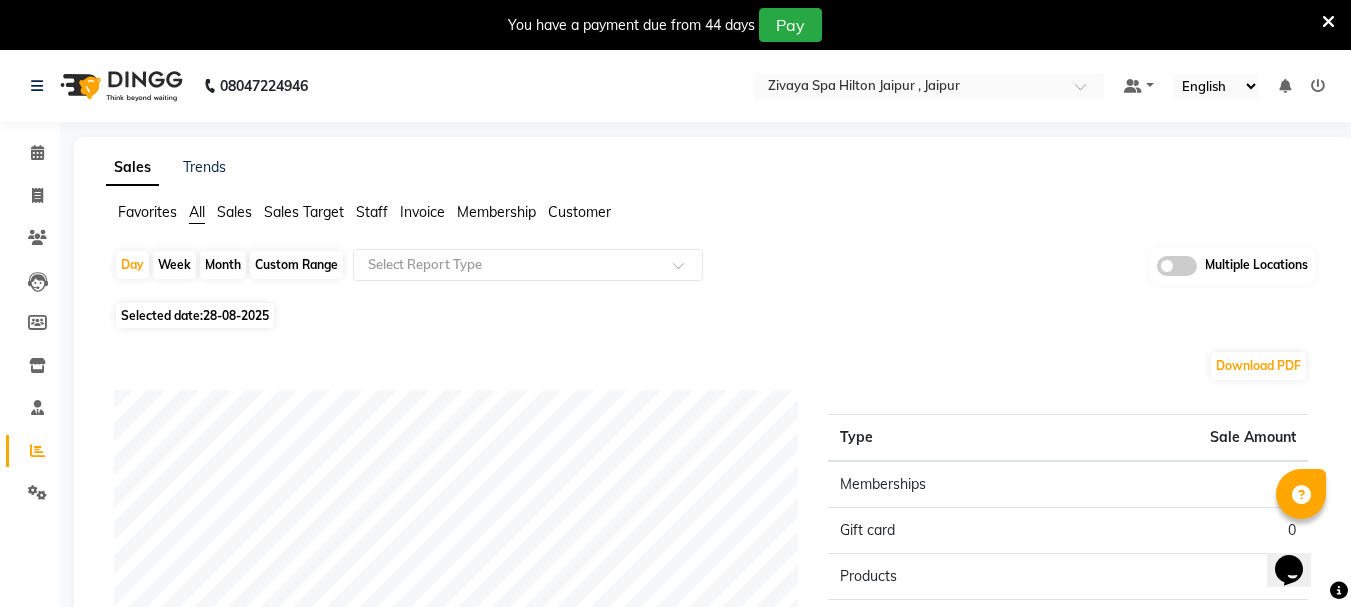 click on "Selected date:  28-08-2025" 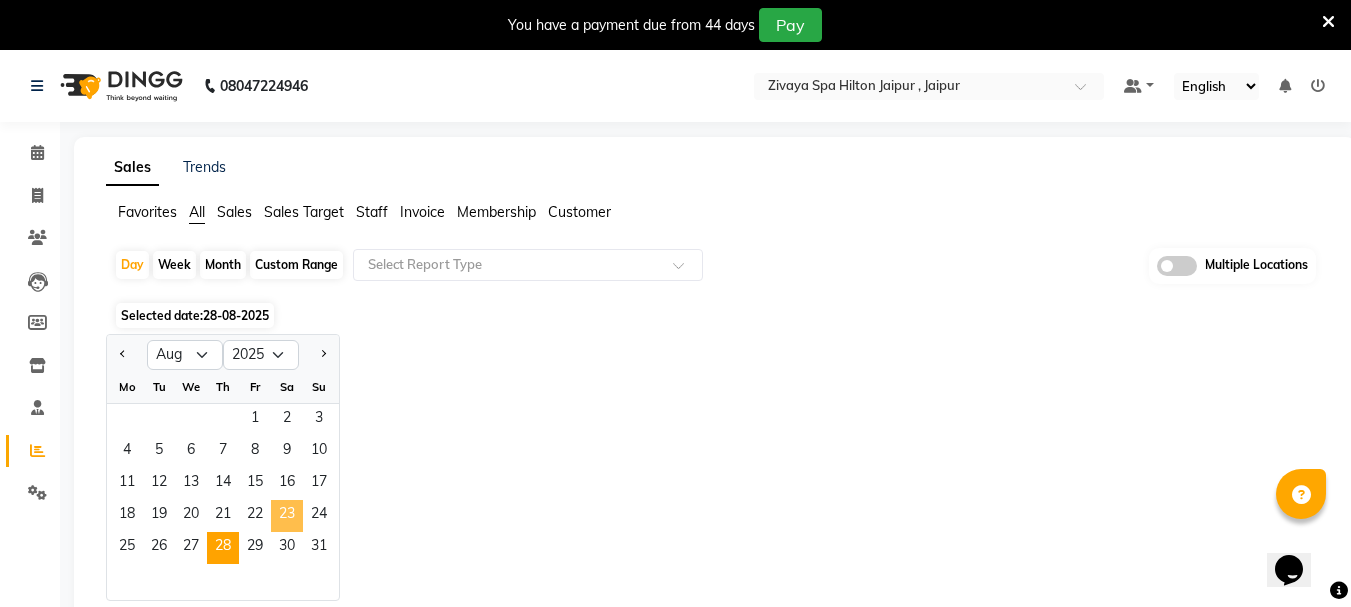 click on "23" 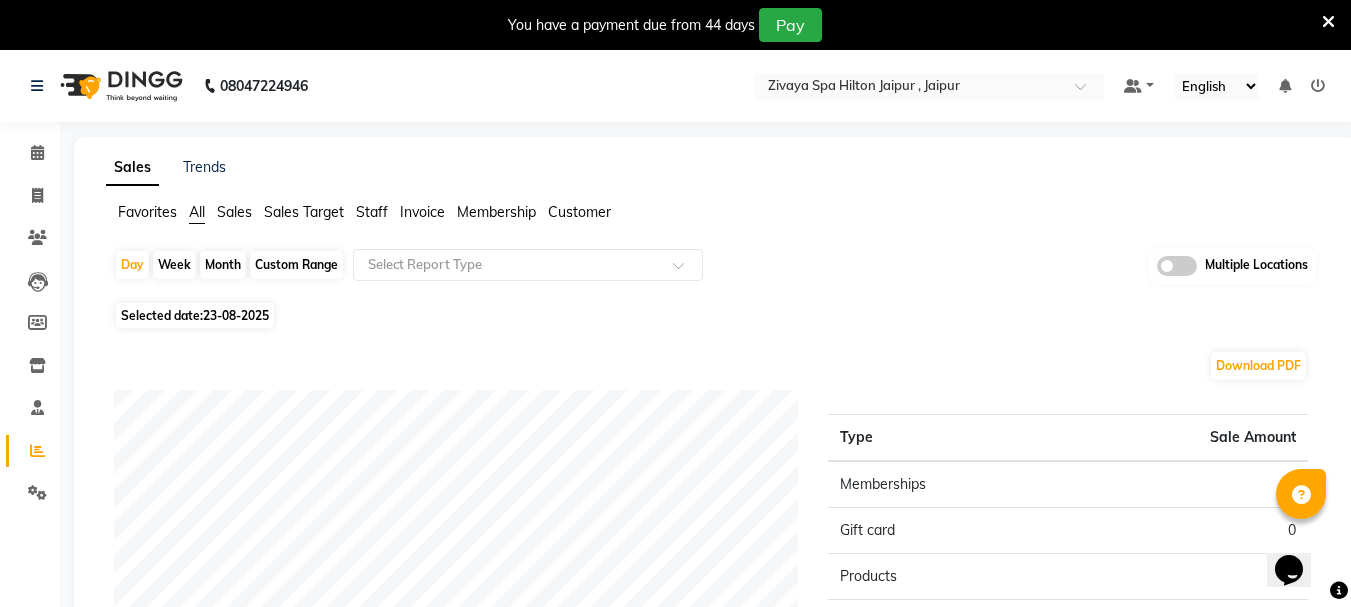 click on "Day   Week   Month   Custom Range  Select Report Type Multiple Locations Selected date:  23-08-2025  Download PDF Sales summary Type Sale Amount Memberships 0 Gift card 0 Products 0 Packages 0 Tips 0 Services 0 Prepaid 0 Vouchers 0 Fee 0 Total 0 ★ Mark as Favorite  Choose how you'd like to save "" report to favorites  Save to Personal Favorites:   Only you can see this report in your favorites tab. Share with Organization:   Everyone in your organization can see this report in their favorites tab.  Save to Favorites" 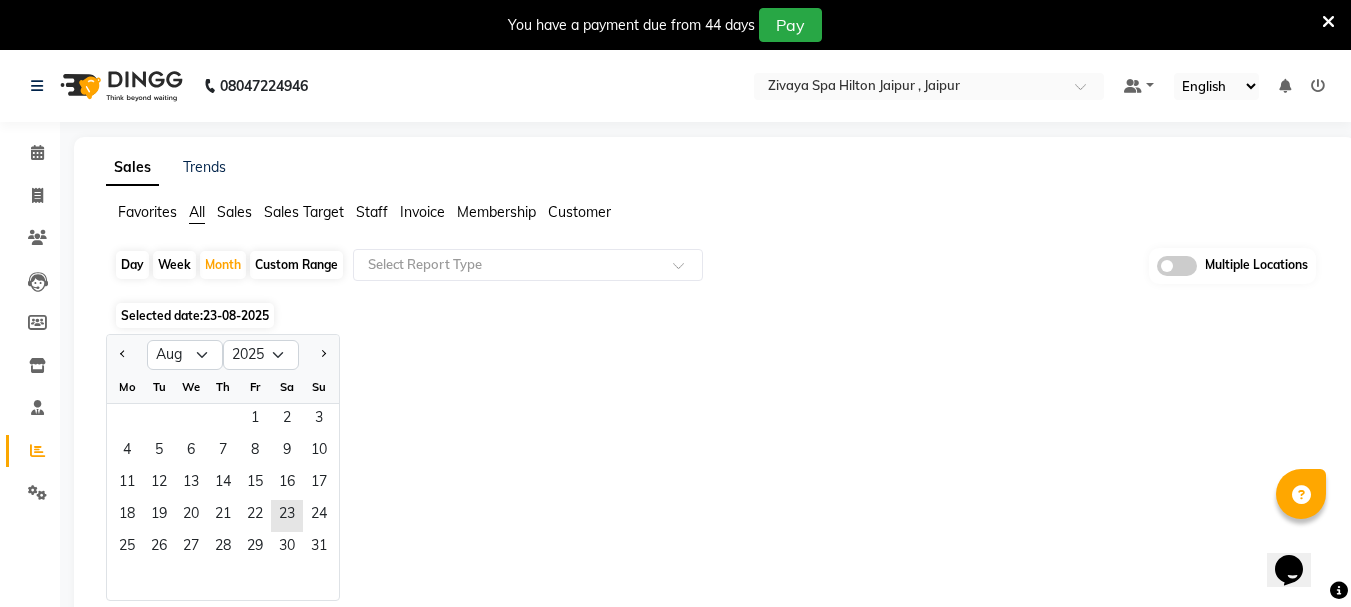 click 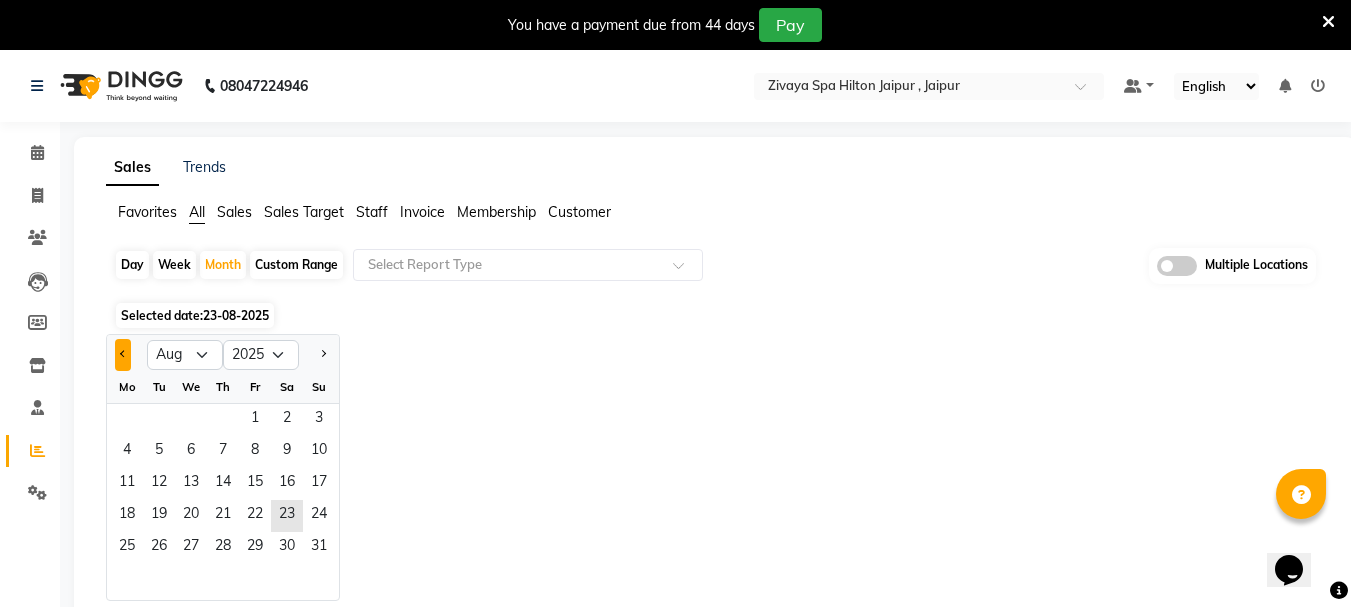 click 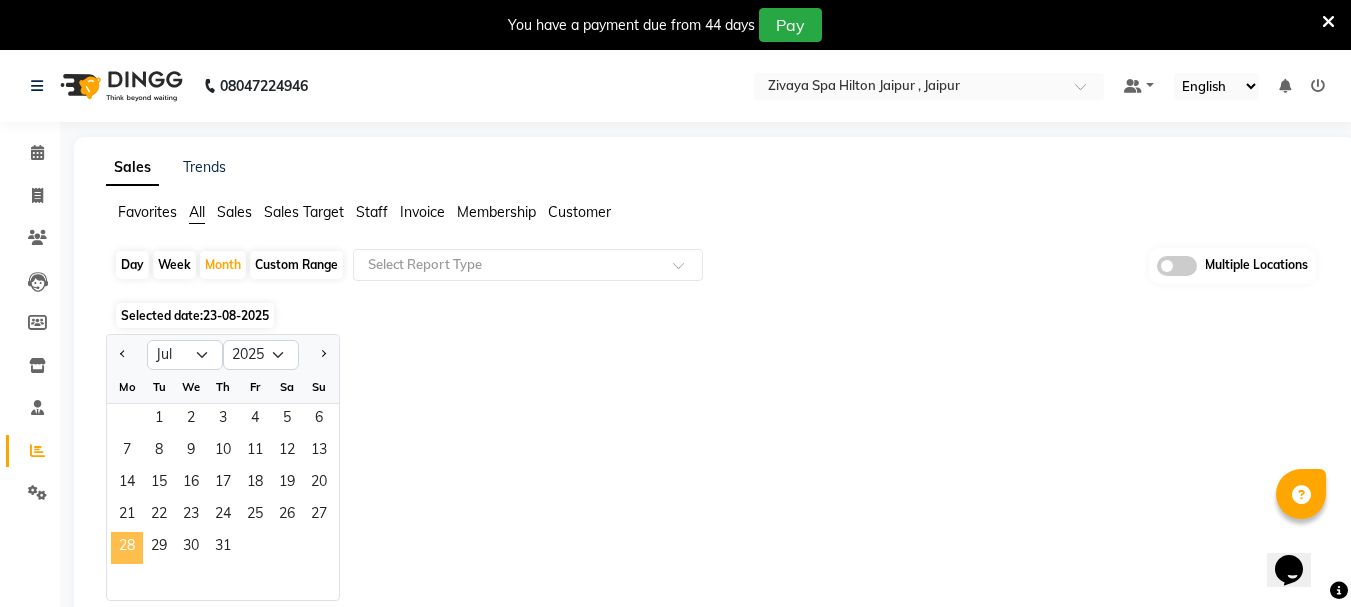 click on "28" 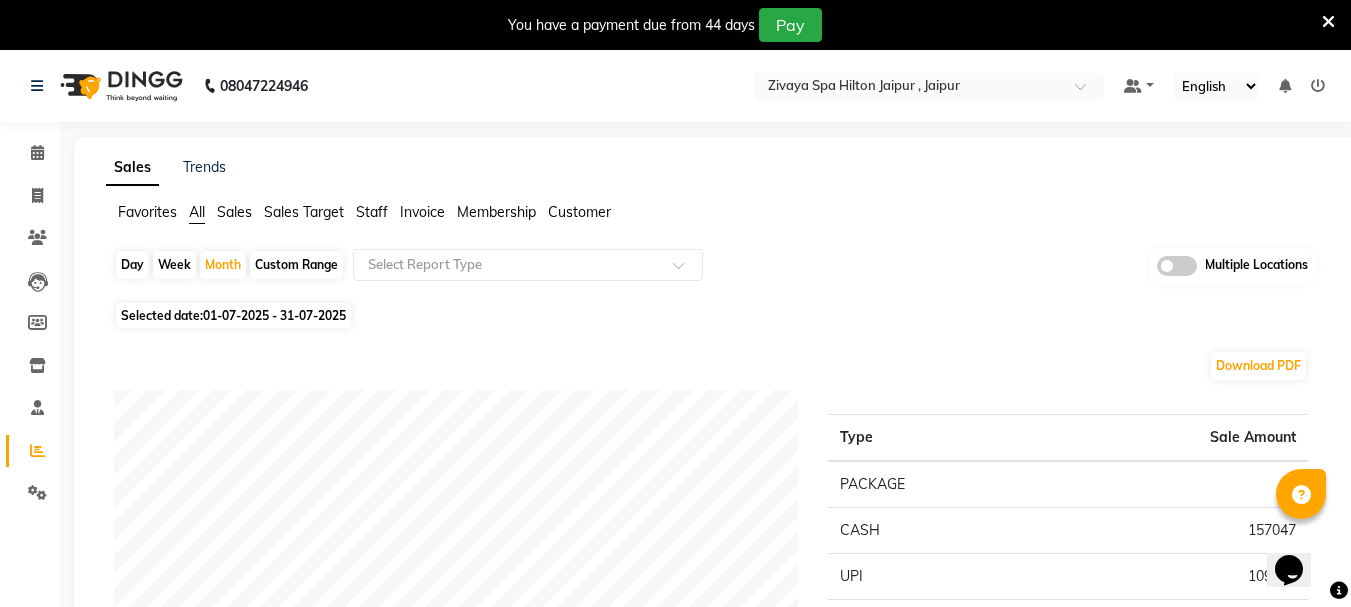 click on "Selected date:  01-07-2025 - 31-07-2025" 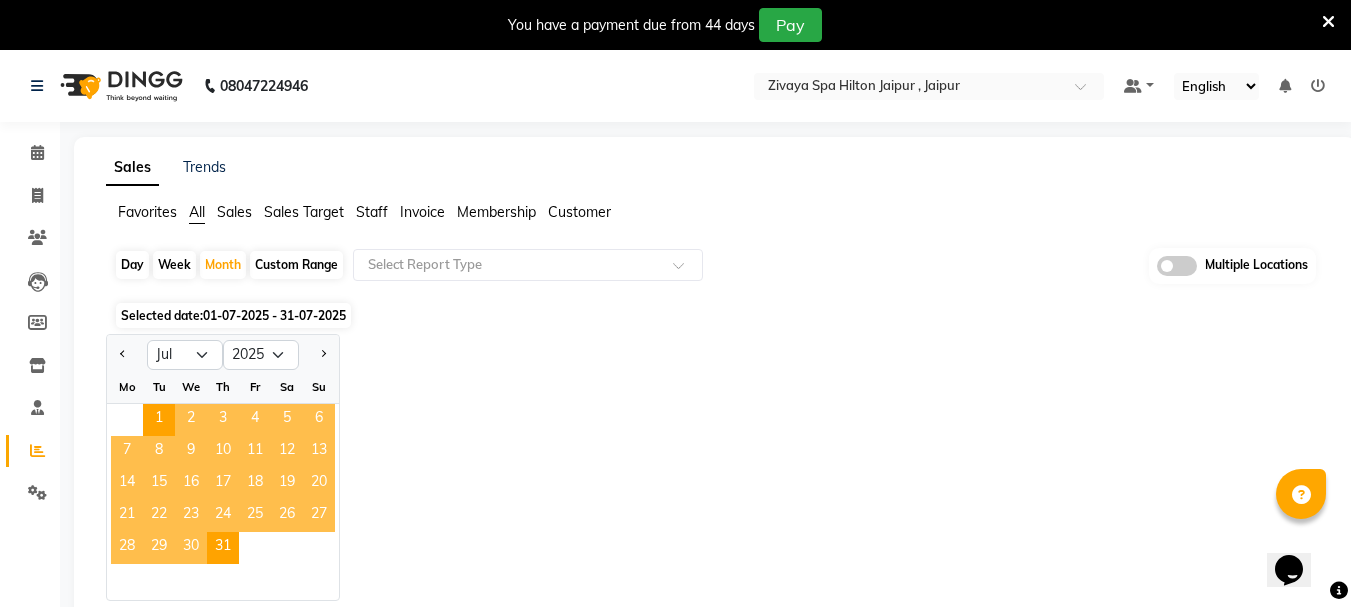 click on "29" 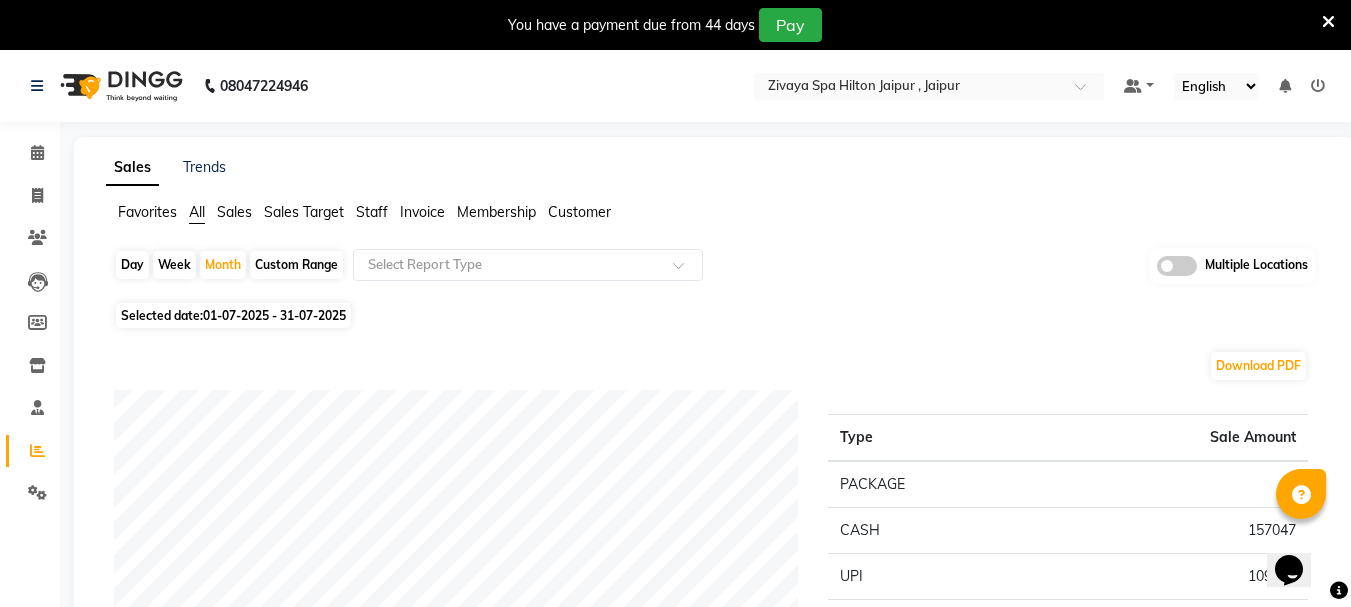 click on "Day" 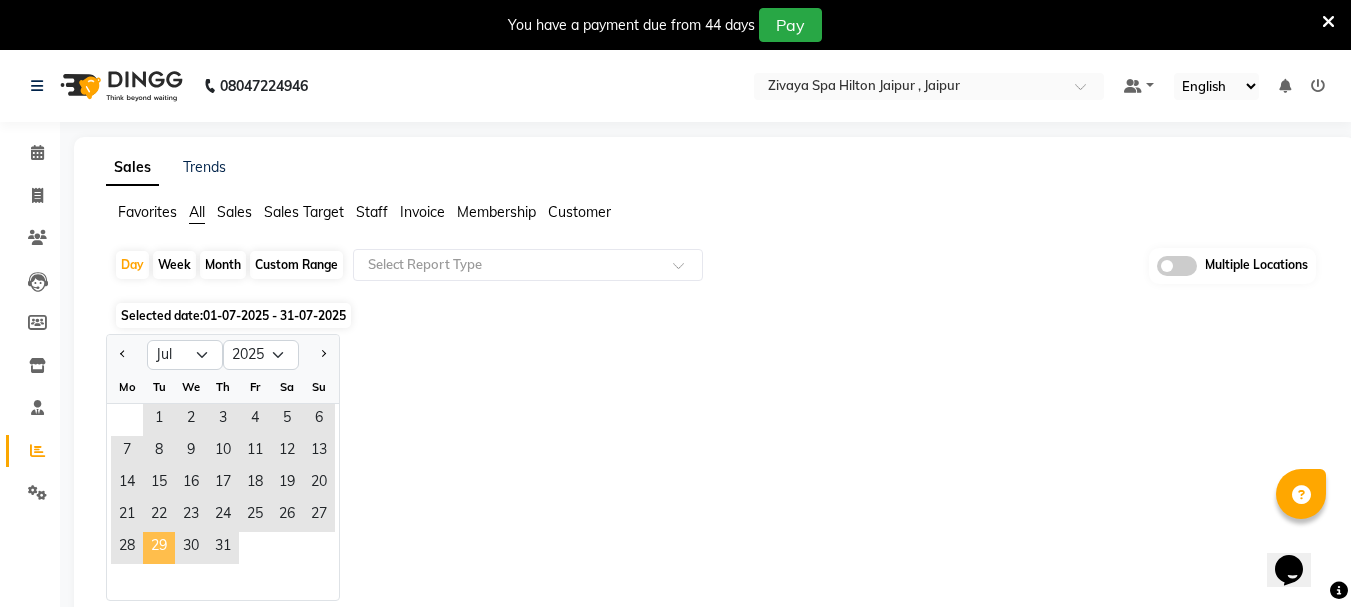 click on "29" 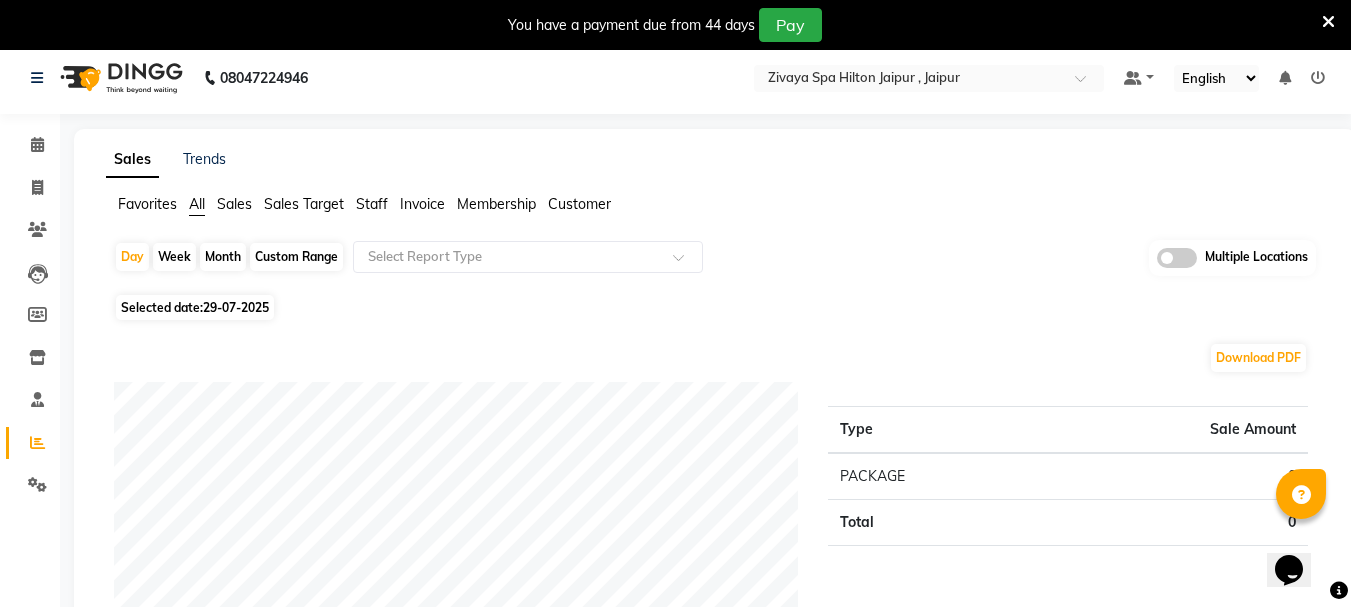 scroll, scrollTop: 0, scrollLeft: 0, axis: both 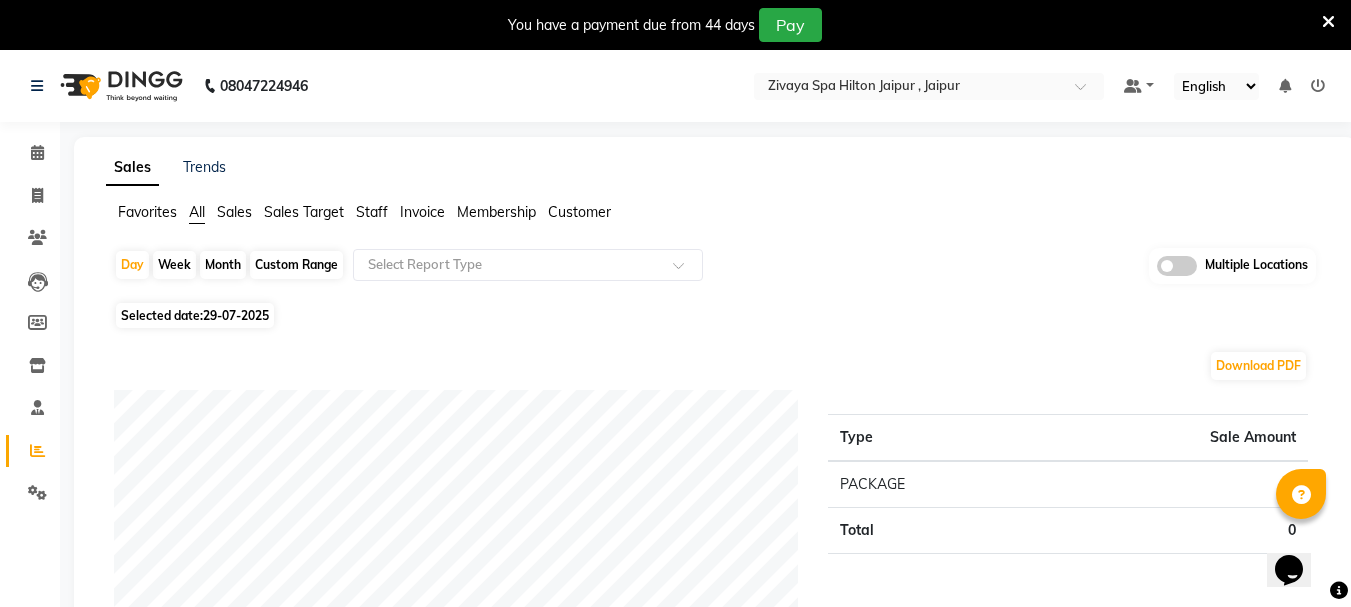 click on "Selected date:  29-07-2025" 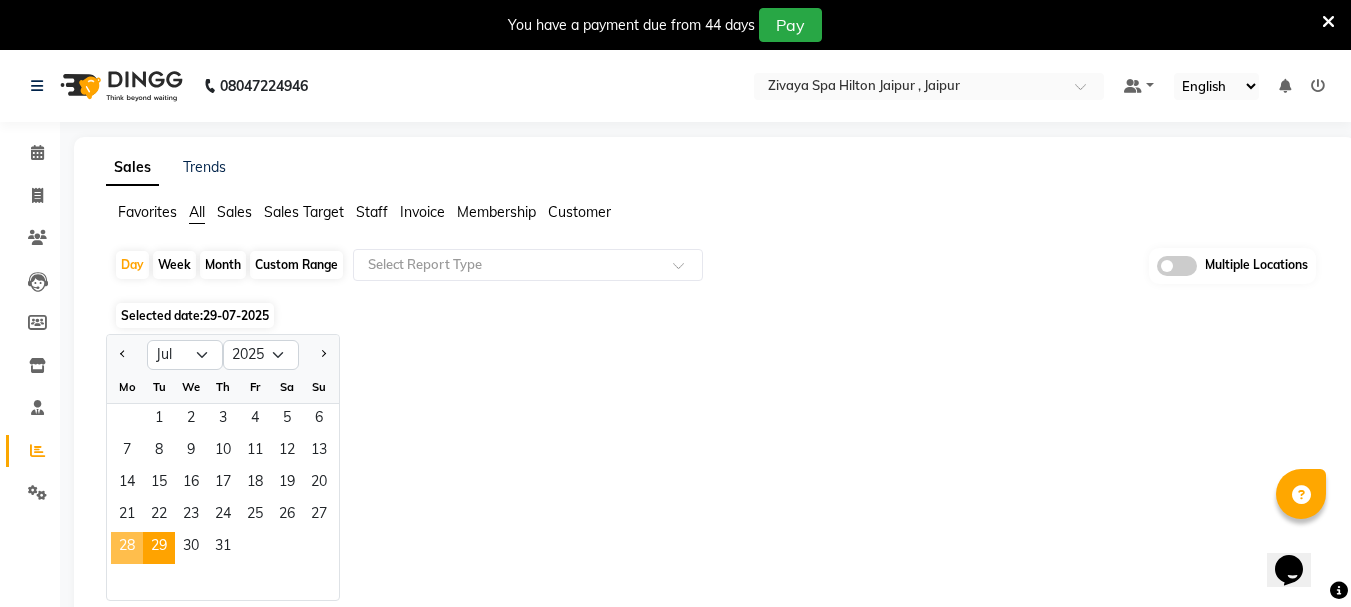click on "28" 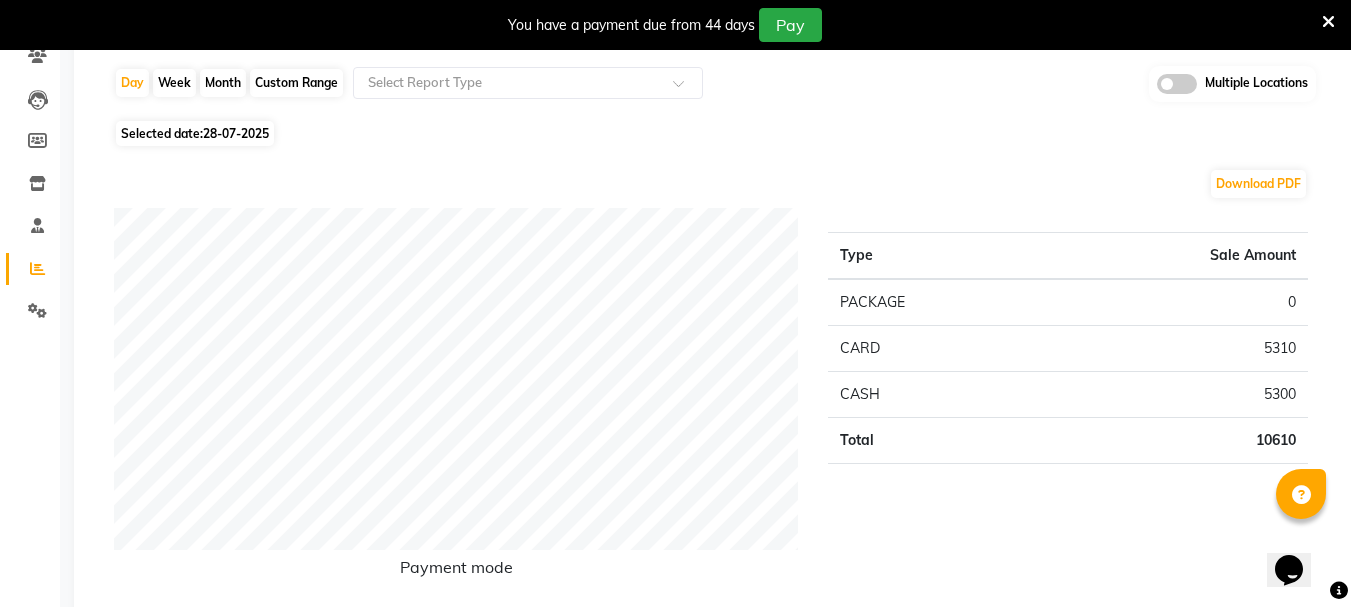 scroll, scrollTop: 0, scrollLeft: 0, axis: both 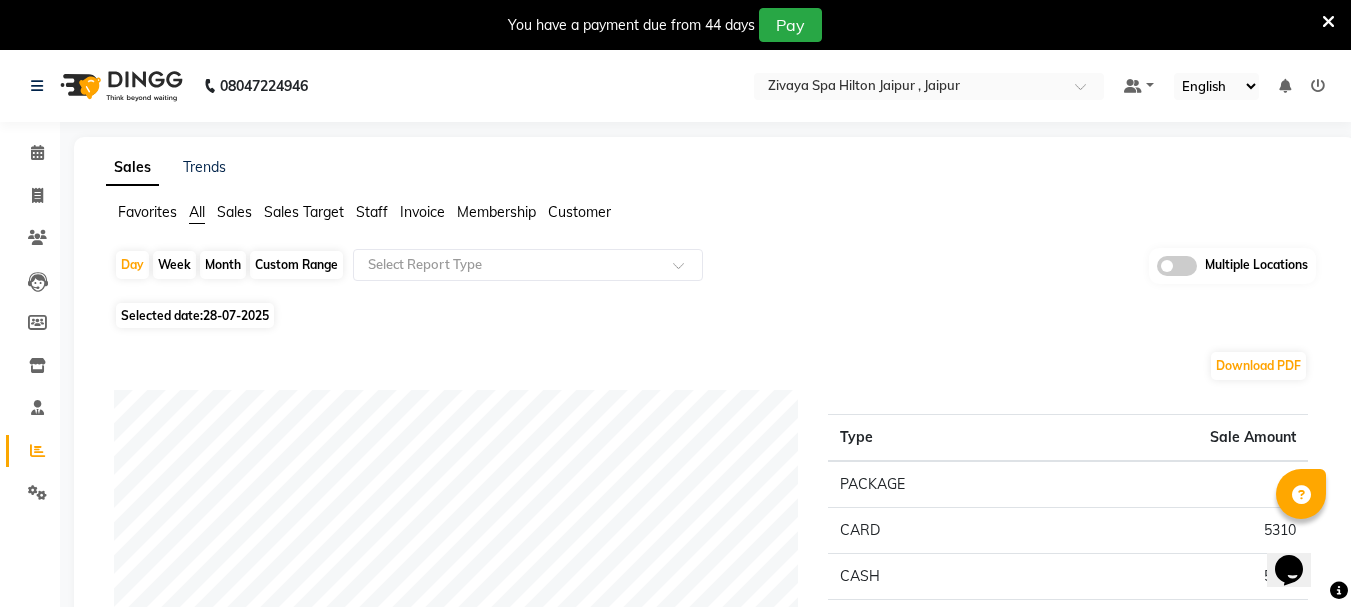 click on "28-07-2025" 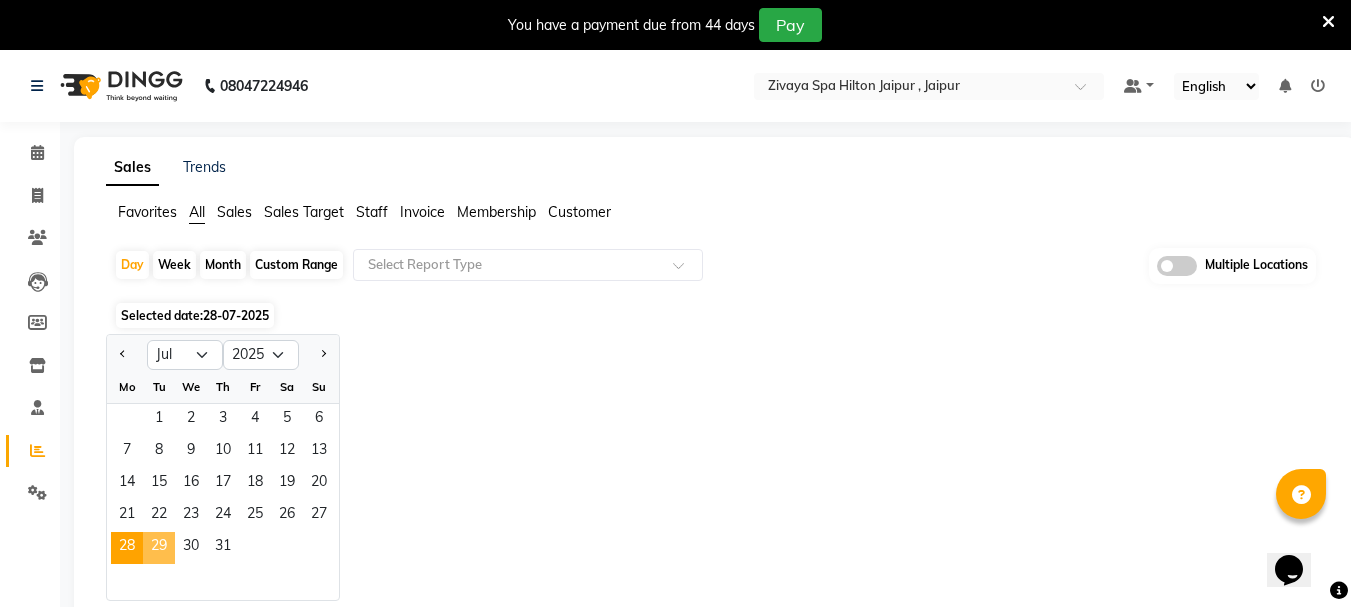 click on "29" 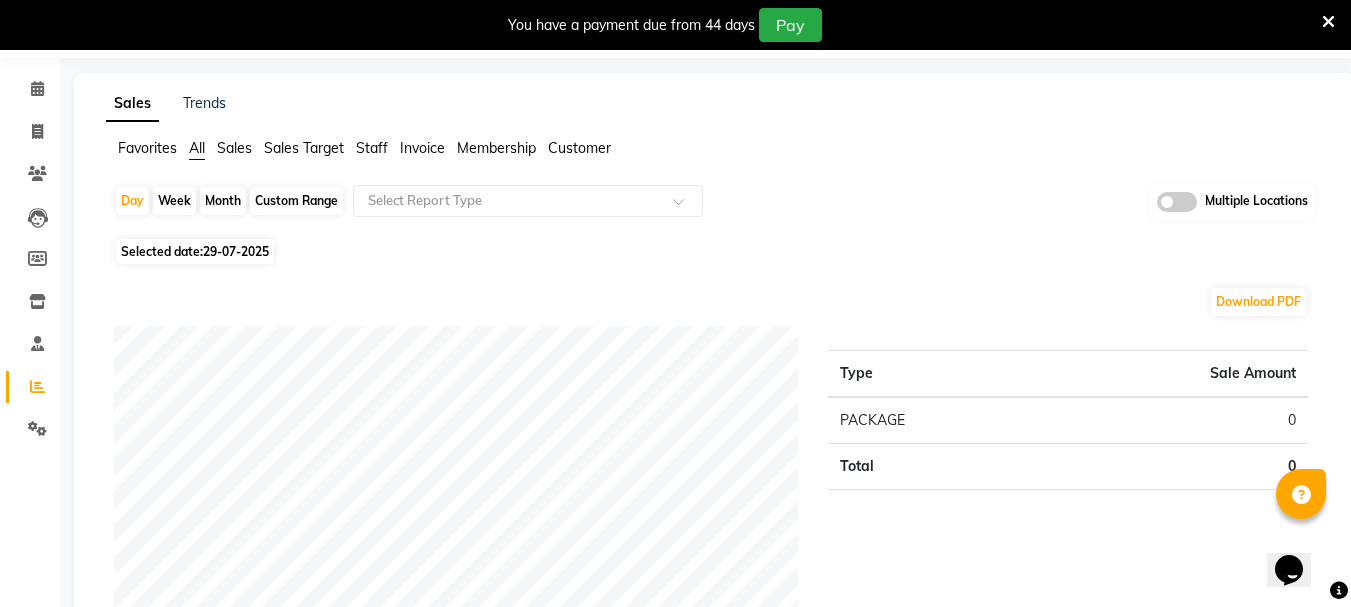 scroll, scrollTop: 0, scrollLeft: 0, axis: both 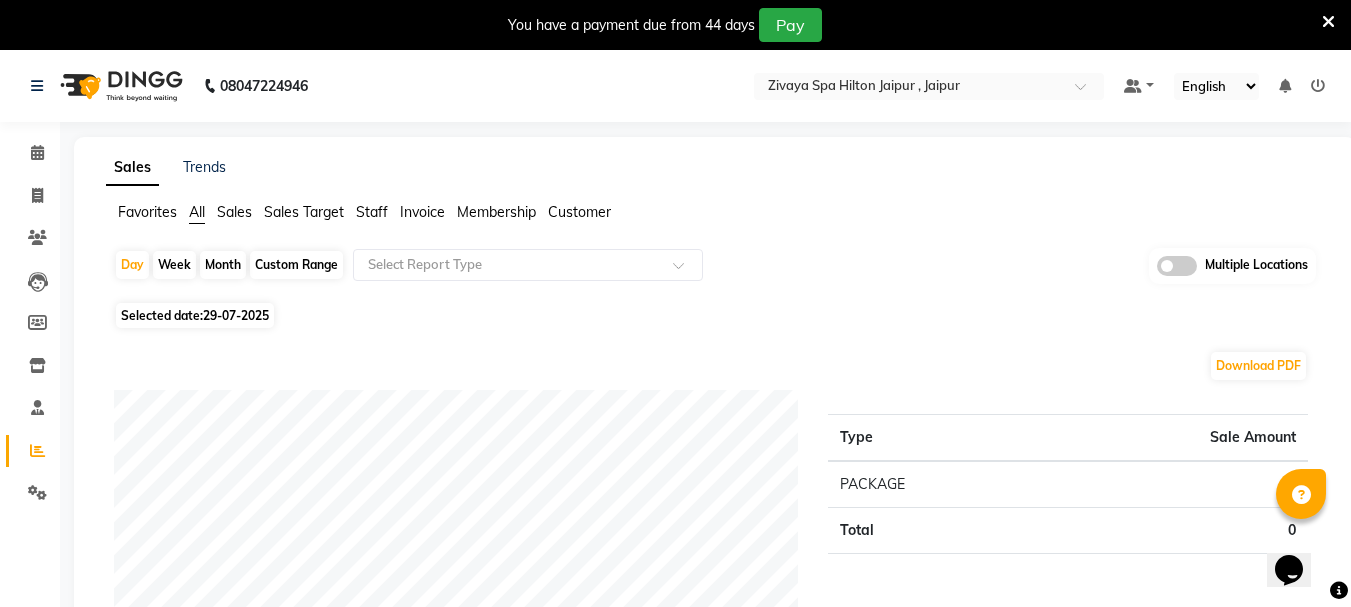 click on "29-07-2025" 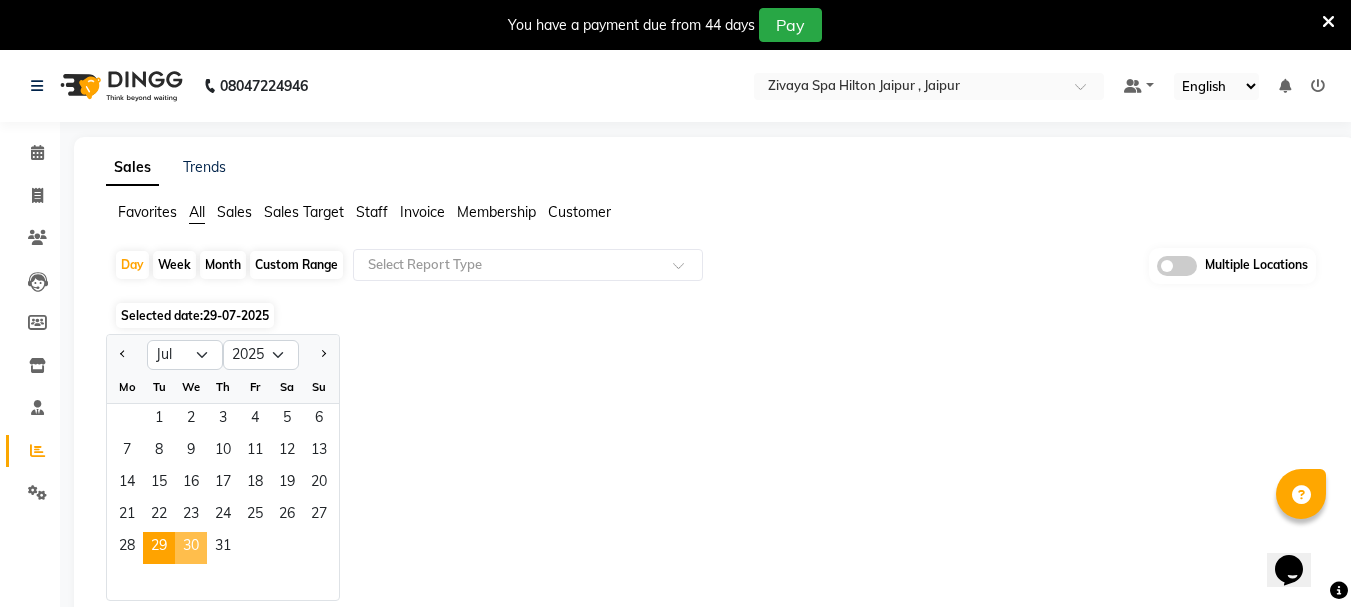 click on "30" 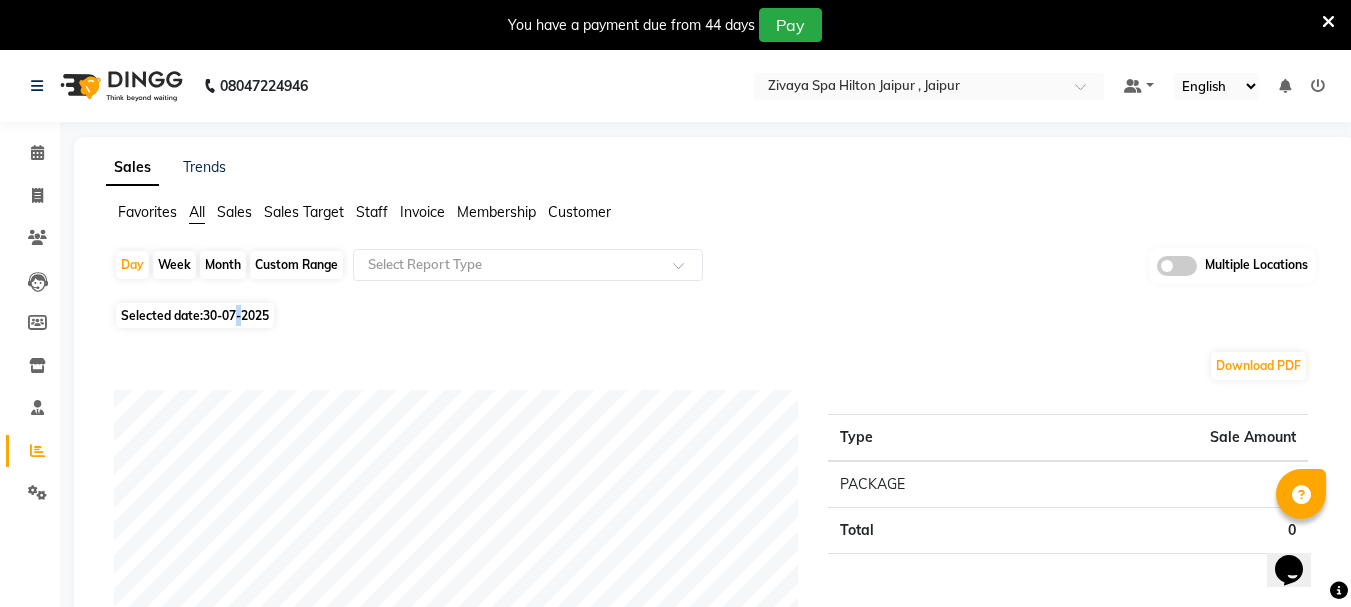 click on "Selected date:  30-07-2025" 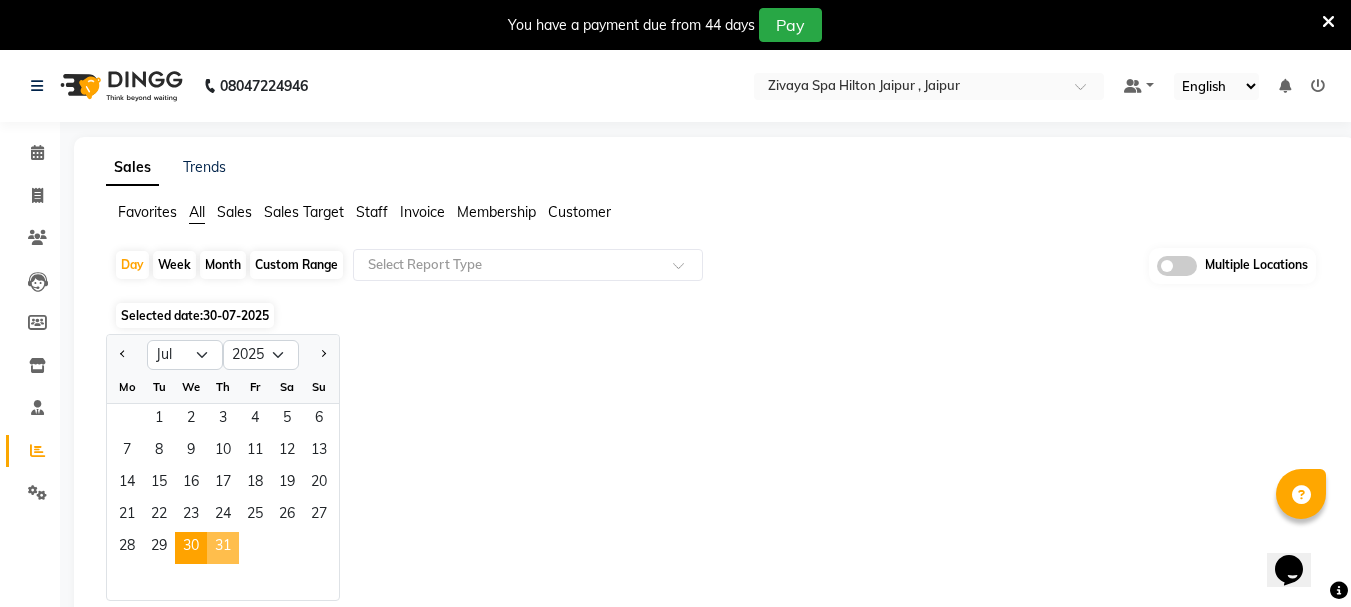click on "31" 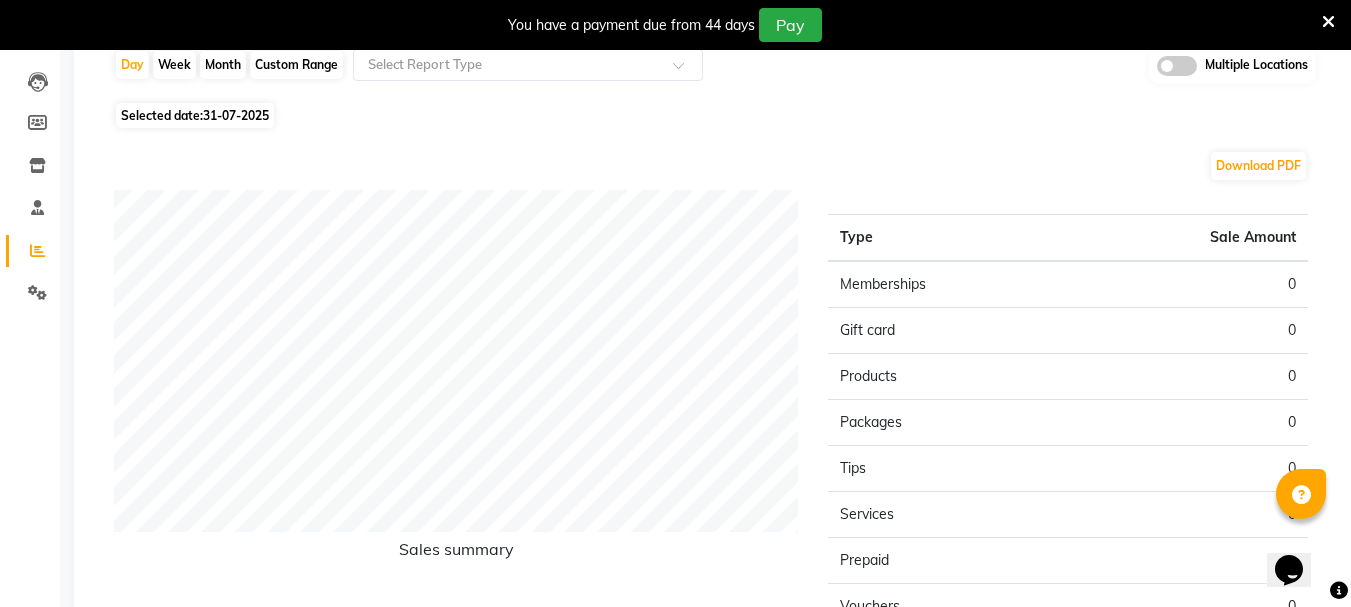 scroll, scrollTop: 0, scrollLeft: 0, axis: both 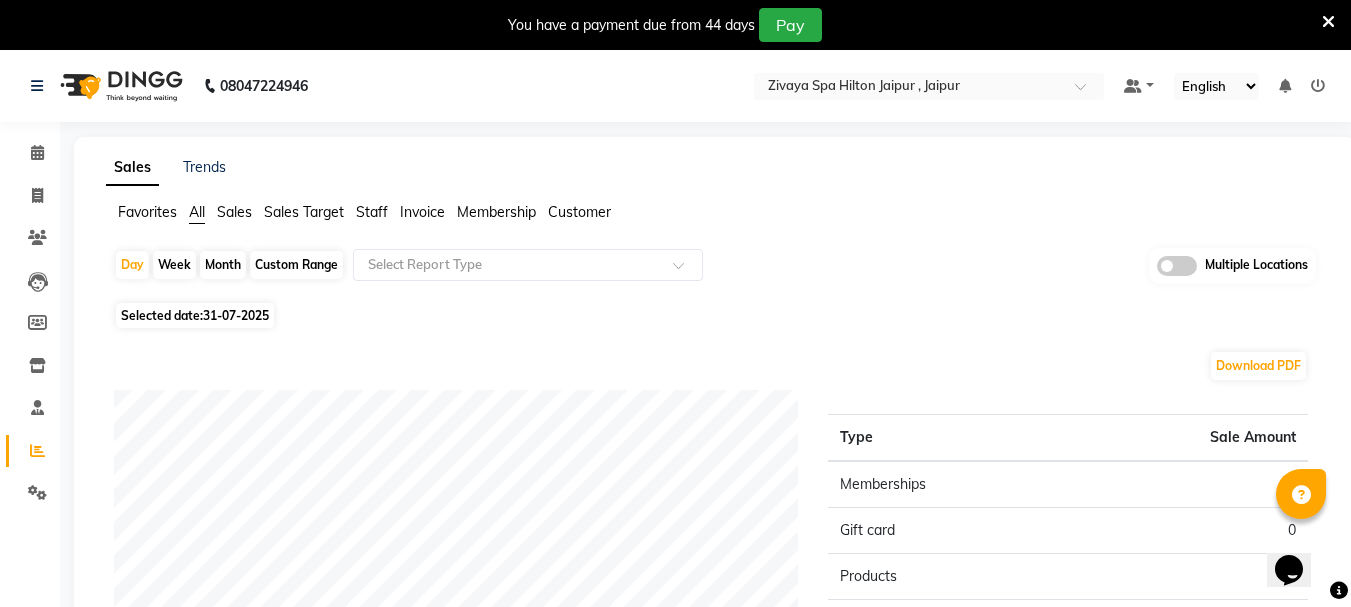 click on "31-07-2025" 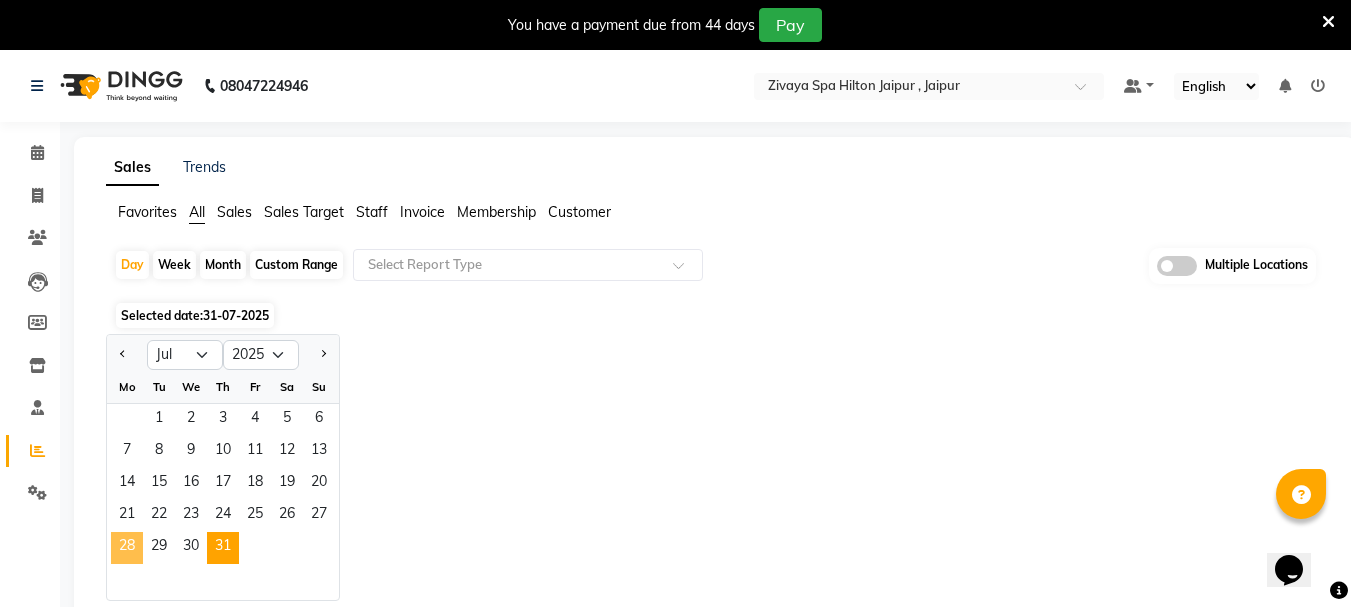 click on "28" 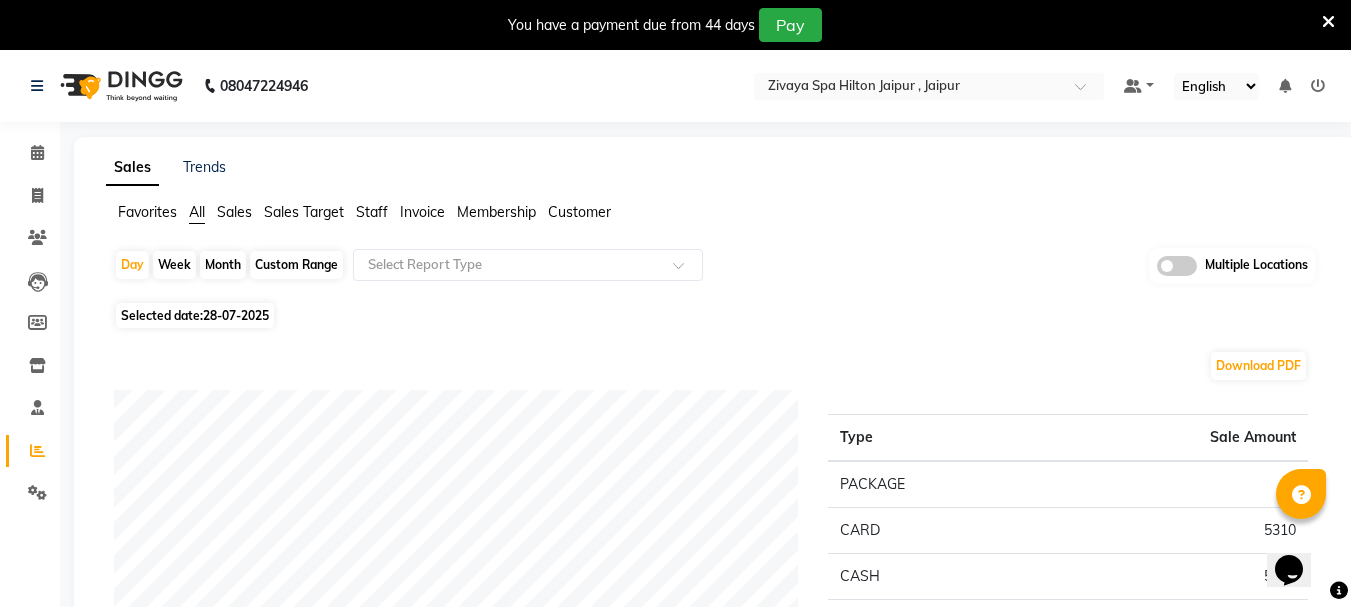 click on "Selected date:  28-07-2025" 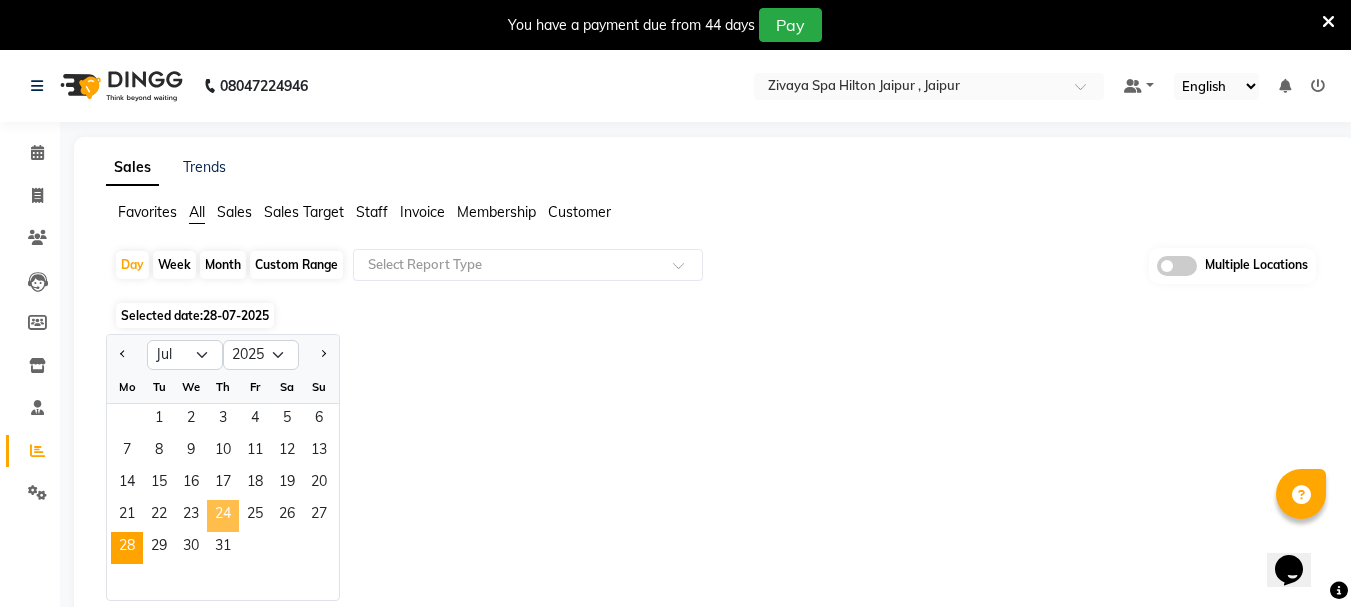 click on "24" 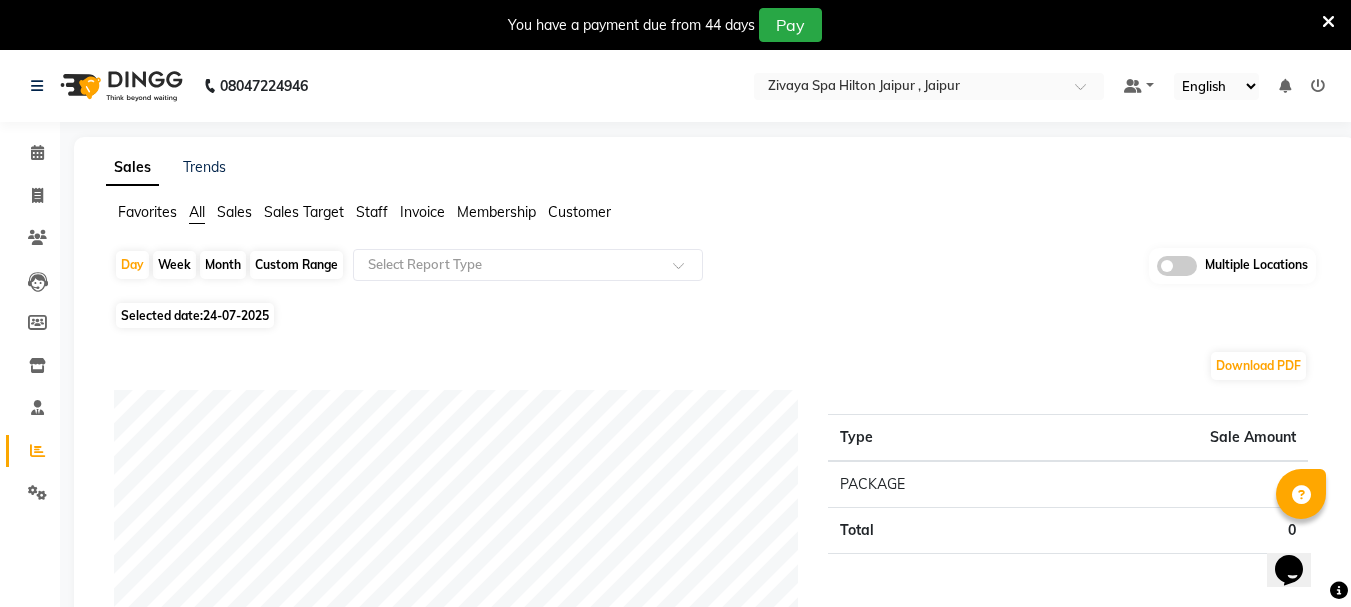 click on "Selected date:  24-07-2025" 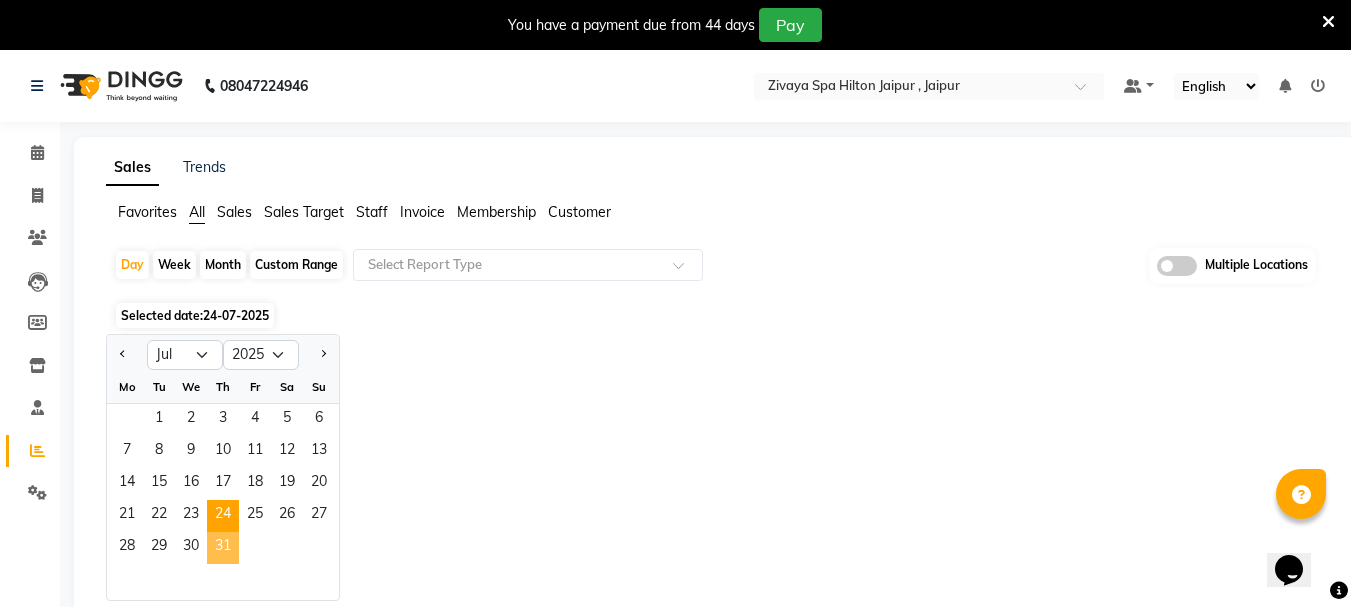 click on "31" 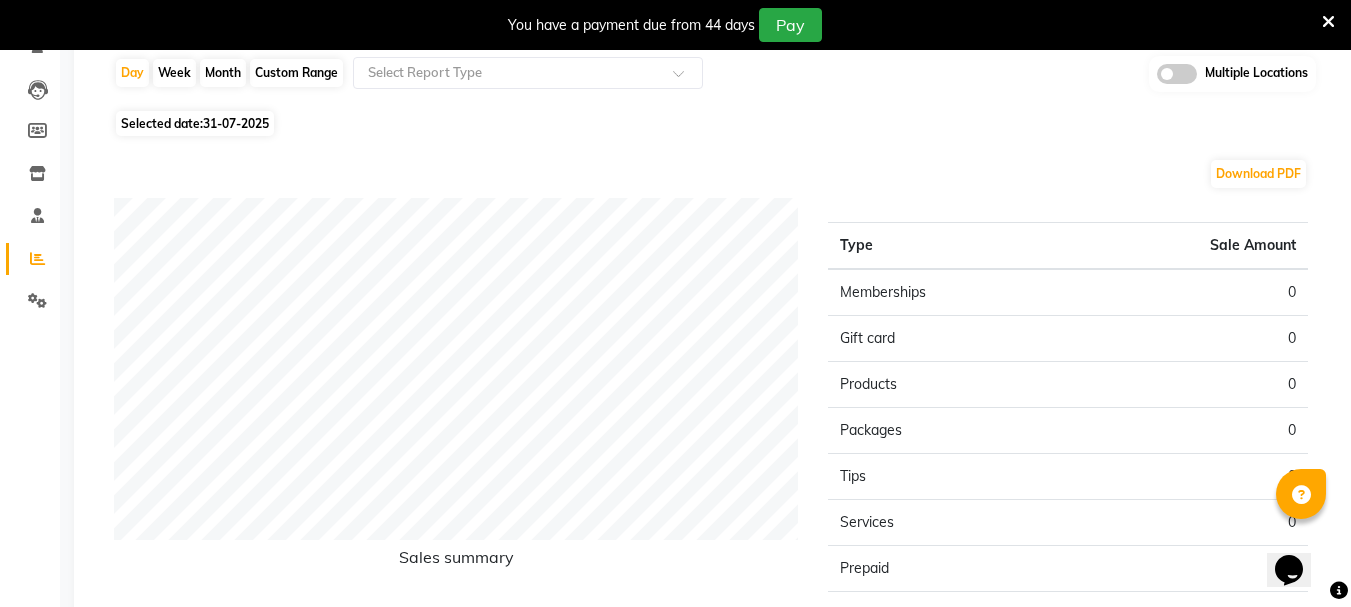 scroll, scrollTop: 200, scrollLeft: 0, axis: vertical 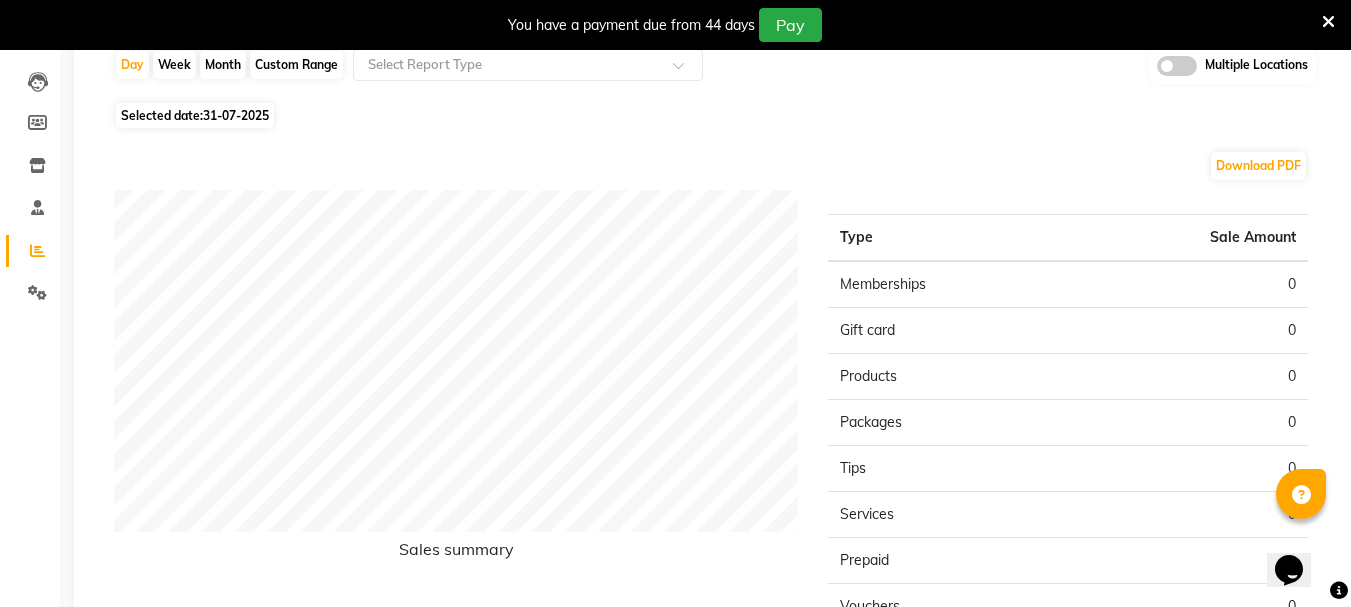 drag, startPoint x: 225, startPoint y: 116, endPoint x: 225, endPoint y: 129, distance: 13 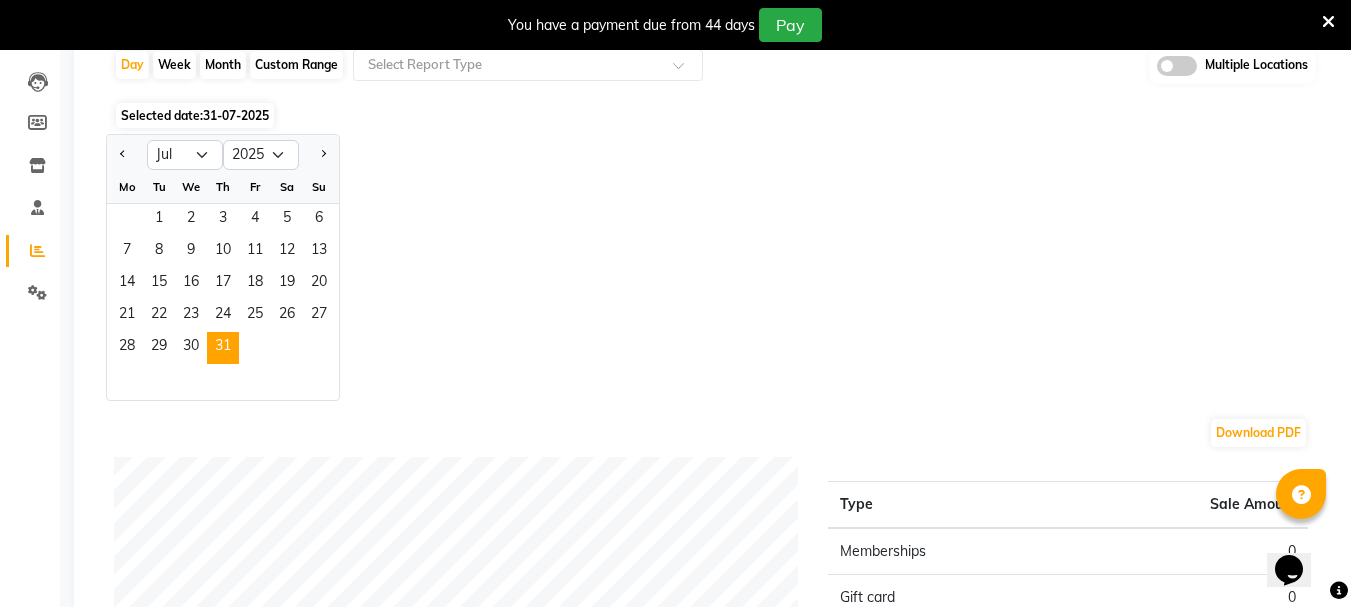 click 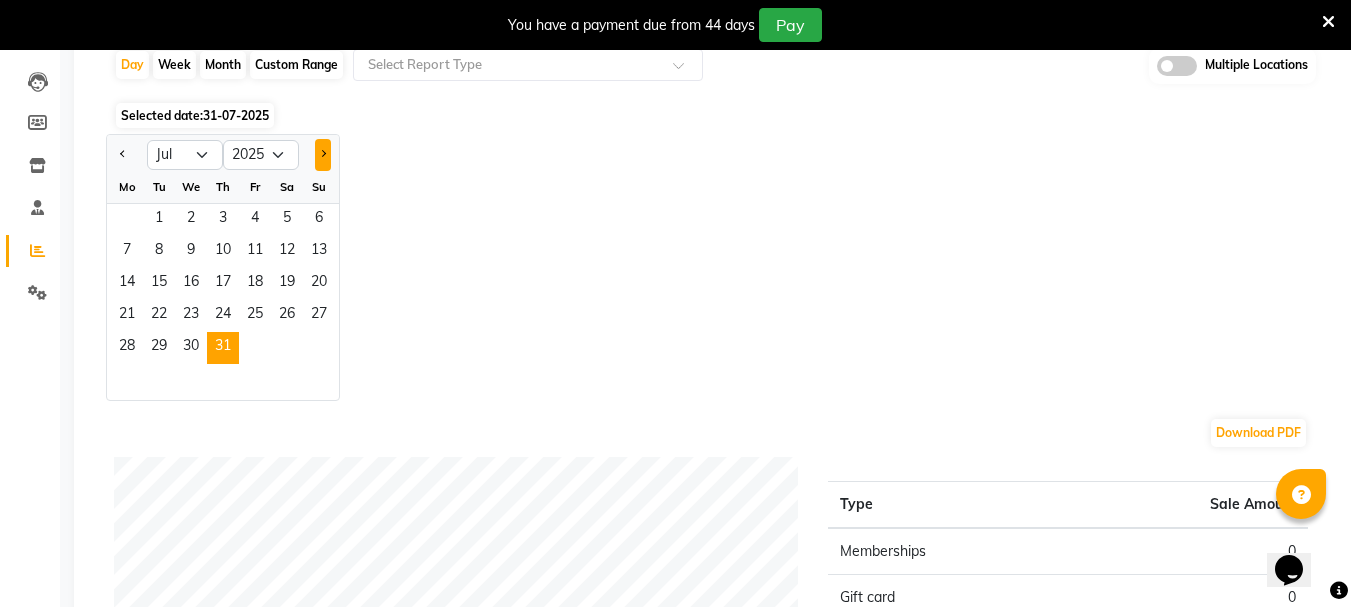 click 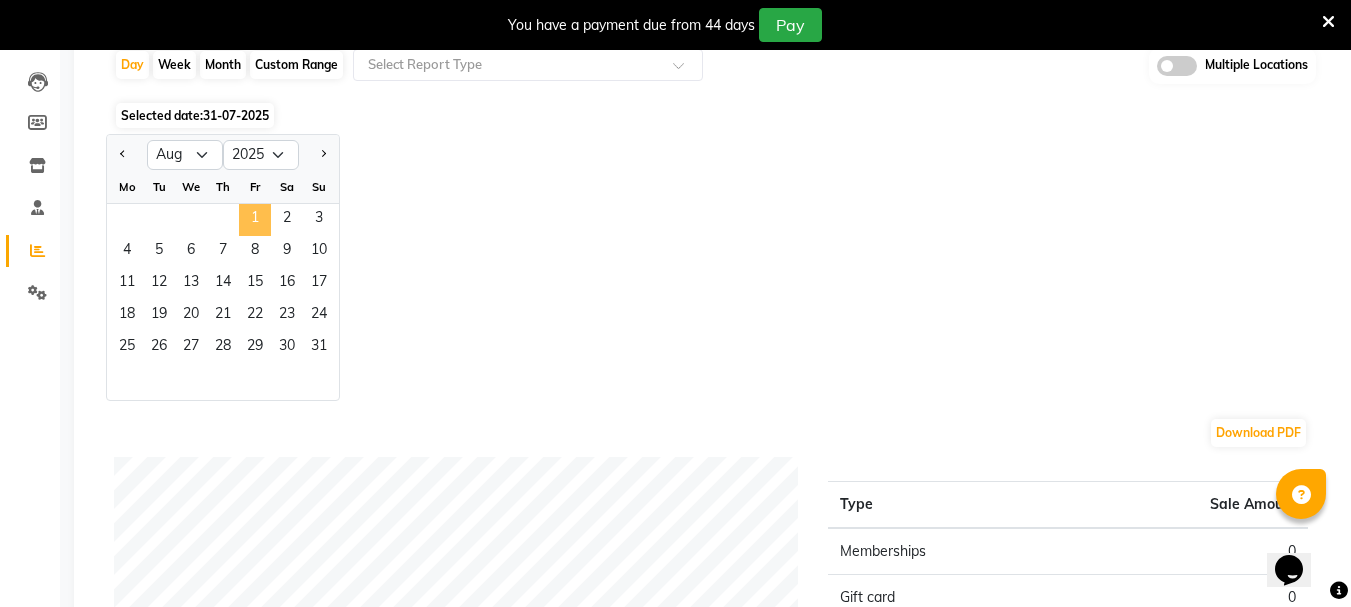click on "1" 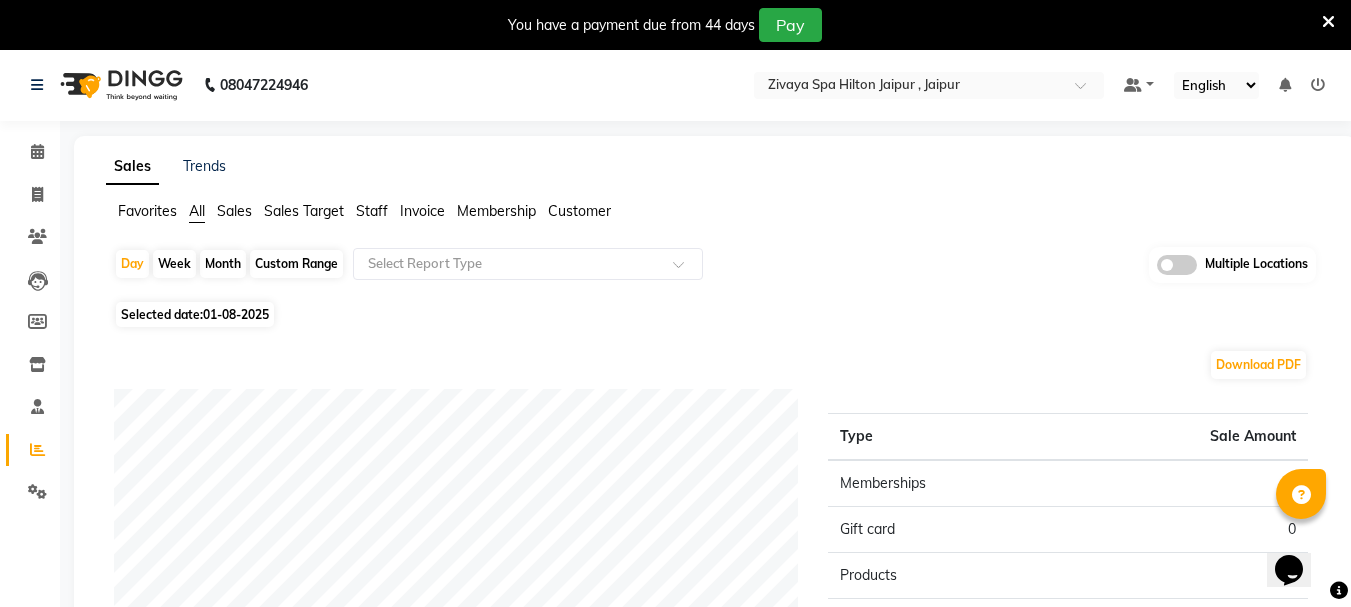 scroll, scrollTop: 0, scrollLeft: 0, axis: both 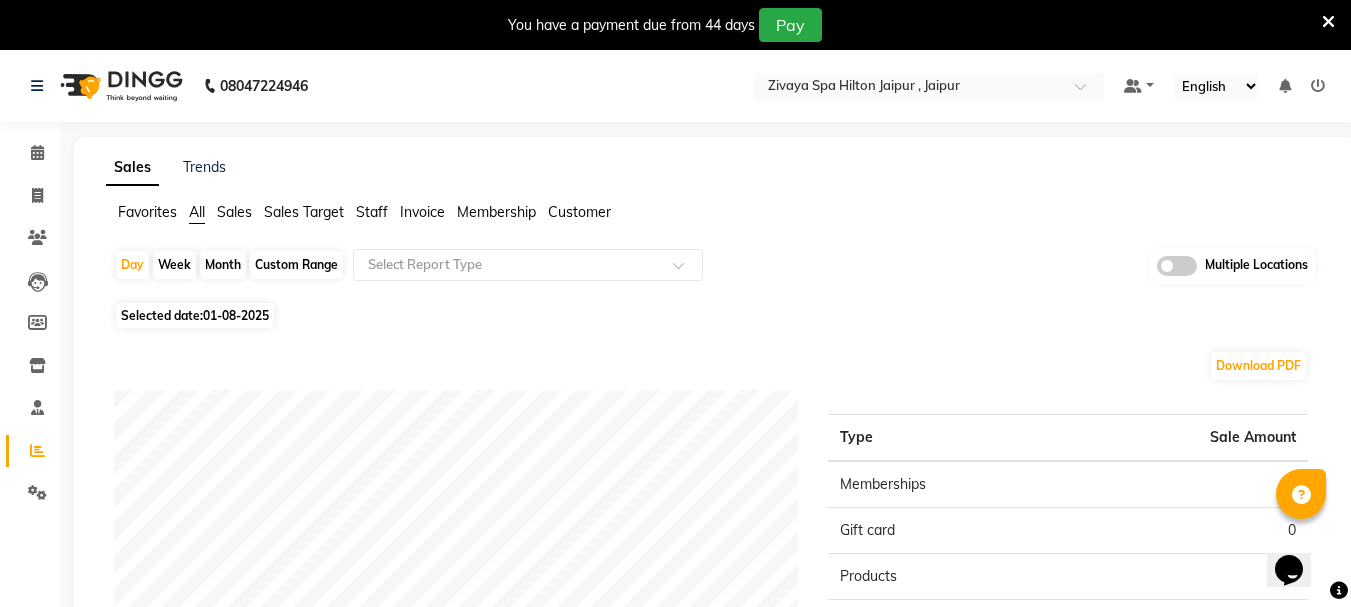 click on "Day   Week   Month   Custom Range  Select Report Type Multiple Locations" 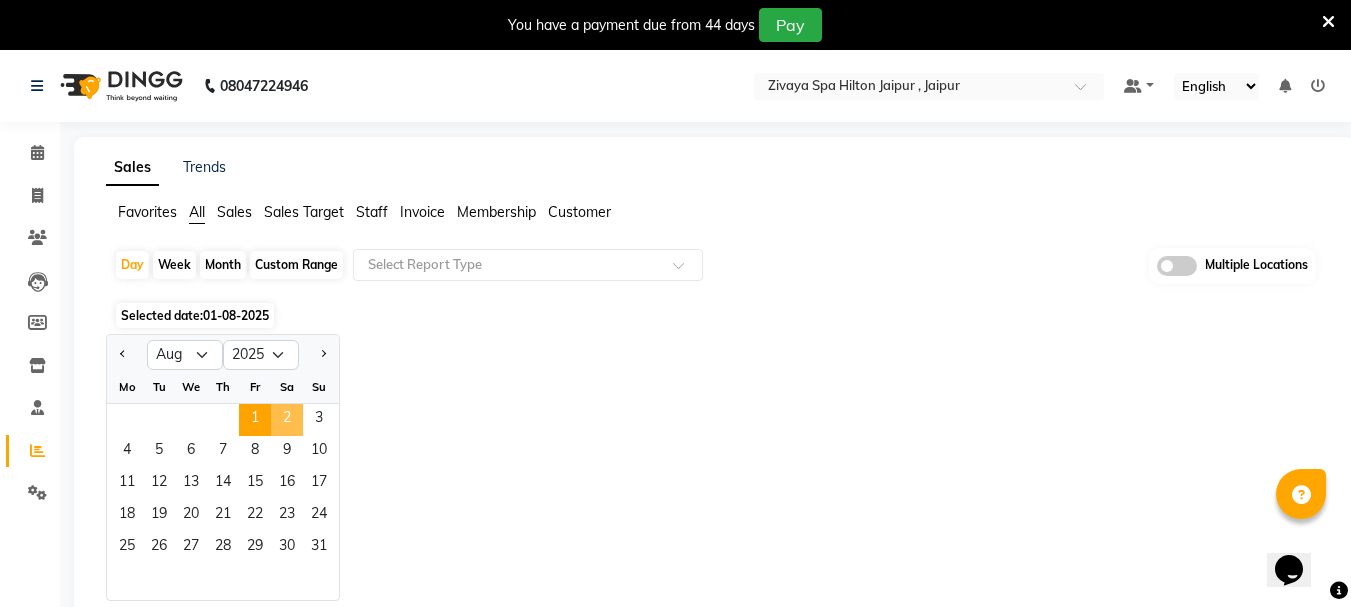 click on "2" 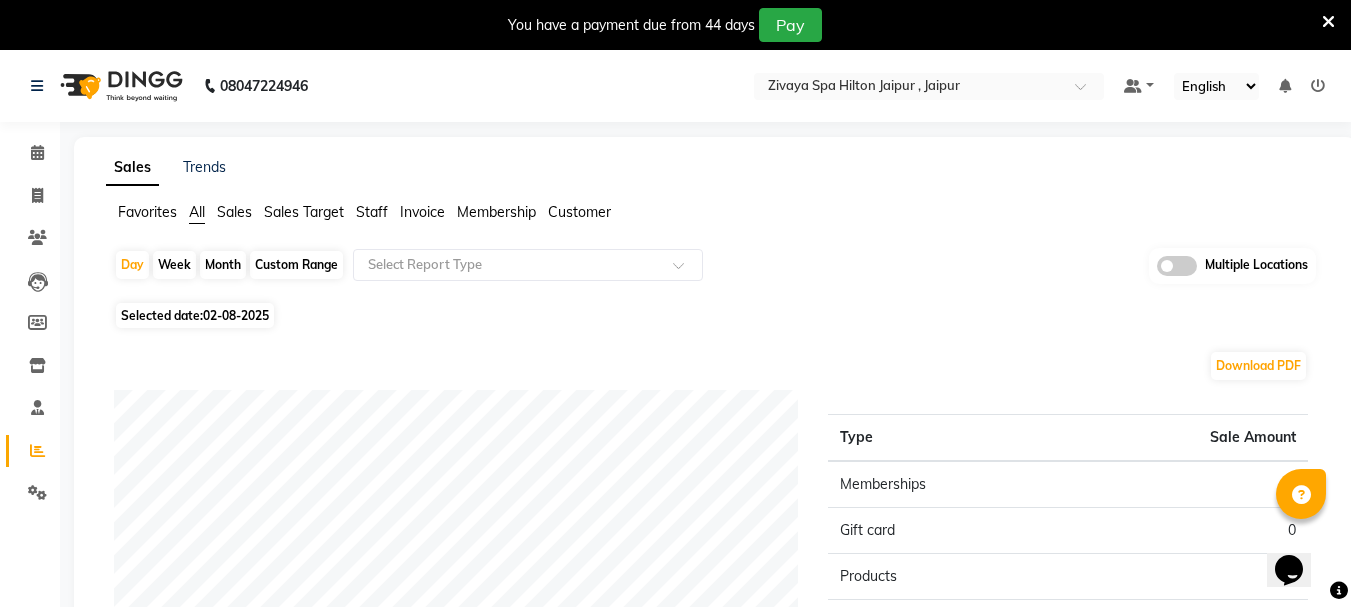 click on "08047224946 Select Location × Zivaya Spa  Hilton Jaipur , Jaipur  Default Panel My Panel English ENGLISH Español العربية मराठी हिंदी ગુજરાતી தமிழ் 中文 Notifications nothing to show" 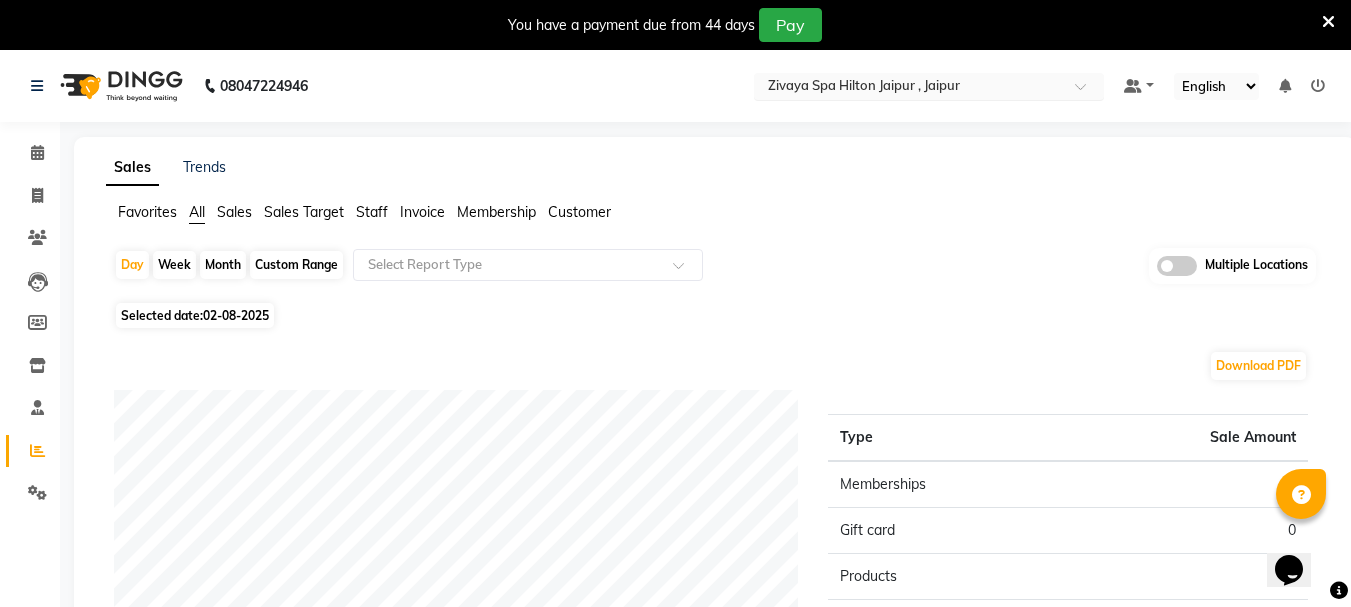 click at bounding box center (909, 88) 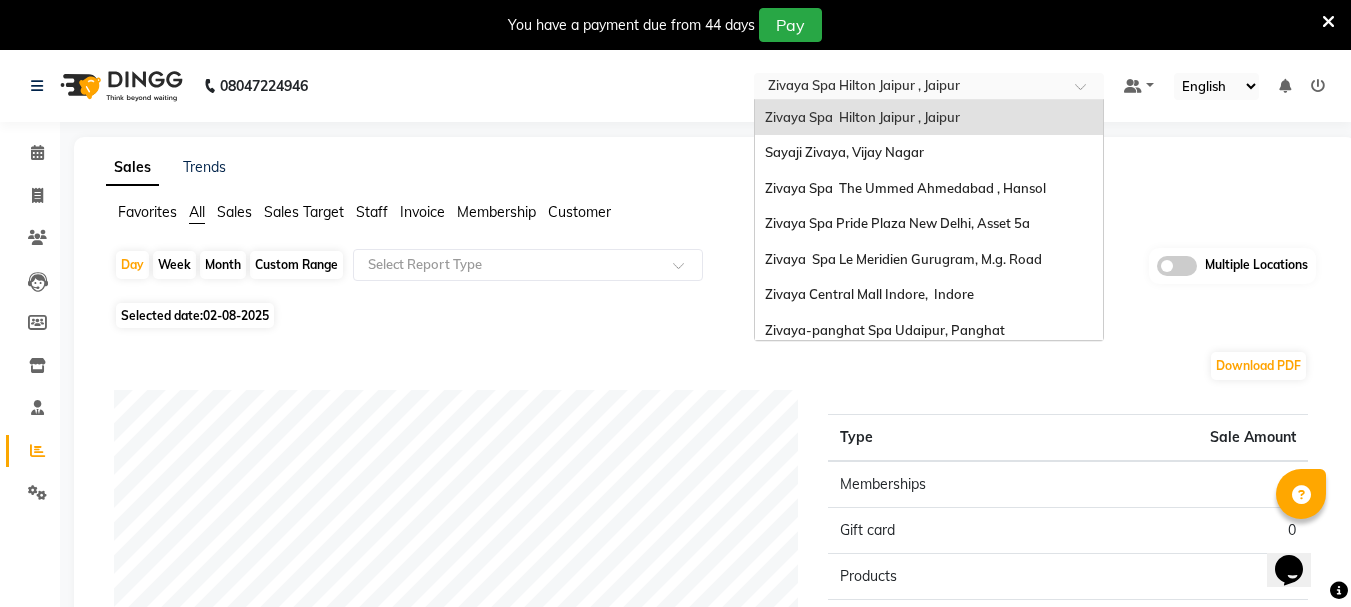 click at bounding box center (909, 88) 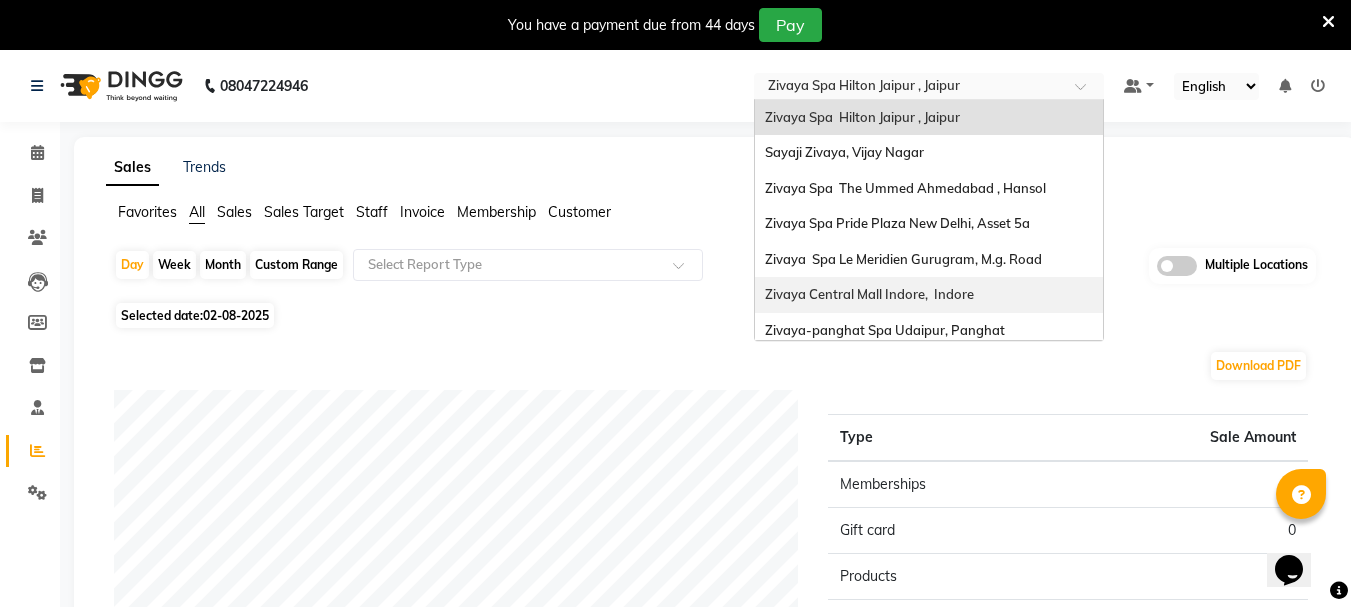 click on "Zivaya Central Mall Indore,  Indore" at bounding box center (929, 295) 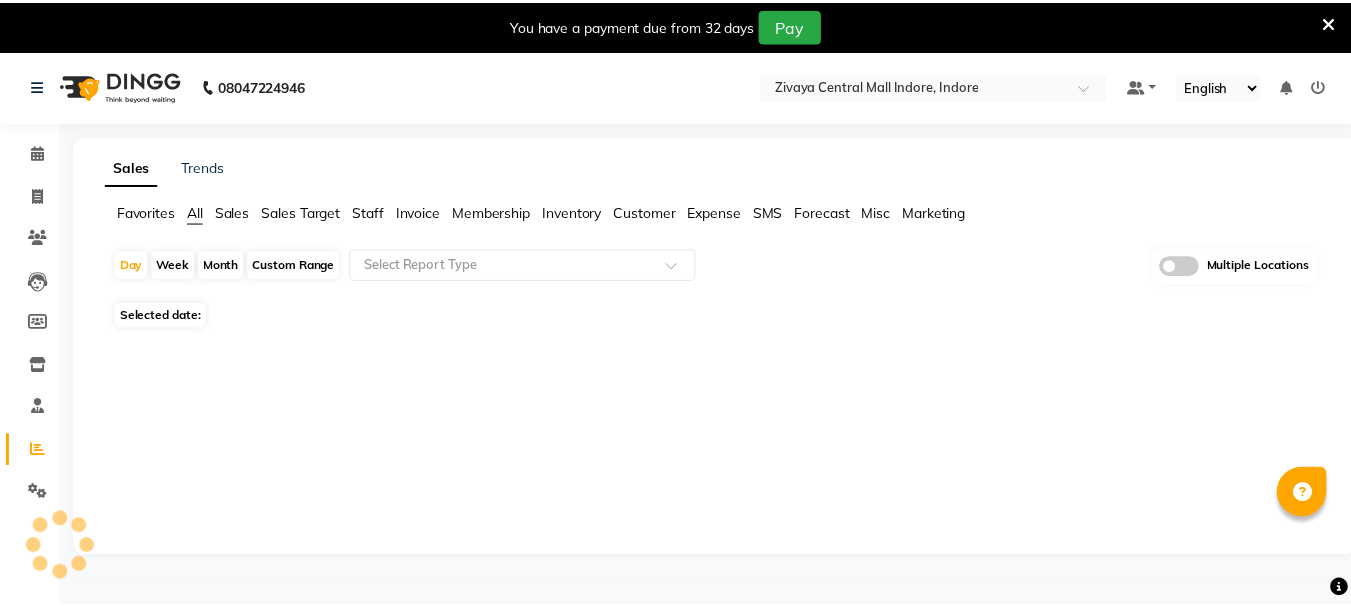scroll, scrollTop: 0, scrollLeft: 0, axis: both 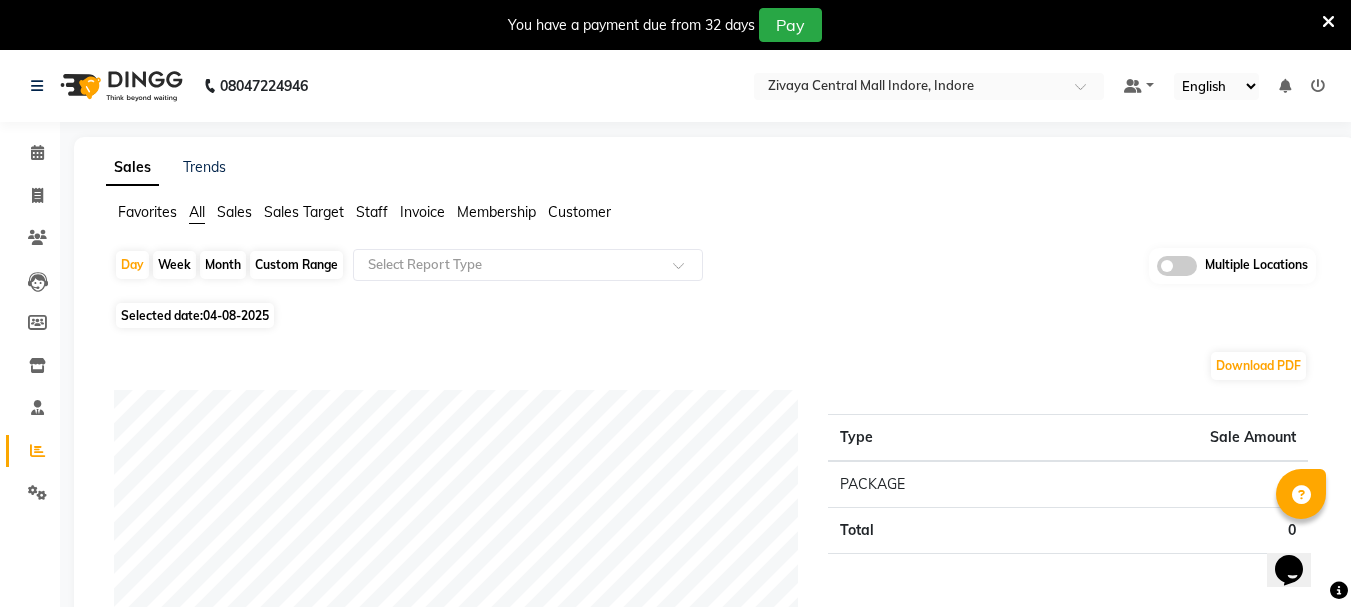 click on "04-08-2025" 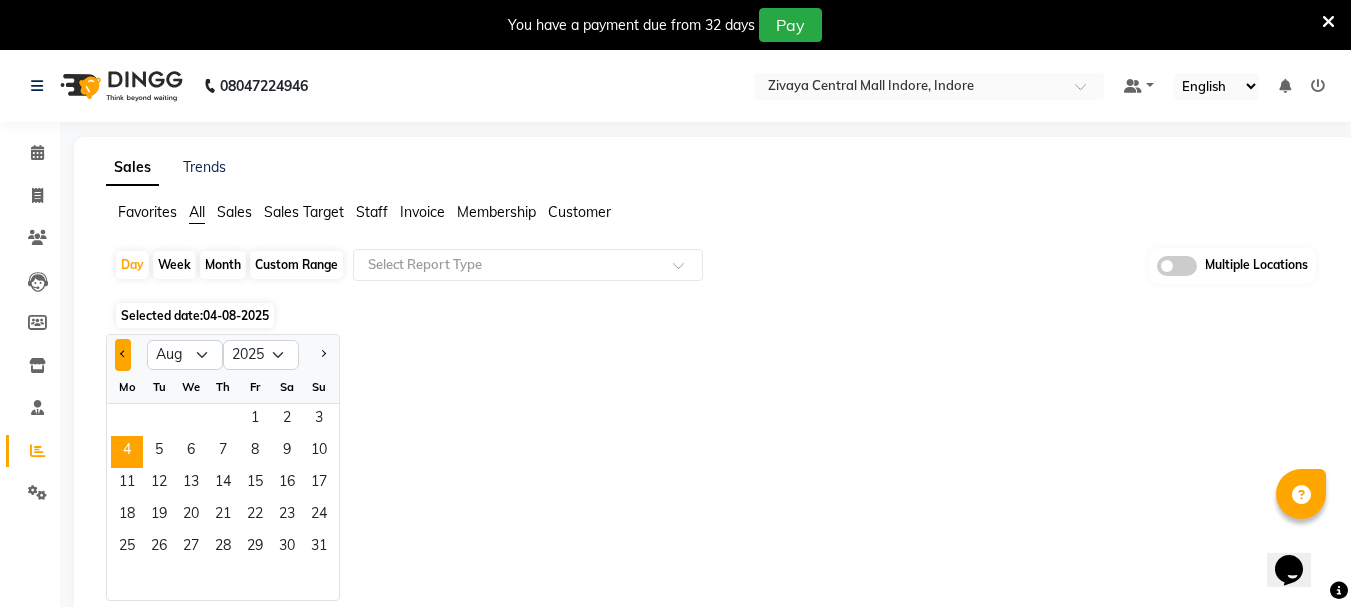 click 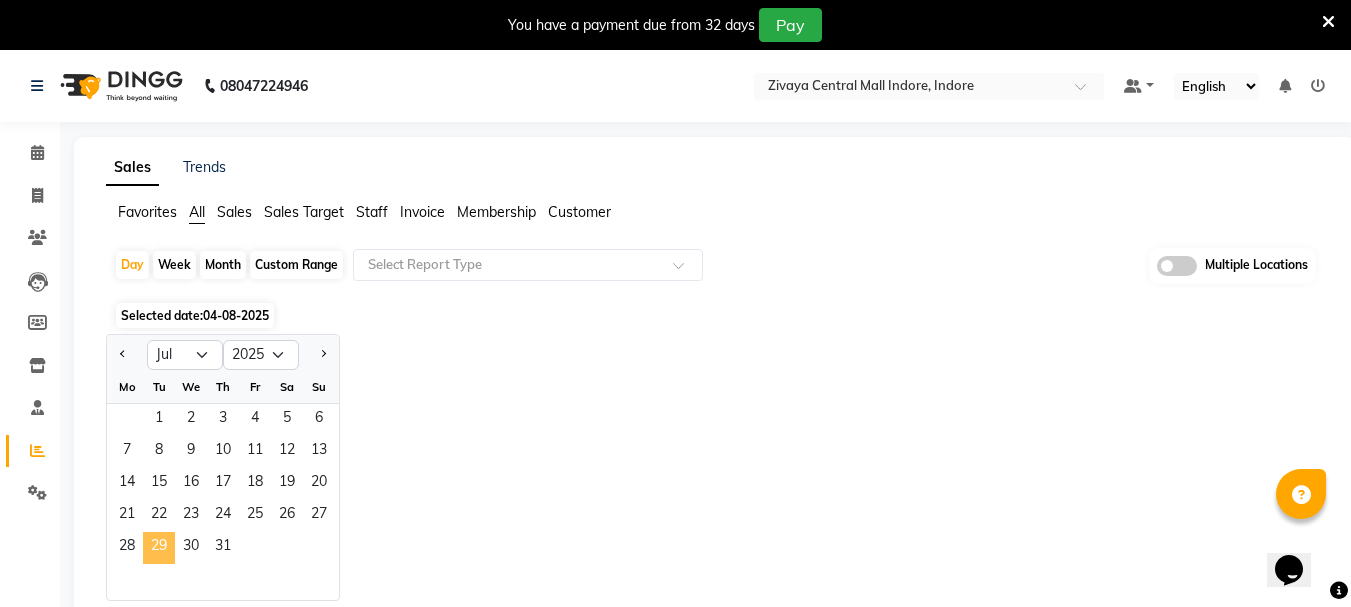 click on "29" 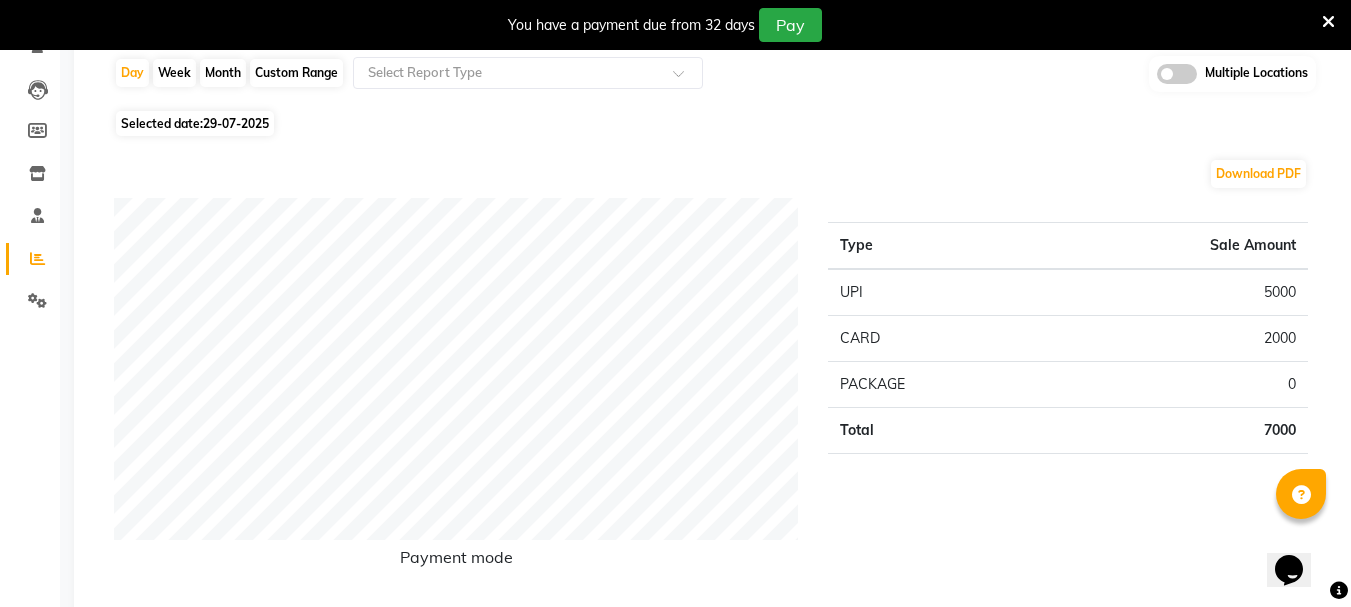scroll, scrollTop: 0, scrollLeft: 0, axis: both 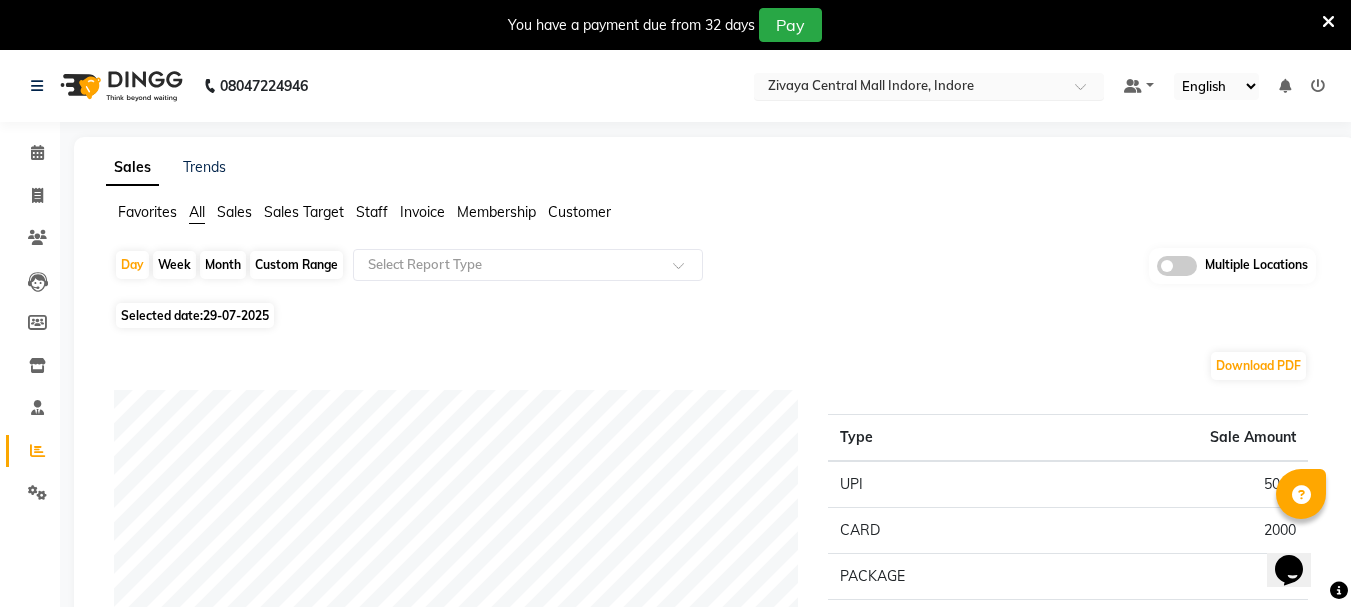 click at bounding box center (909, 88) 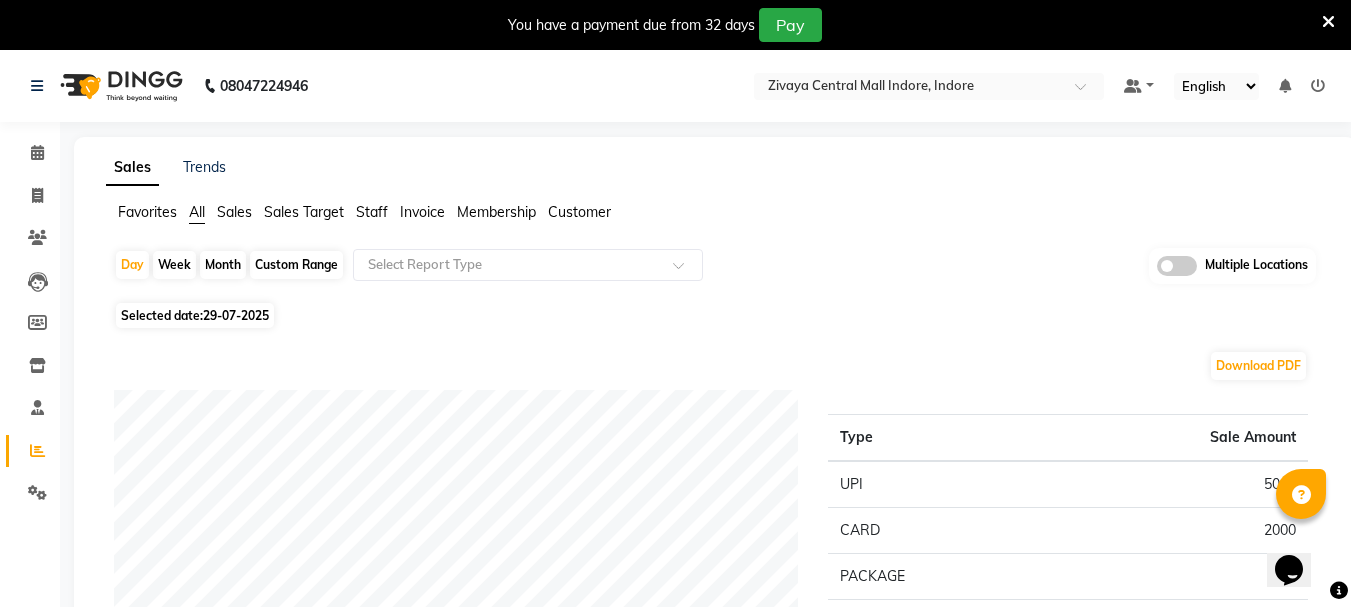 click on "Download PDF" 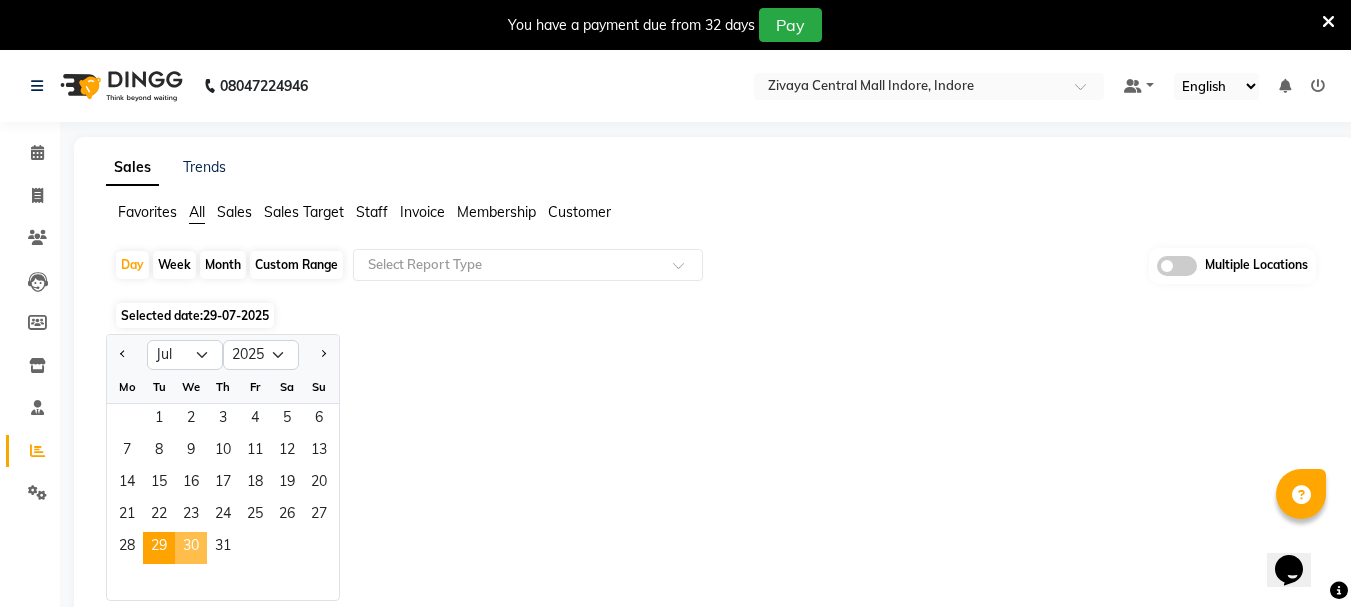 click on "30" 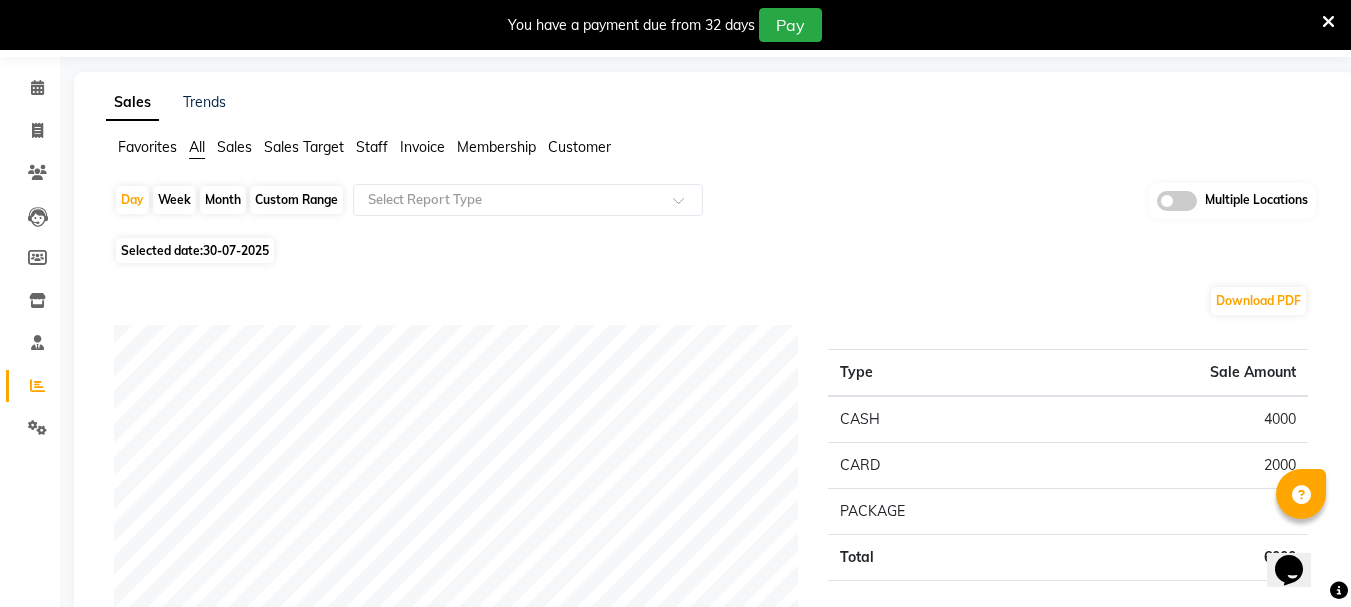 scroll, scrollTop: 100, scrollLeft: 0, axis: vertical 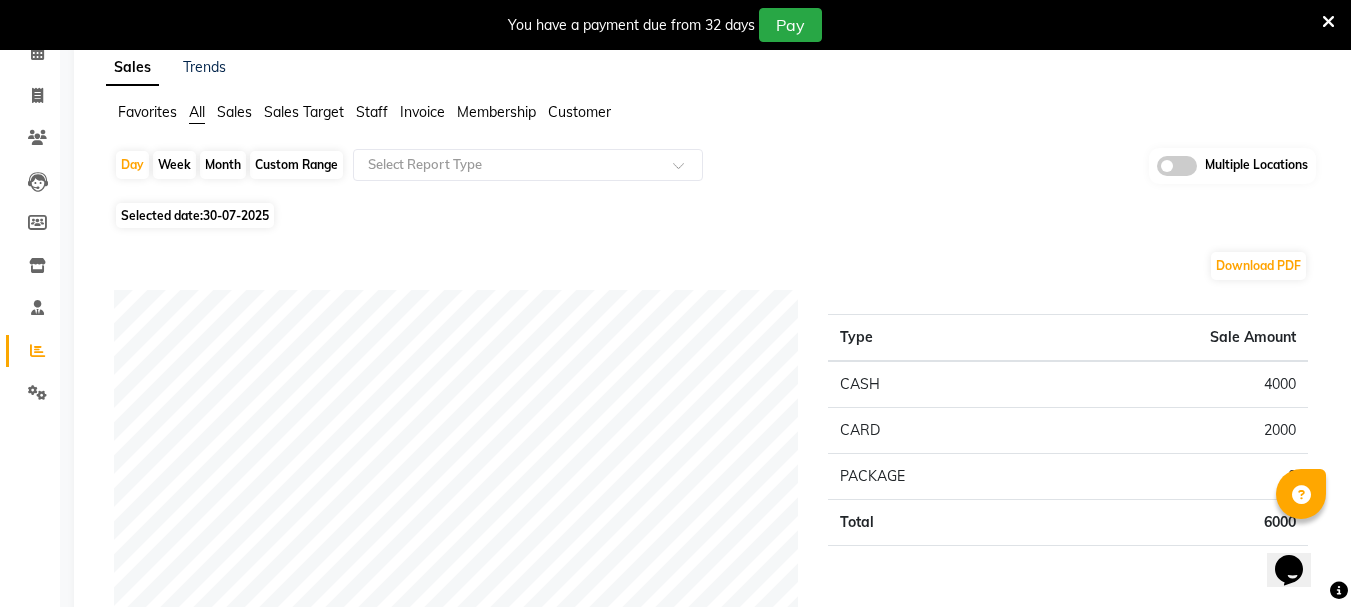 click on "30-07-2025" 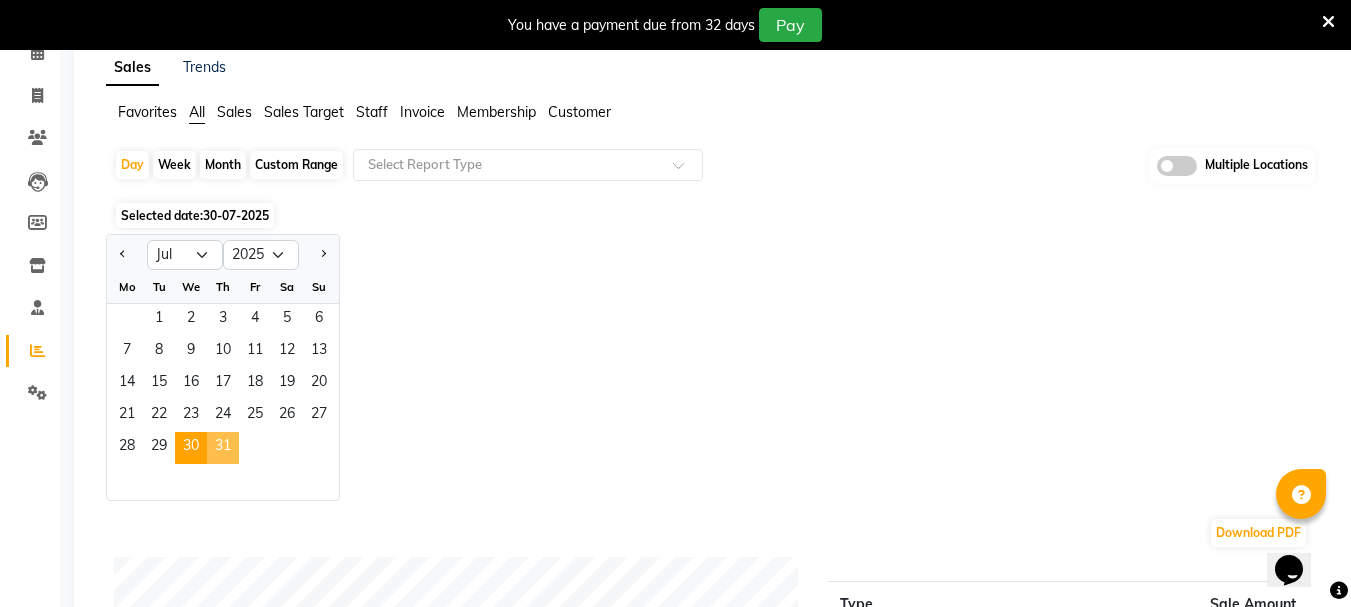 click on "31" 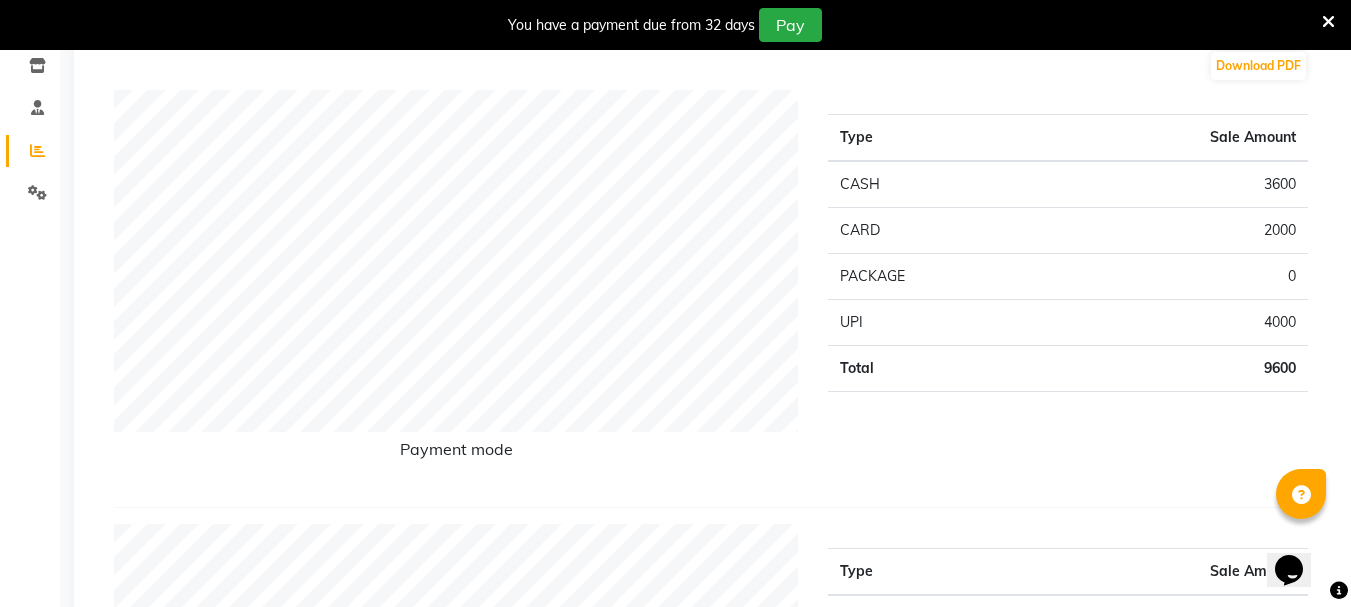 scroll, scrollTop: 0, scrollLeft: 0, axis: both 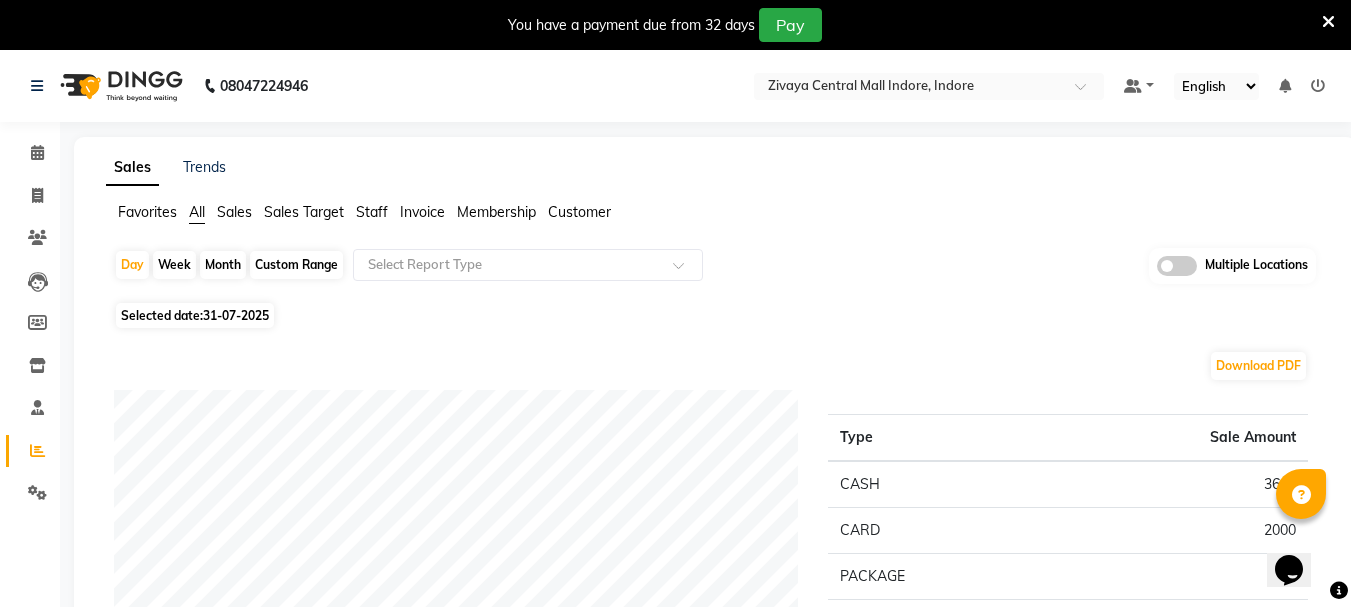 click on "31-07-2025" 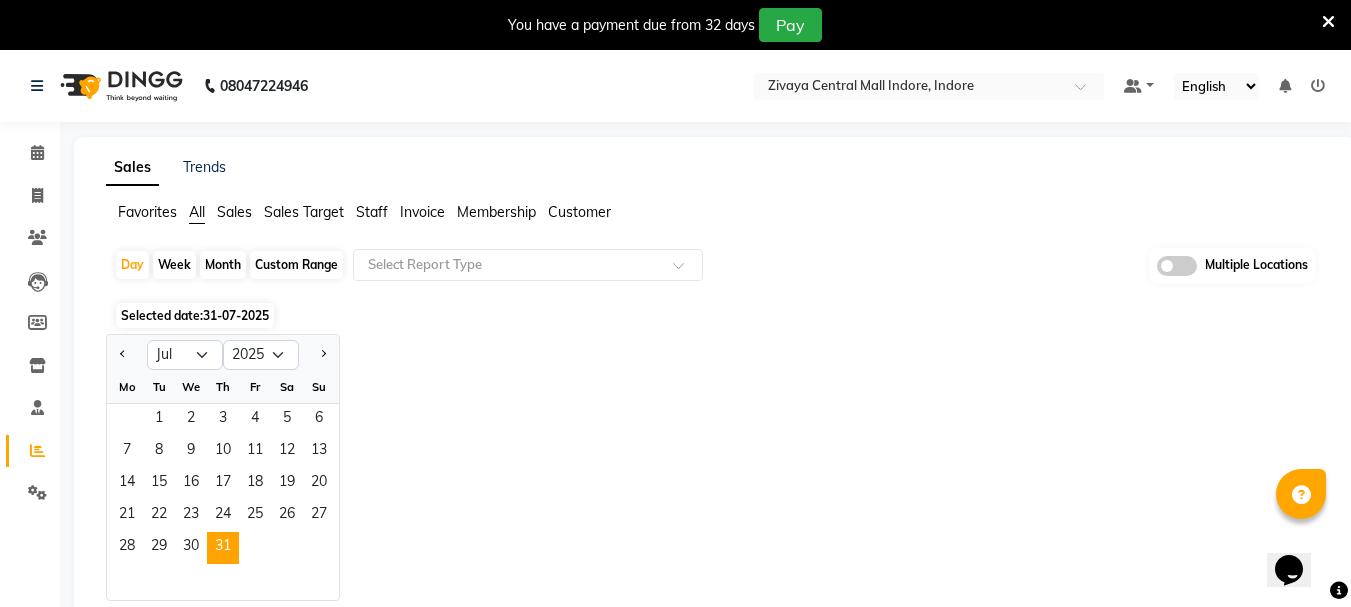 drag, startPoint x: 324, startPoint y: 359, endPoint x: 314, endPoint y: 369, distance: 14.142136 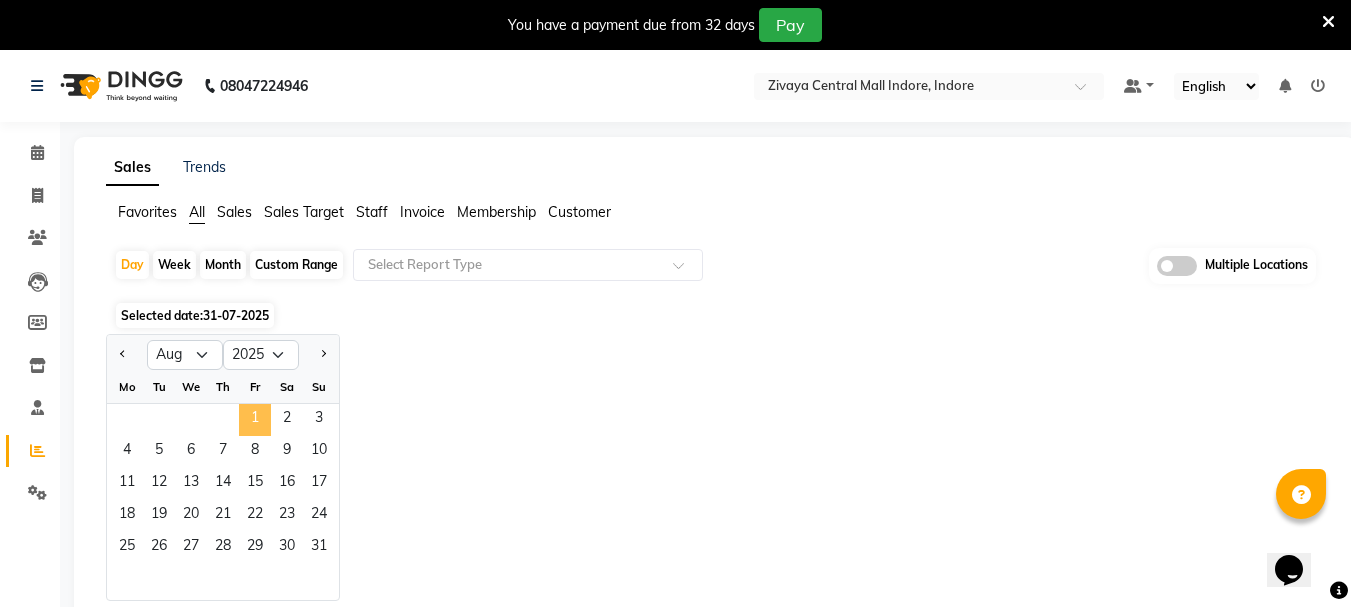 click on "1" 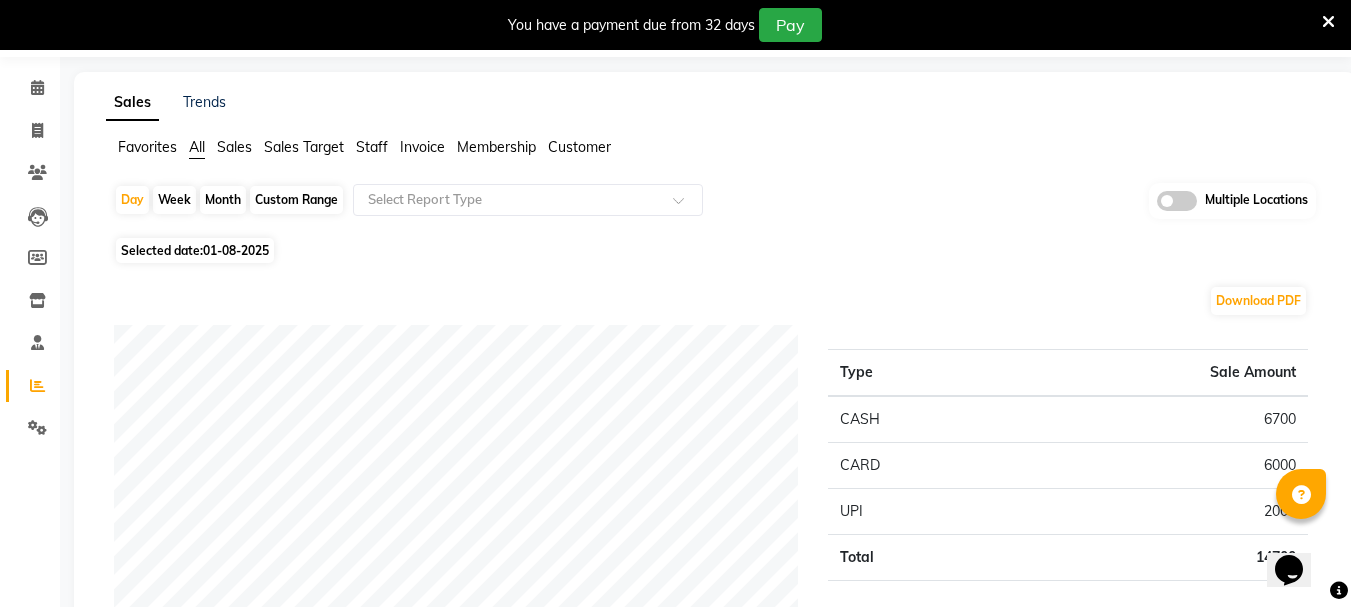 scroll, scrollTop: 100, scrollLeft: 0, axis: vertical 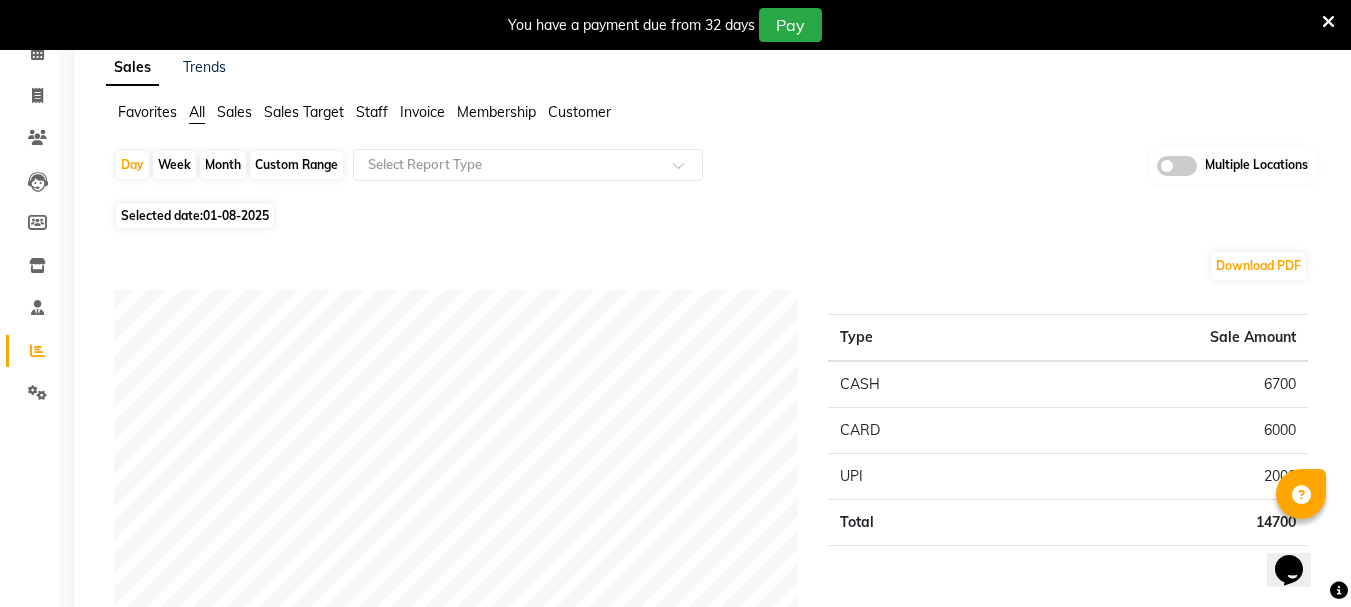 click on "Day   Week   Month   Custom Range  Select Report Type Multiple Locations Selected date:  01-08-2025  Download PDF Payment mode Type Sale Amount CASH 6700 CARD 6000 UPI 2000 Total 14700 Staff summary Type Sale Amount Eishumi 8229 Flowrence Zonunpari(Maggie) 6470 Total 14699 Sales summary Type Sale Amount Memberships 0 Gift card 0 Prepaid 0 Vouchers 0 Products 0 Packages 0 Tips 0 Services 14700 Fee 0 Total 14700 Service by category Type Sale Amount Services 14700 Total 14700 Service sales Type Sale Amount Swedish De-Stress - 60 Mins 4670 Javanese Pampering - 60 Mins 4000 Javanese Pampering - 90 Mins 3529 De-Stress Back & Shoulder Massage - 30 Mins 2500 Total 14699 ★ Mark as Favorite  Choose how you'd like to save "" report to favorites  Save to Personal Favorites:   Only you can see this report in your favorites tab. Share with Organization:   Everyone in your organization can see this report in their favorites tab.  Save to Favorites" 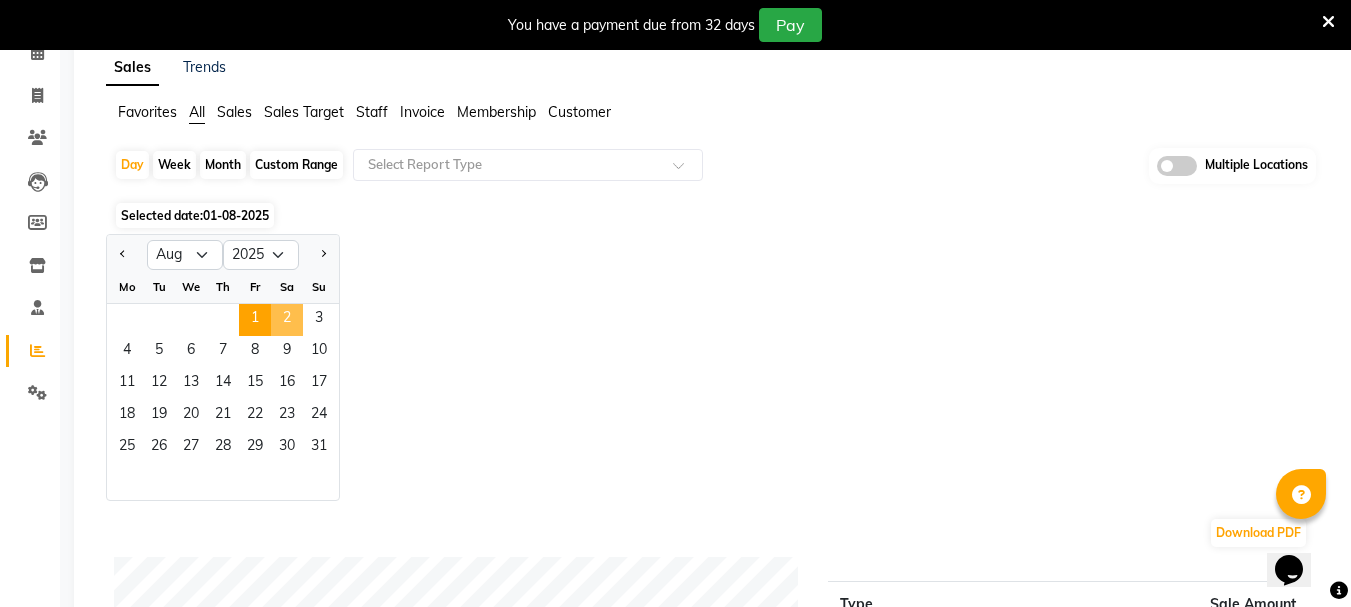 click on "2" 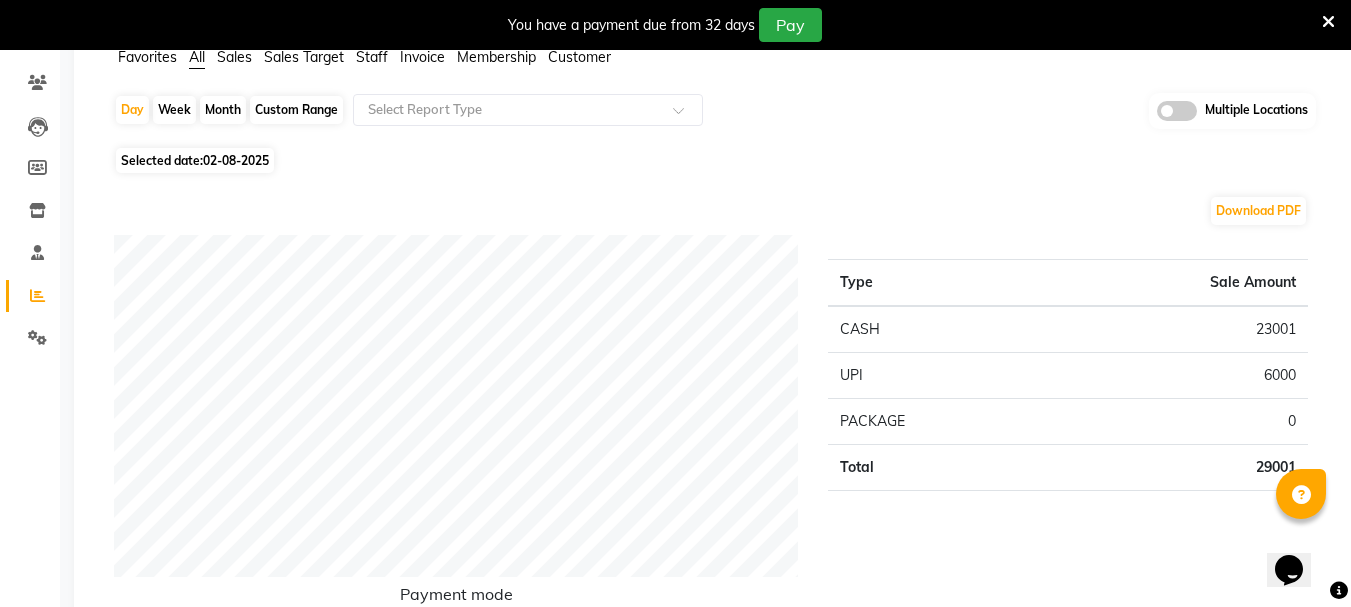 scroll, scrollTop: 200, scrollLeft: 0, axis: vertical 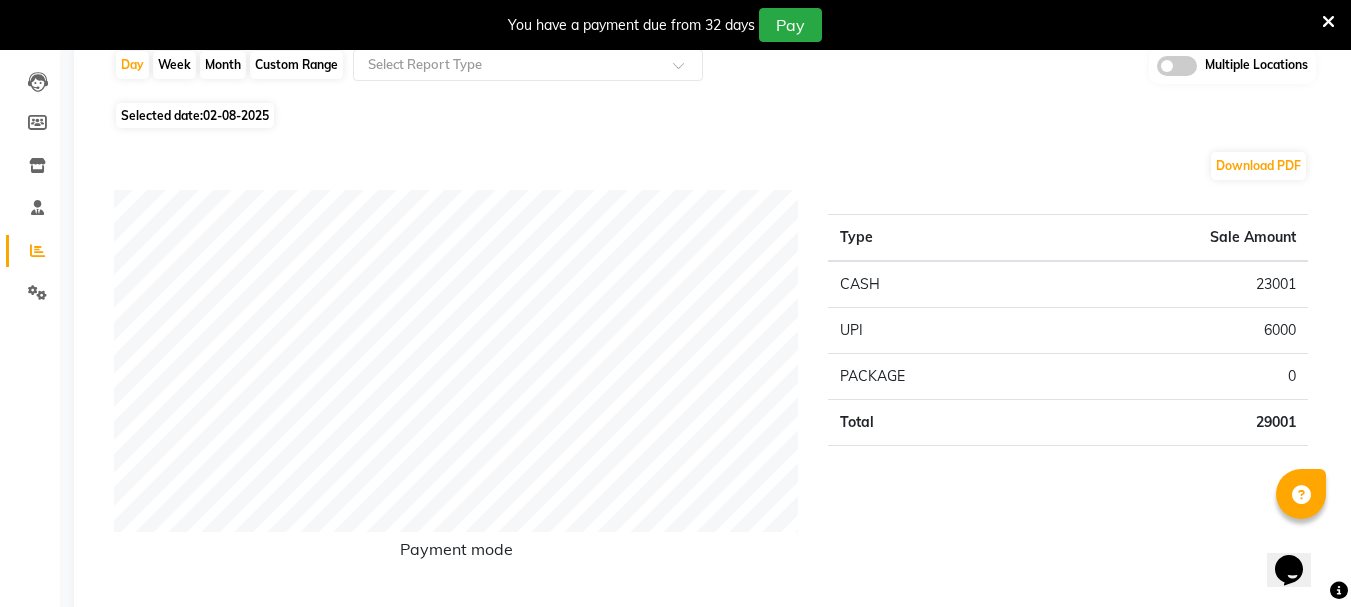 click on "02-08-2025" 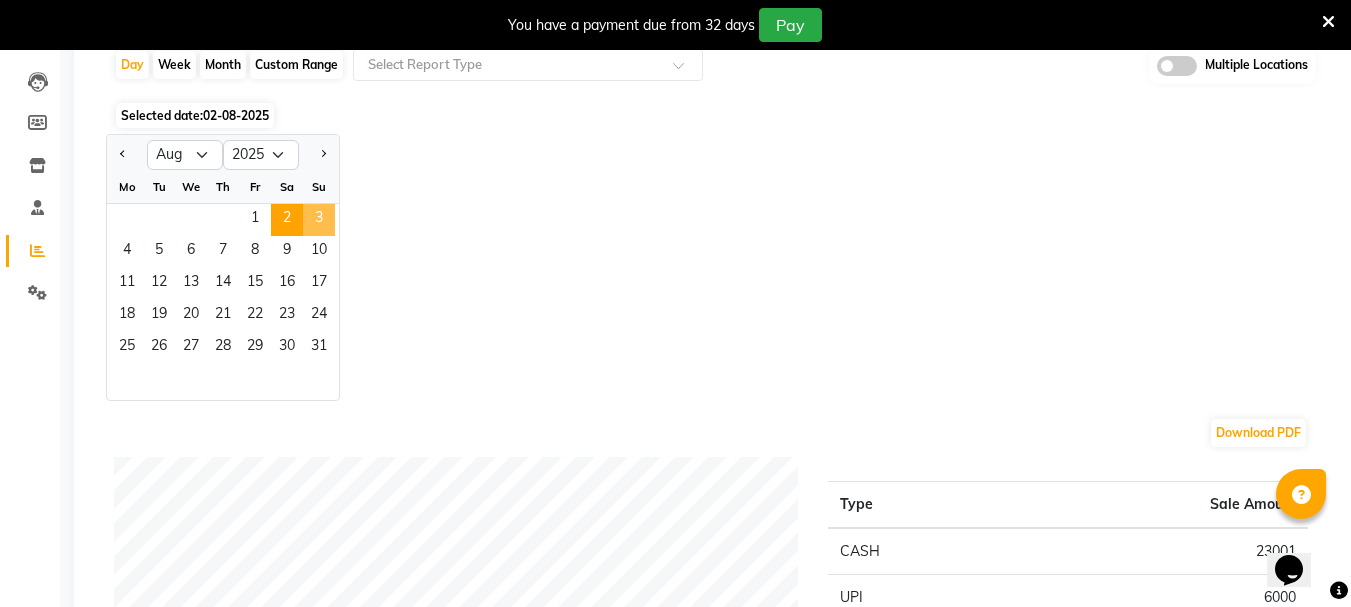 click on "3" 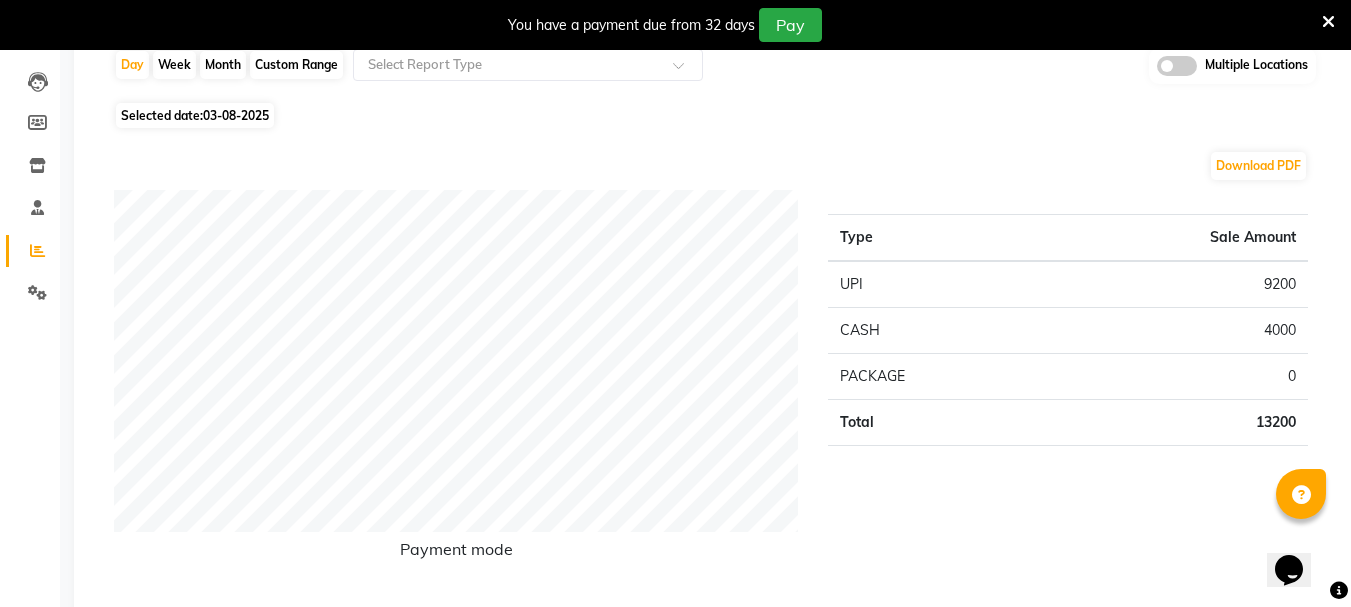 click on "03-08-2025" 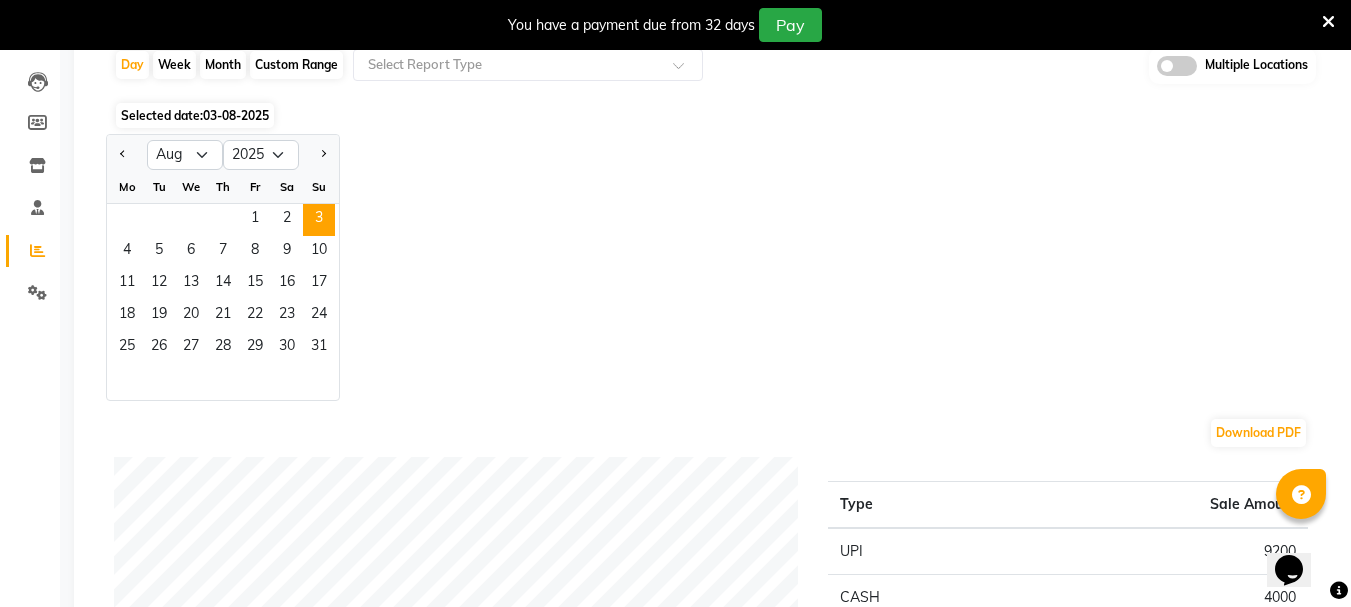 click on "Day   Week   Month   Custom Range  Select Report Type Multiple Locations Selected date:  03-08-2025  Jan Feb Mar Apr May Jun Jul Aug Sep Oct Nov Dec 2015 2016 2017 2018 2019 2020 2021 2022 2023 2024 2025 2026 2027 2028 2029 2030 2031 2032 2033 2034 2035 Mo Tu We Th Fr Sa Su  1   2   3   4   5   6   7   8   9   10   11   12   13   14   15   16   17   18   19   20   21   22   23   24   25   26   27   28   29   30   31  Download PDF Payment mode Type Sale Amount UPI 9200 CASH 4000 PACKAGE 0 Total 13200 Staff summary Type Sale Amount Flowrence Zonunpari(Maggie) 5700 Ibanroi Lamare 3900 Eishumi 7099 Total 16699 Sales summary Type Sale Amount Vouchers 0 Gift card 0 Prepaid 0 Memberships 0 Products 0 Packages 0 Tips 0 Services 16699 Fee 0 Total 16699 Service by category Type Sale Amount Services 16699 Total 16699 Service sales Type Sale Amount Javanese Pampering - 60 Mins 16699 Total 16699 ★ Mark as Favorite  Choose how you'd like to save "" report to favorites  Save to Personal Favorites:" 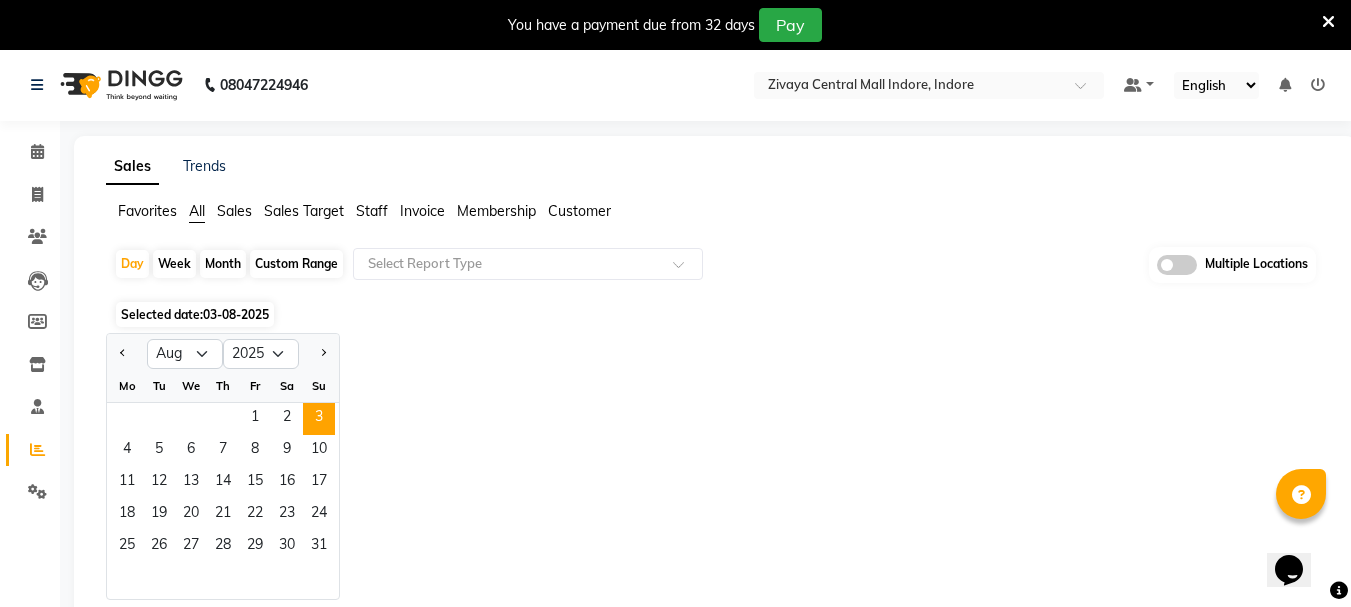 scroll, scrollTop: 0, scrollLeft: 0, axis: both 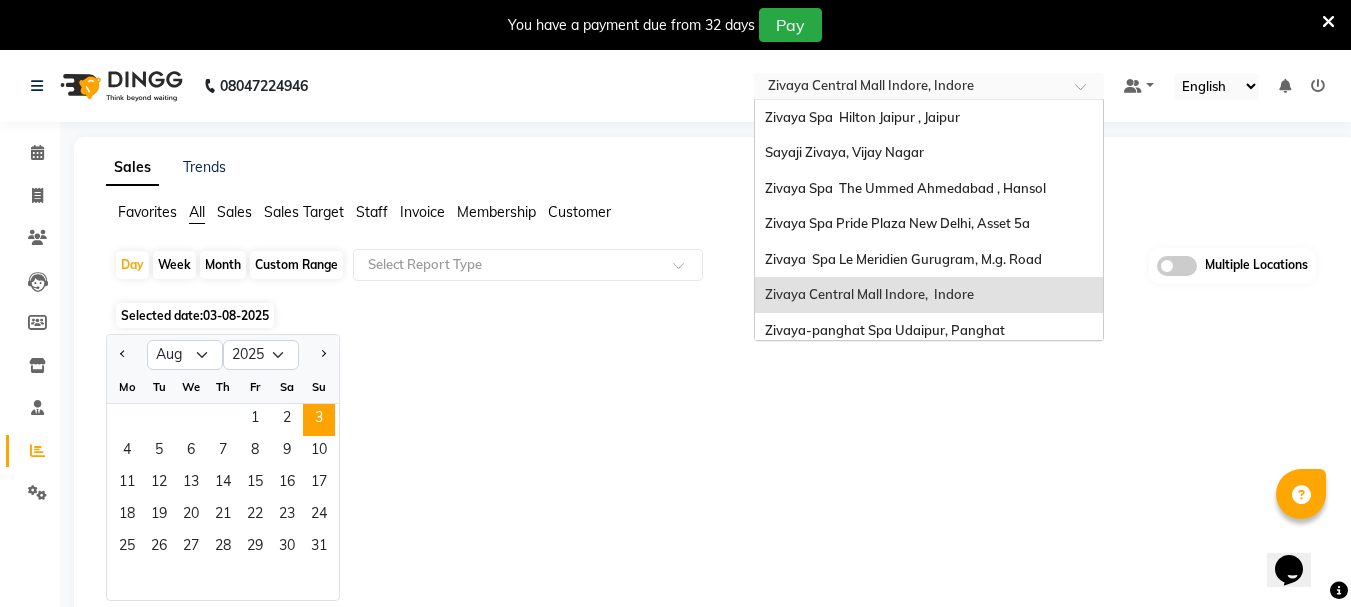 click at bounding box center [909, 88] 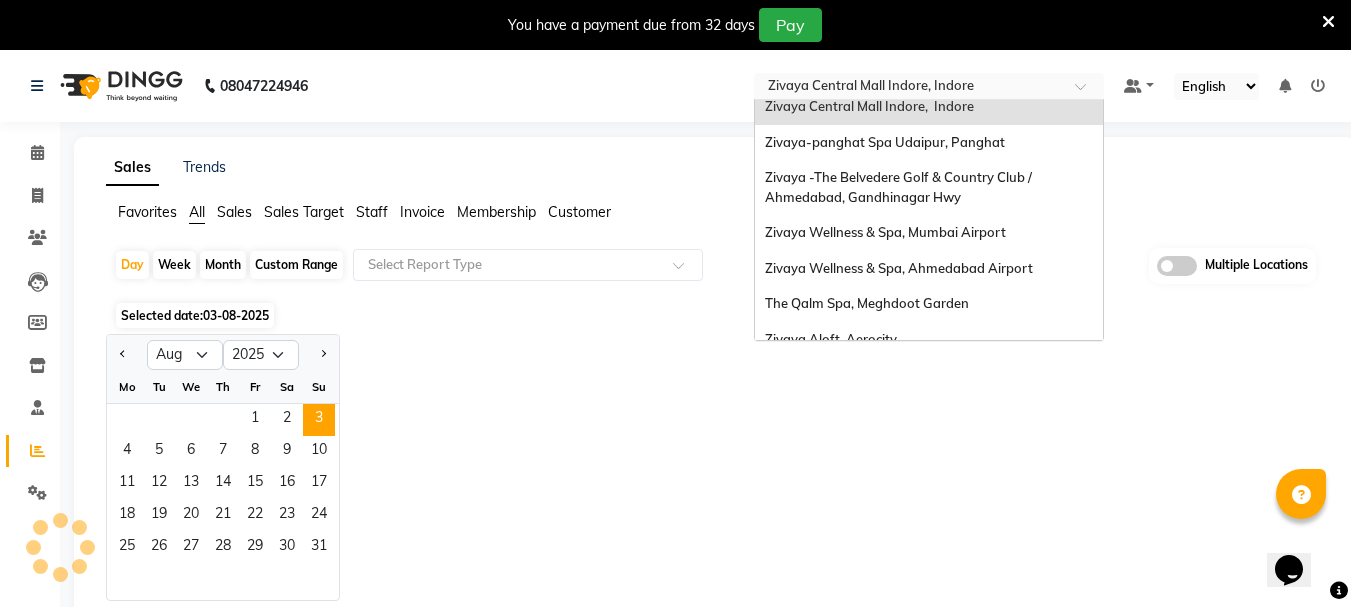 scroll, scrollTop: 205, scrollLeft: 0, axis: vertical 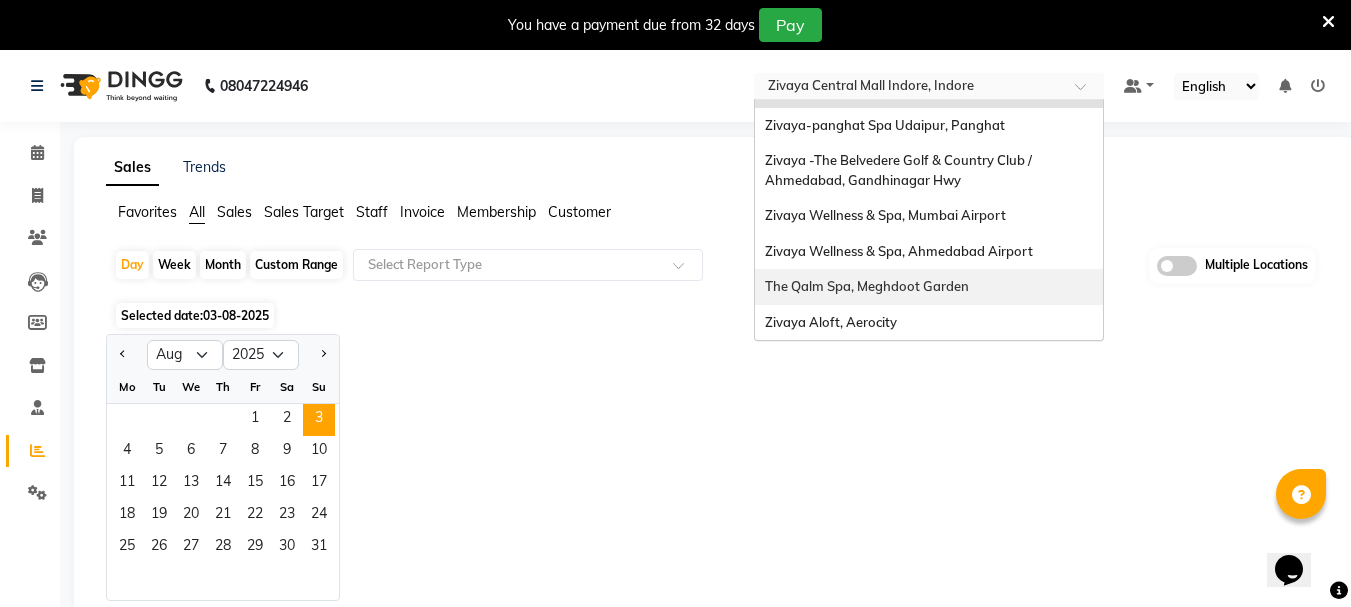 click on "The Qalm Spa, Meghdoot Garden" at bounding box center (929, 287) 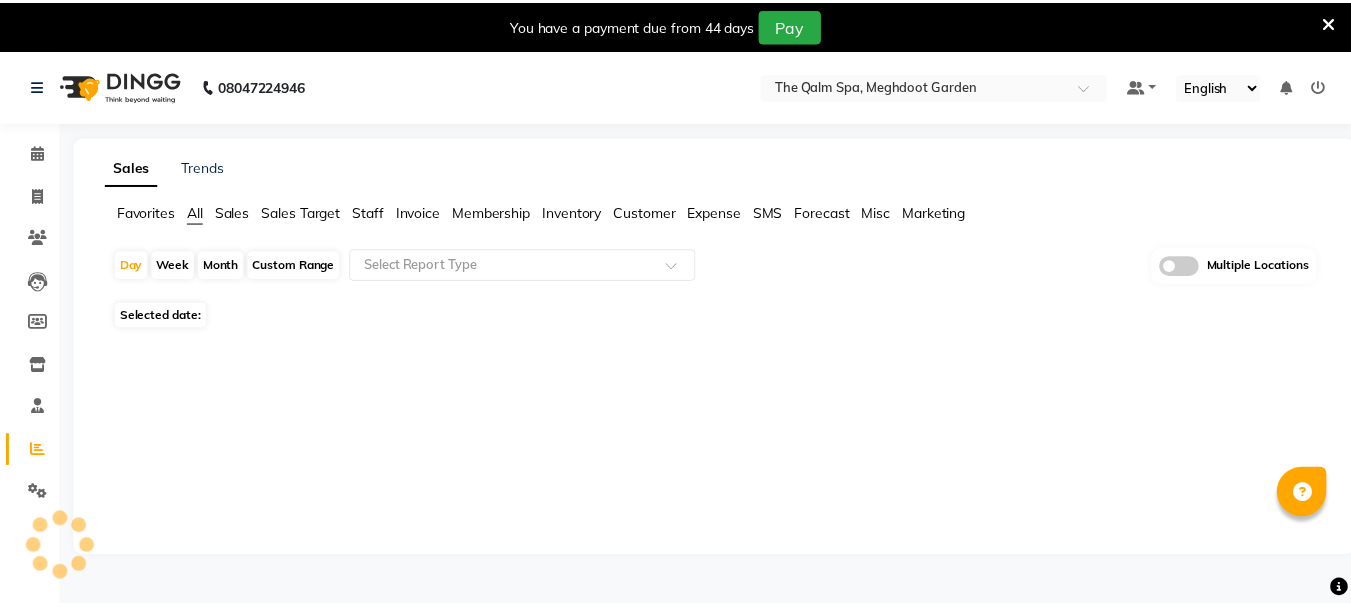 scroll, scrollTop: 0, scrollLeft: 0, axis: both 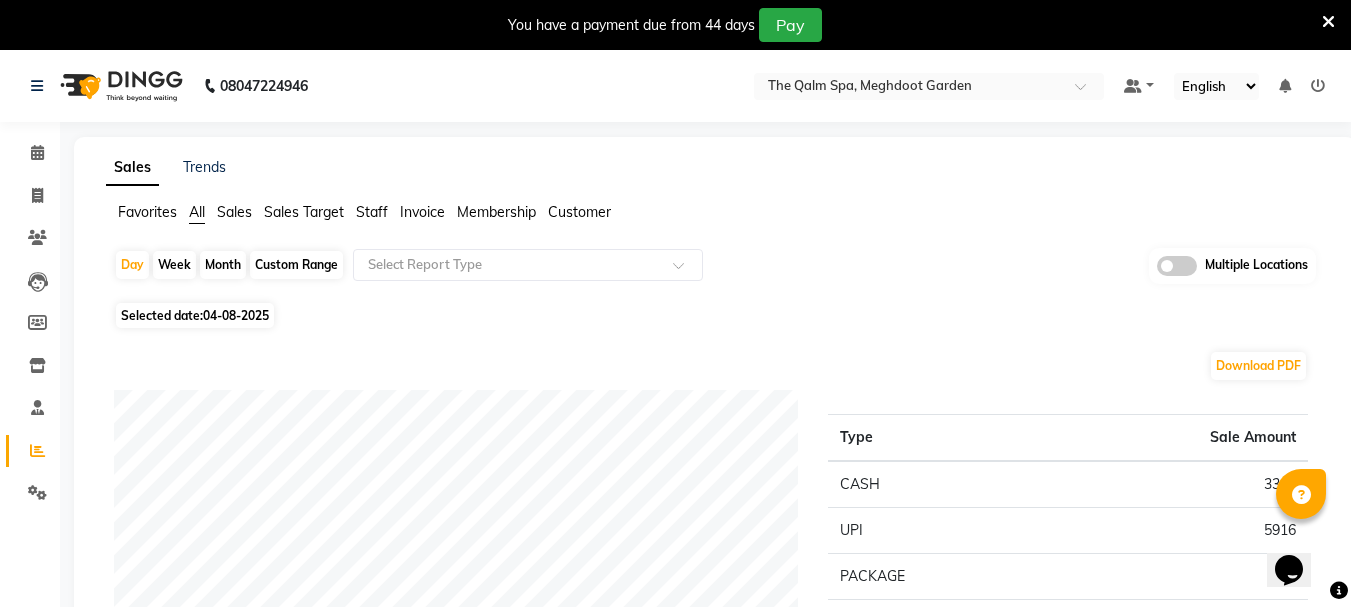 click on "Day   Week   Month   Custom Range  Select Report Type Multiple Locations" 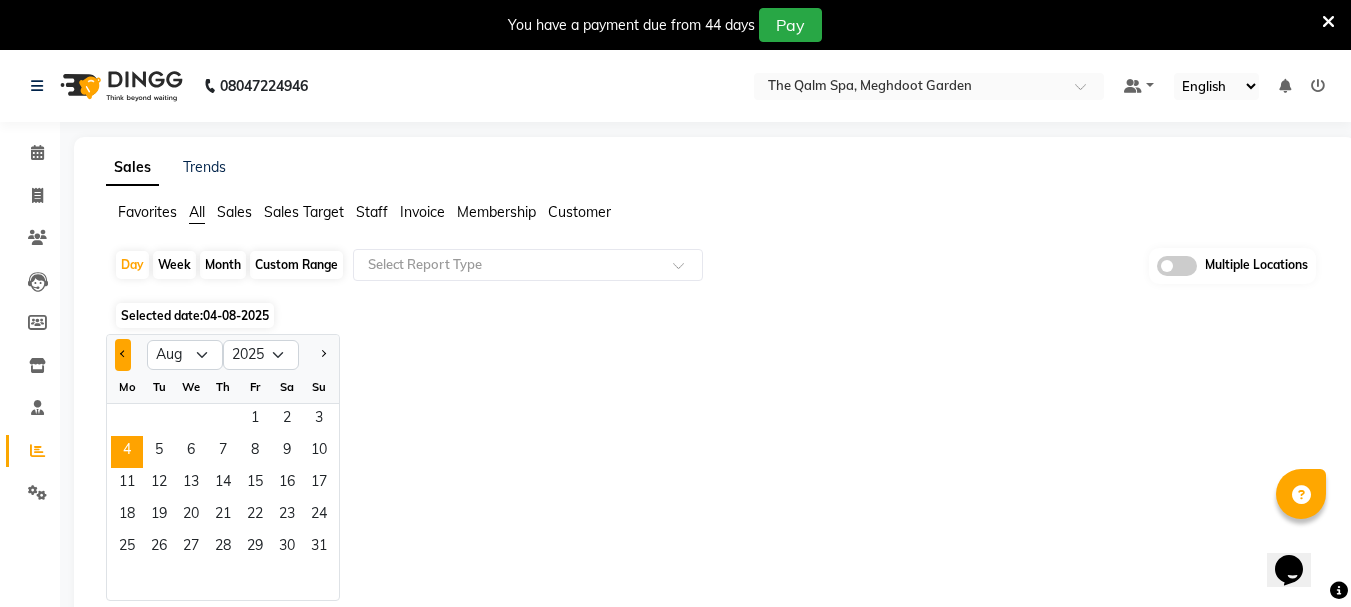 click 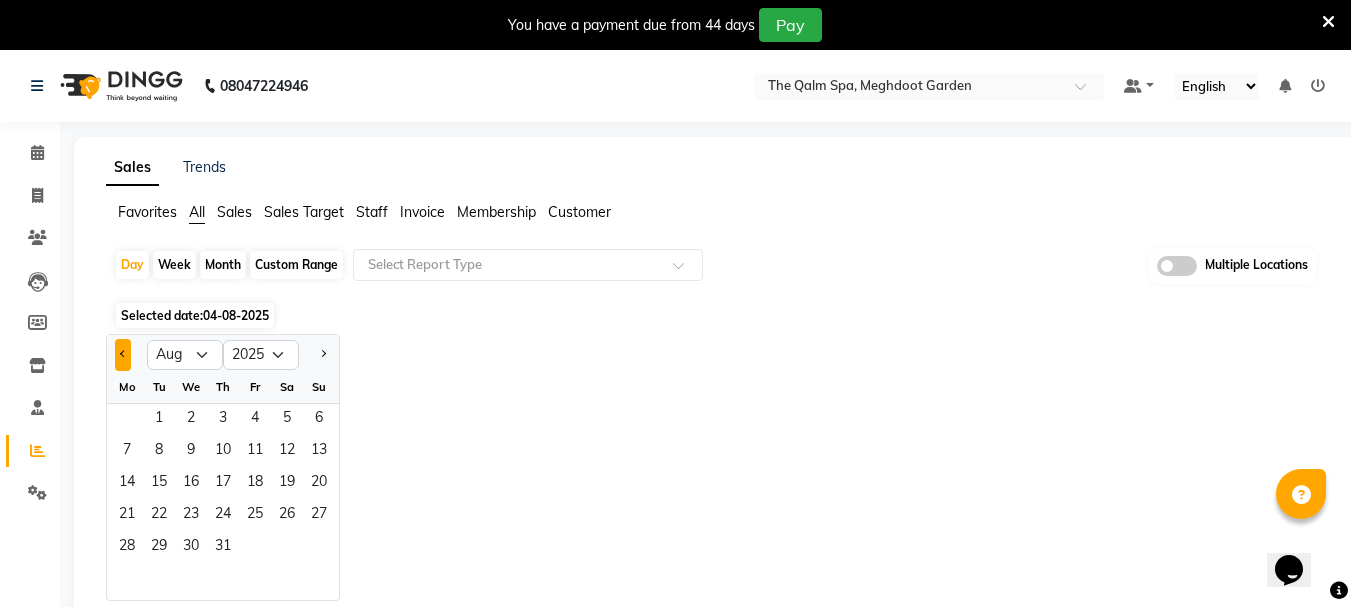 select on "7" 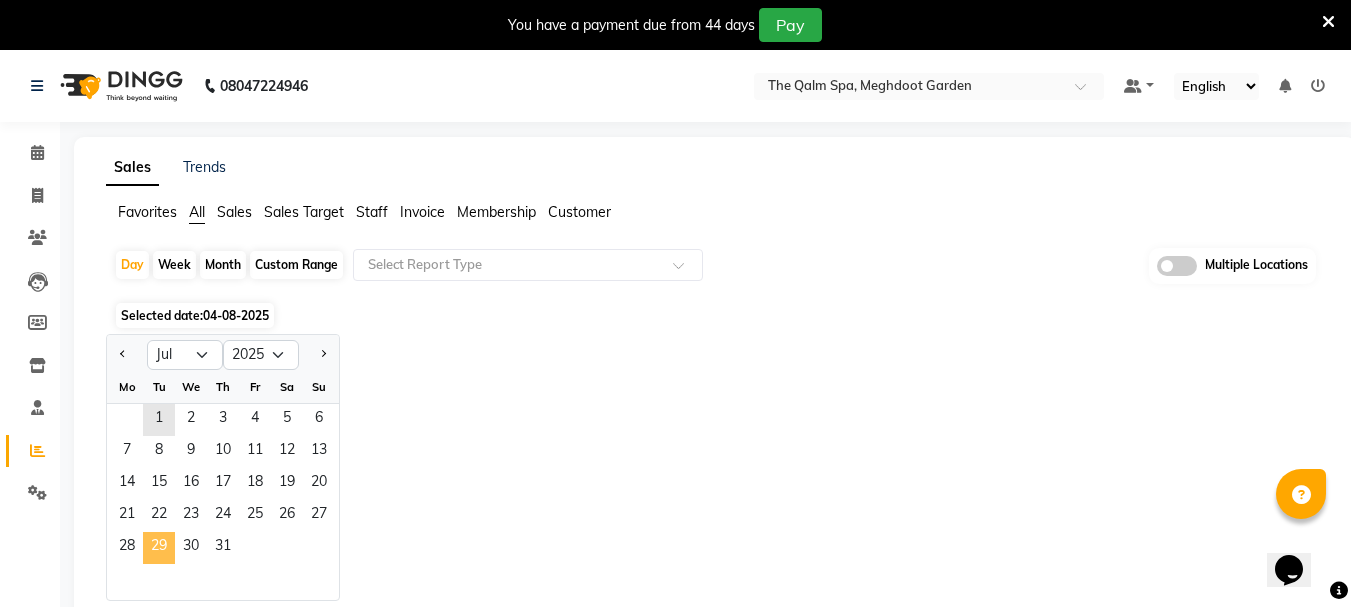 click on "29" 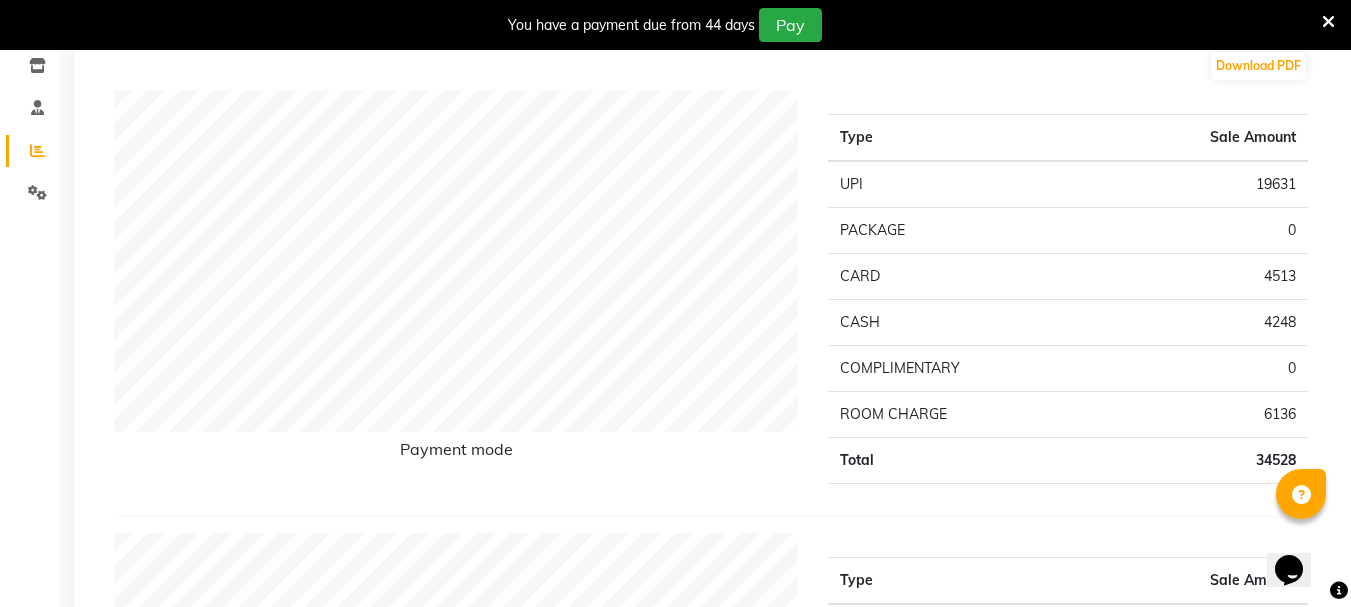 scroll, scrollTop: 0, scrollLeft: 0, axis: both 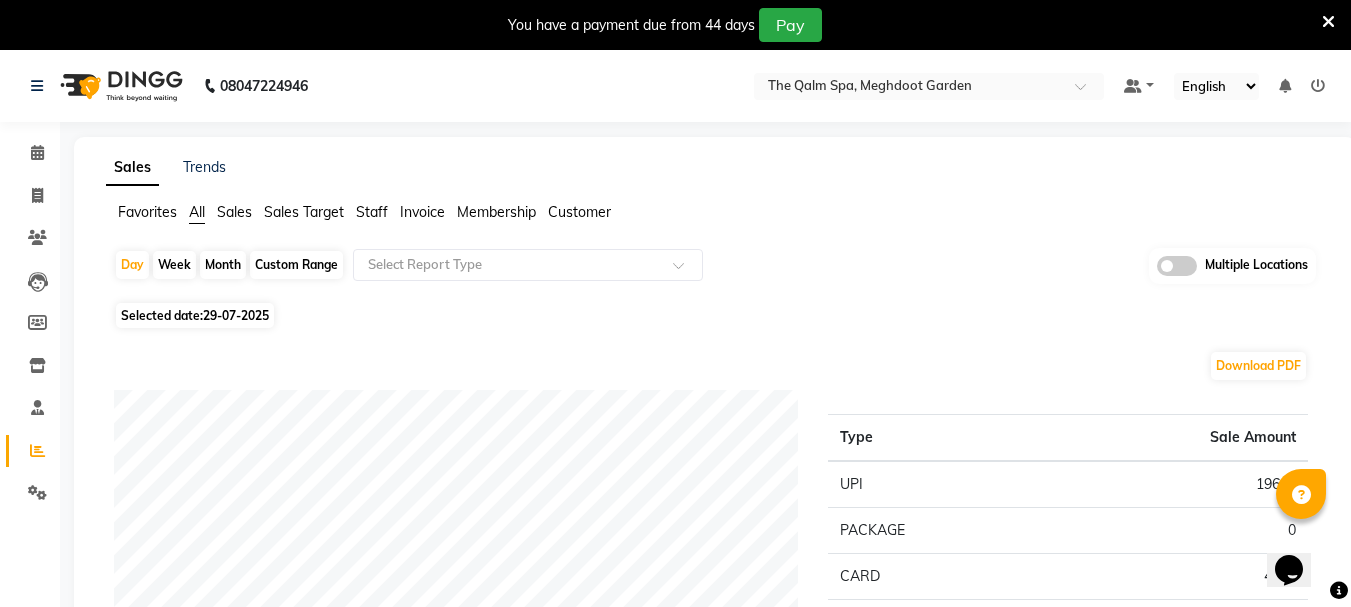 click on "29-07-2025" 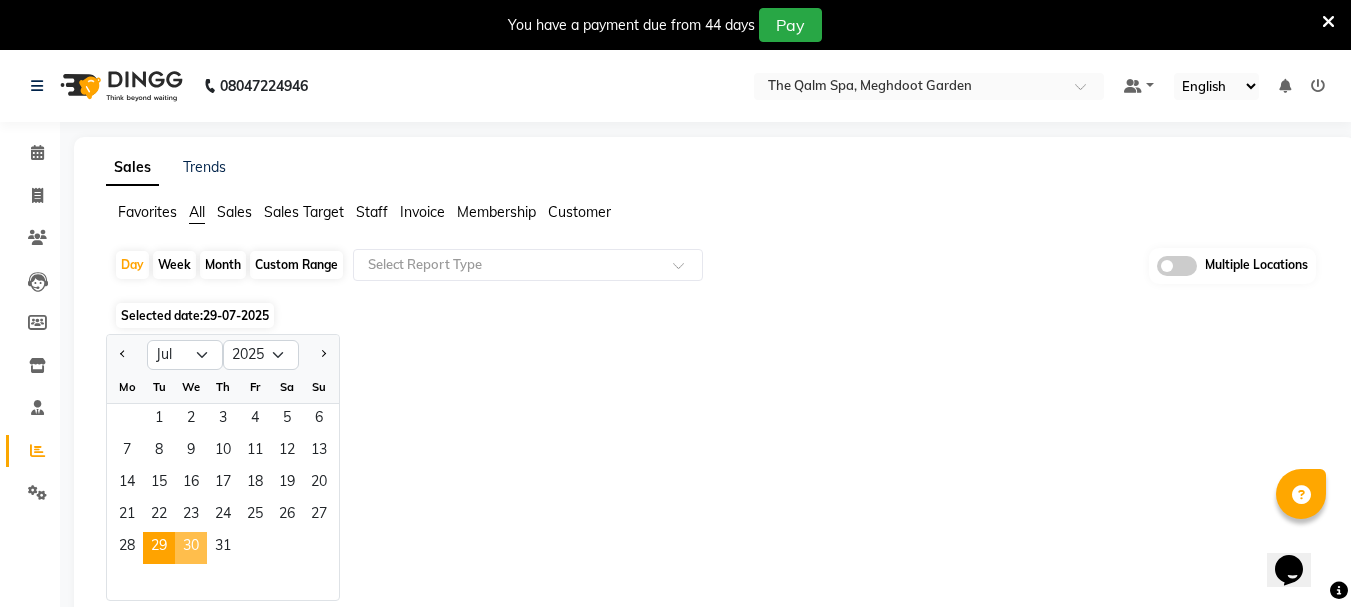 click on "30" 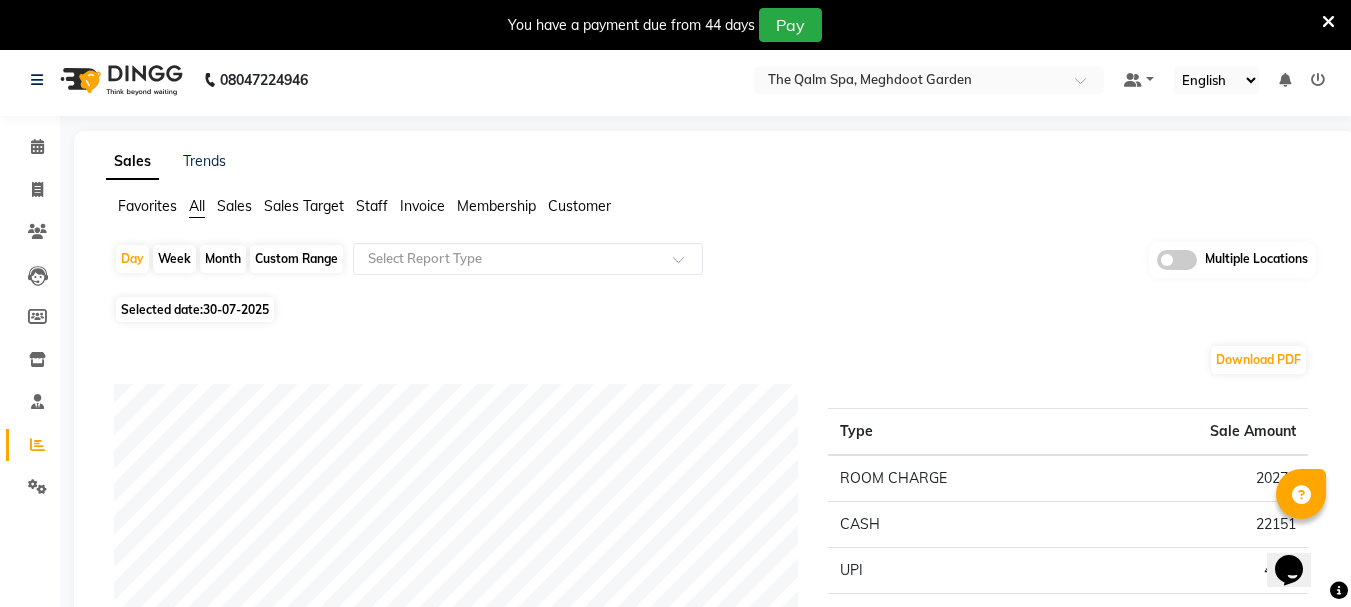 scroll, scrollTop: 0, scrollLeft: 0, axis: both 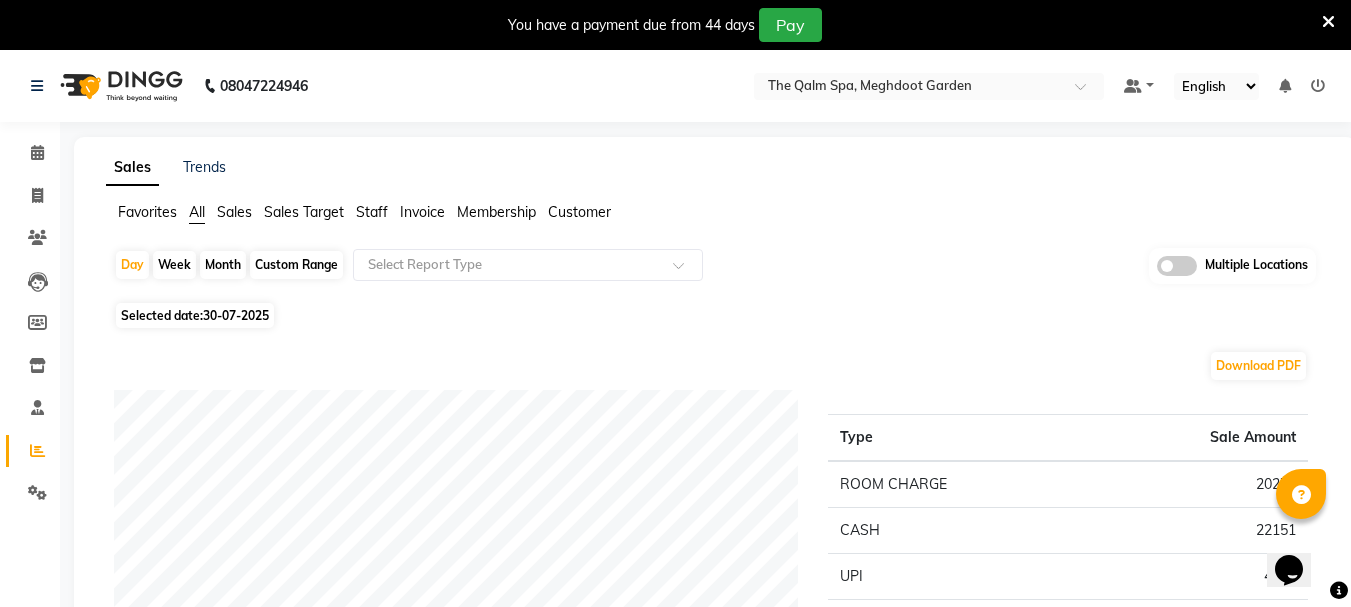 click on "30-07-2025" 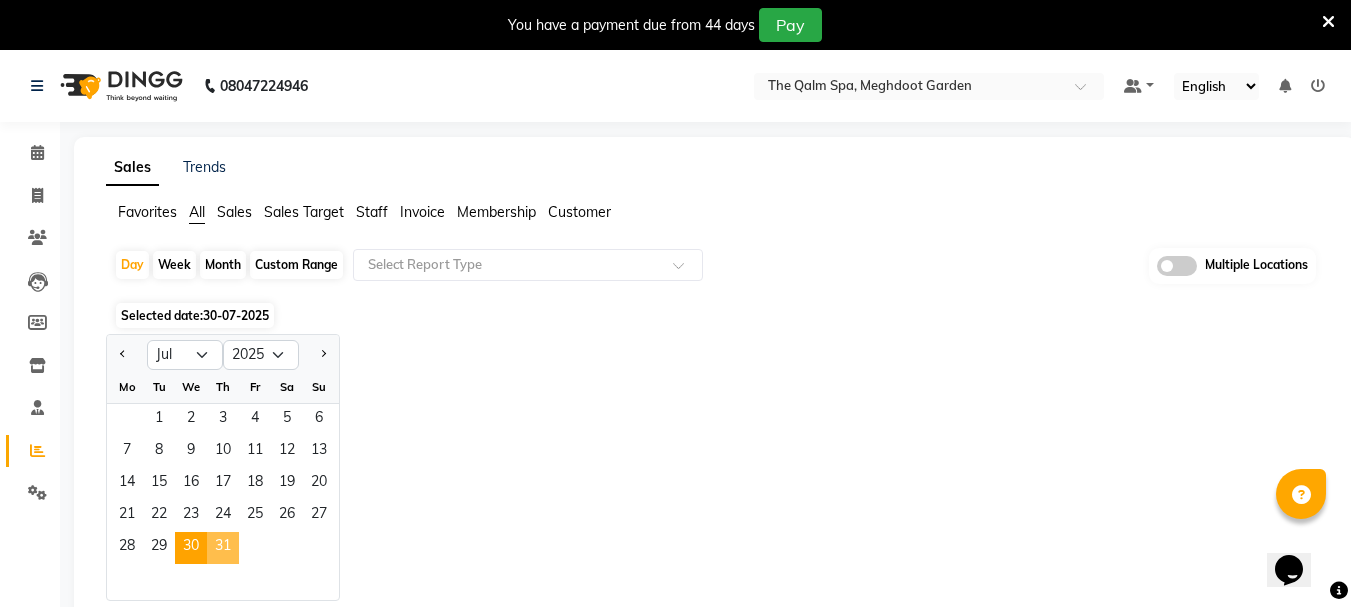 click on "31" 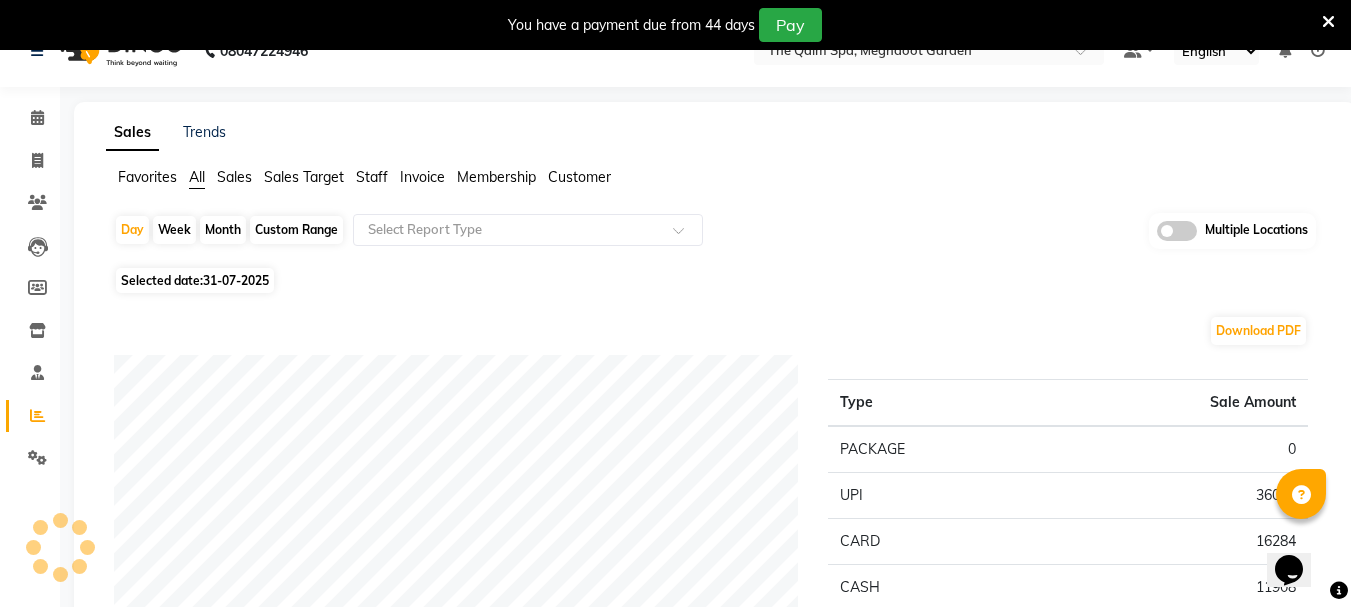 scroll, scrollTop: 0, scrollLeft: 0, axis: both 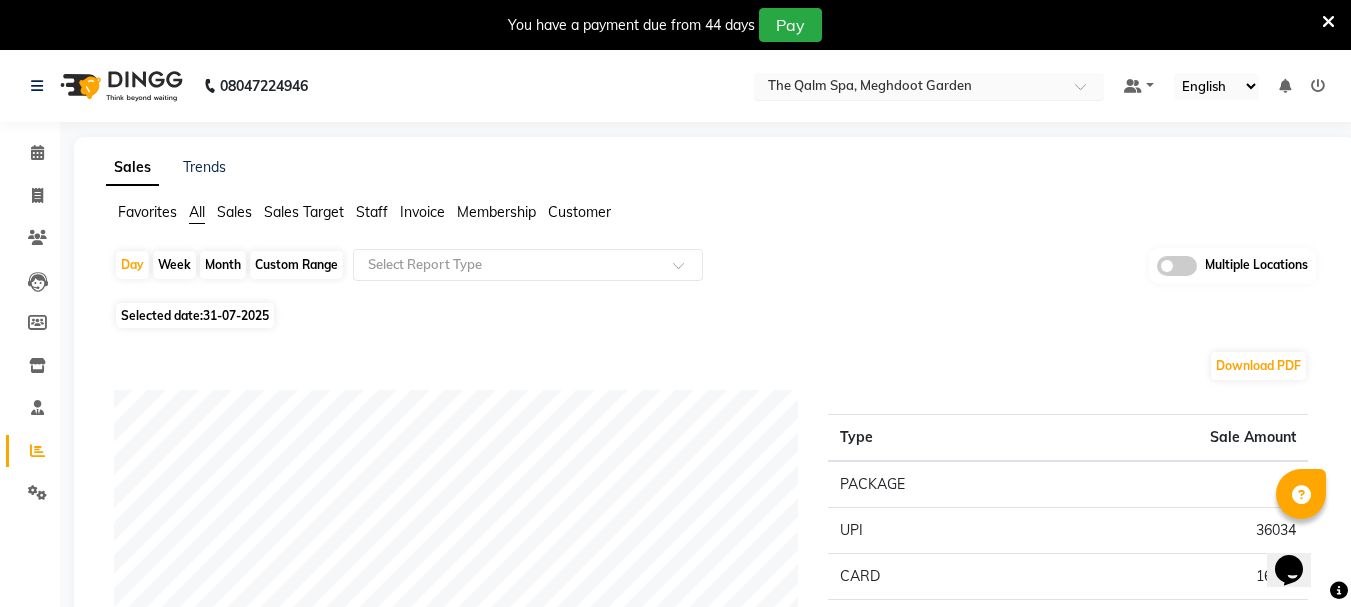 click at bounding box center (909, 88) 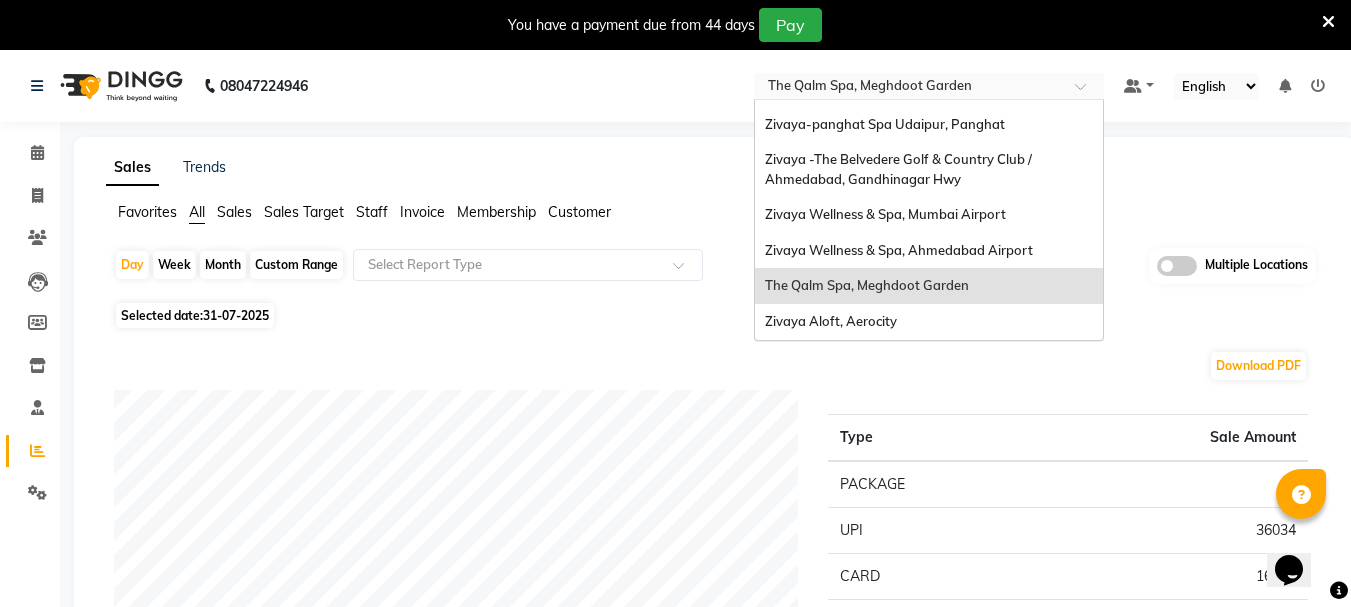 scroll, scrollTop: 205, scrollLeft: 0, axis: vertical 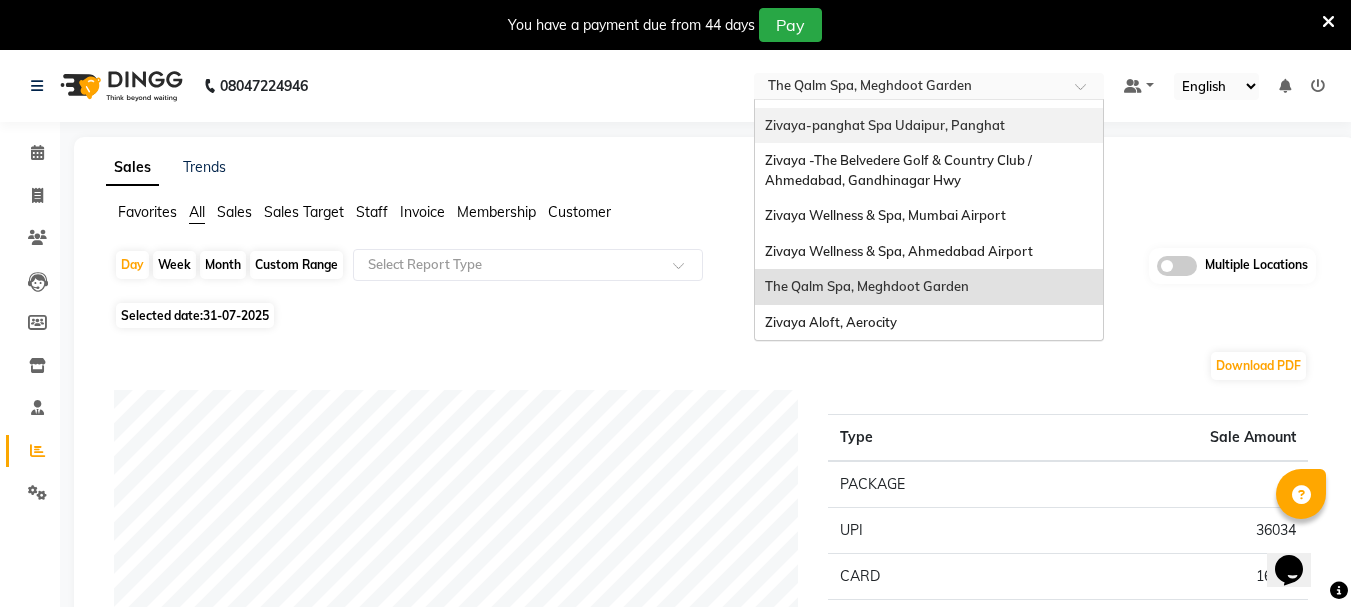 click on "Zivaya-panghat Spa Udaipur, Panghat" at bounding box center (929, 126) 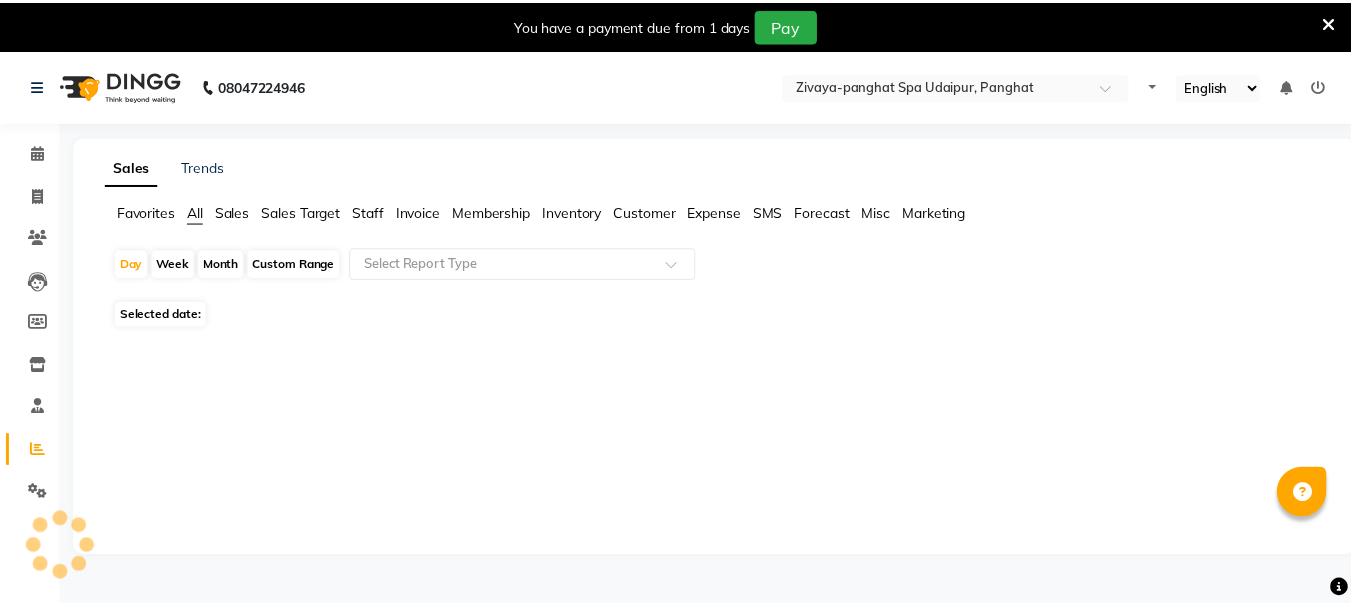 scroll, scrollTop: 0, scrollLeft: 0, axis: both 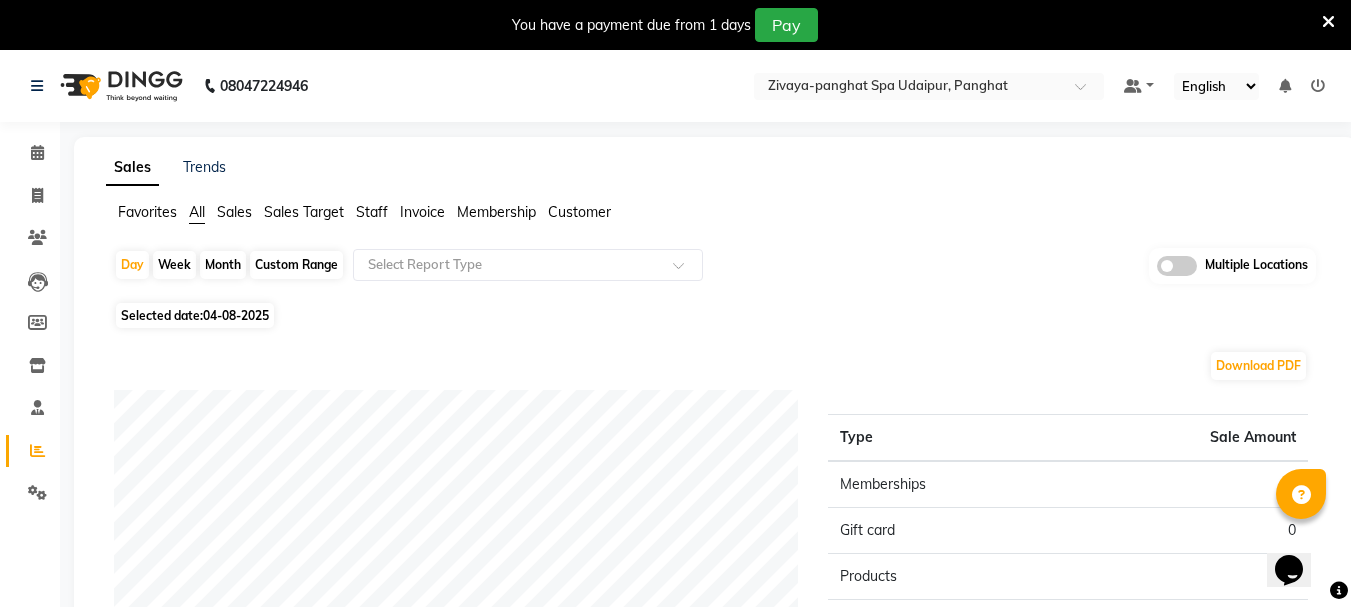 click on "Selected date:  04-08-2025" 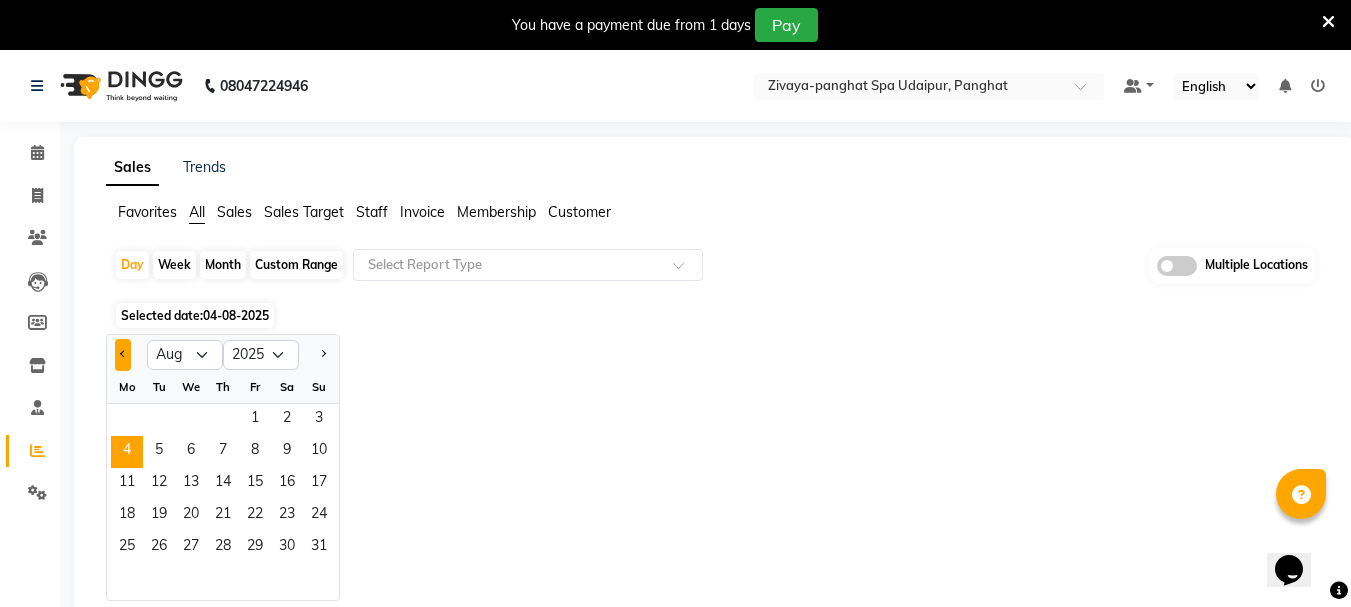 click 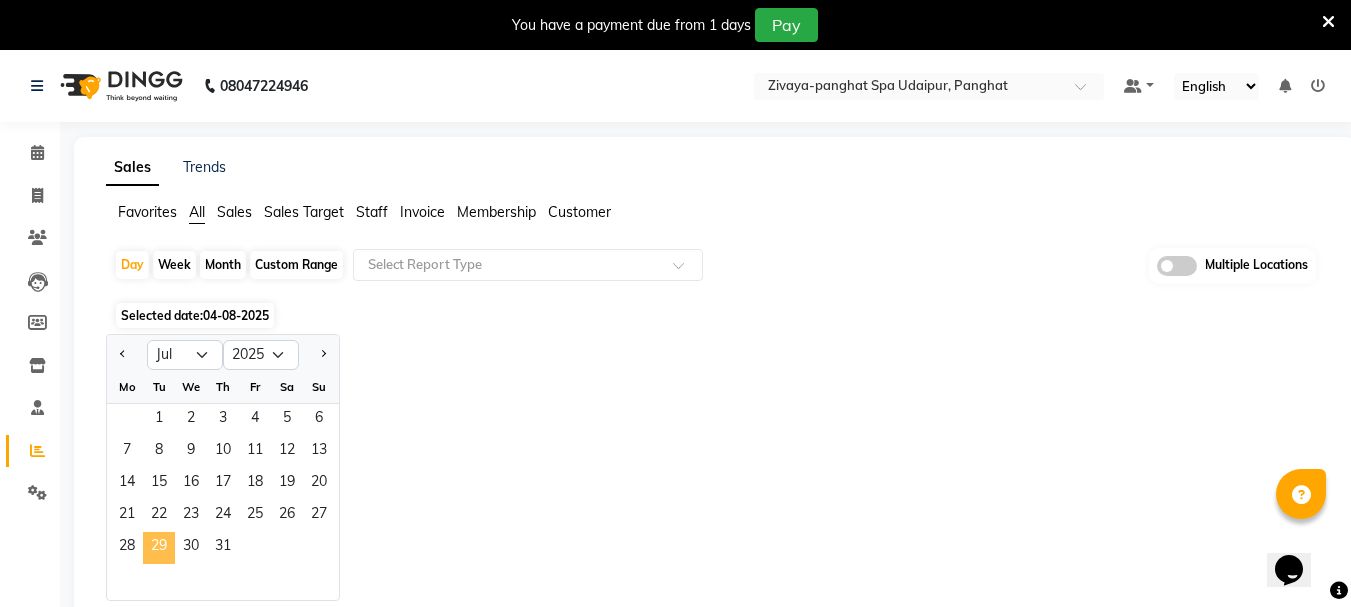 click on "29" 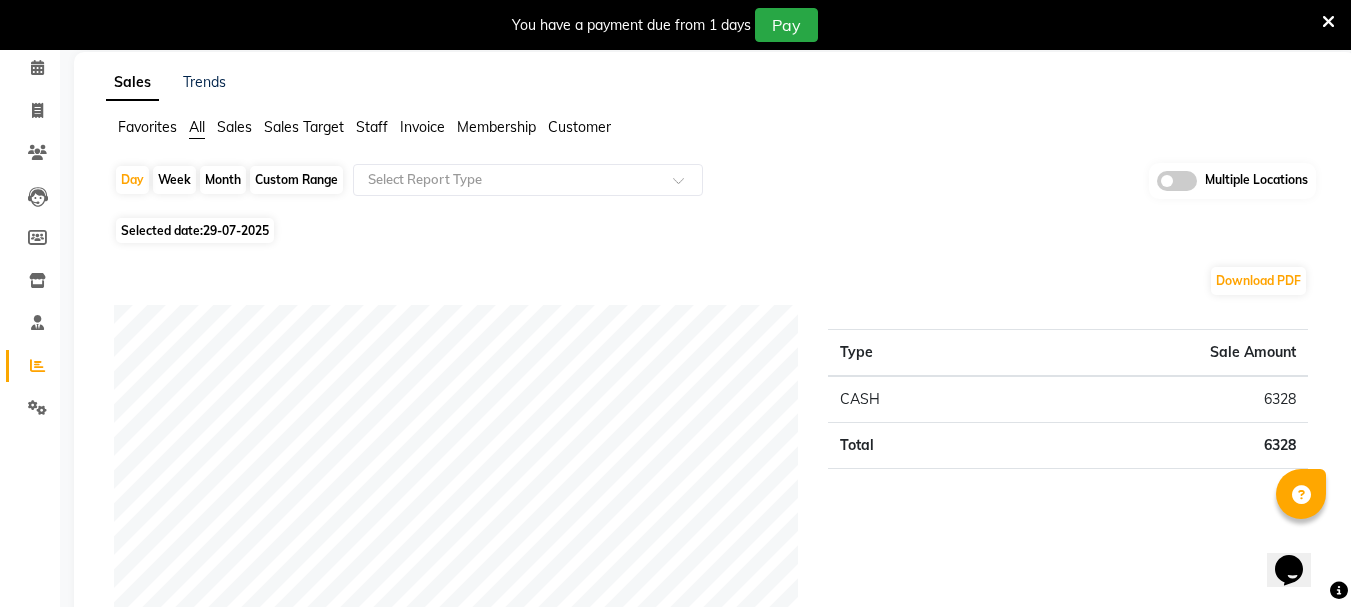scroll, scrollTop: 200, scrollLeft: 0, axis: vertical 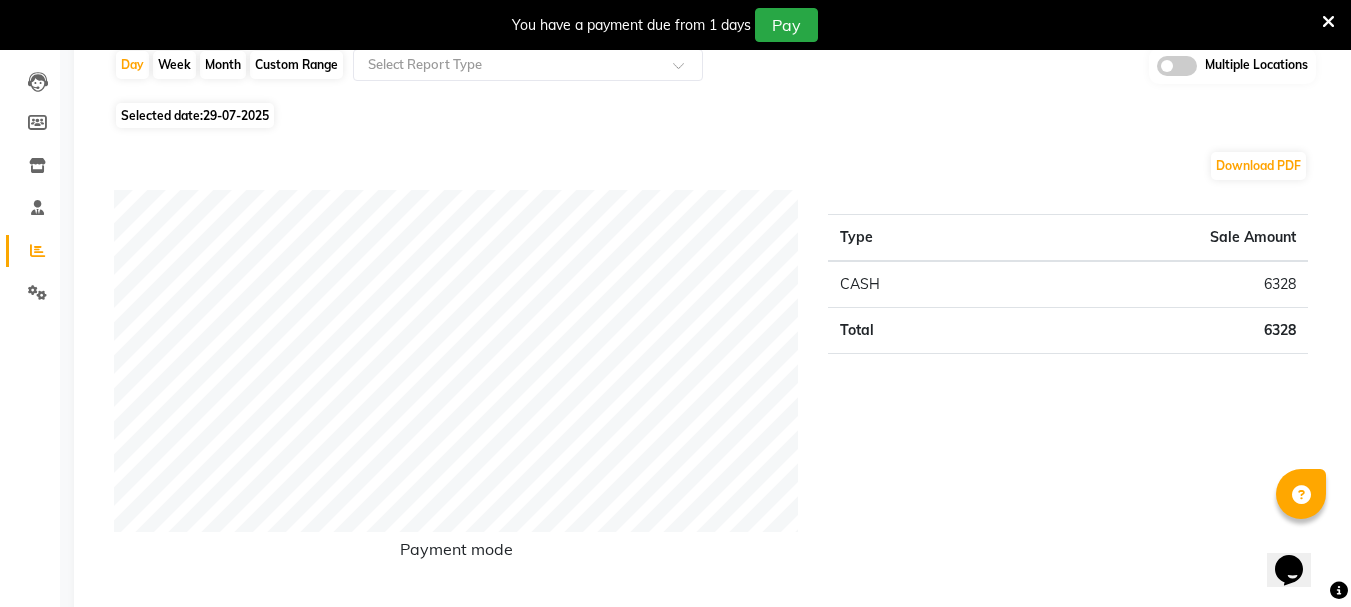 click on "Selected date:  29-07-2025" 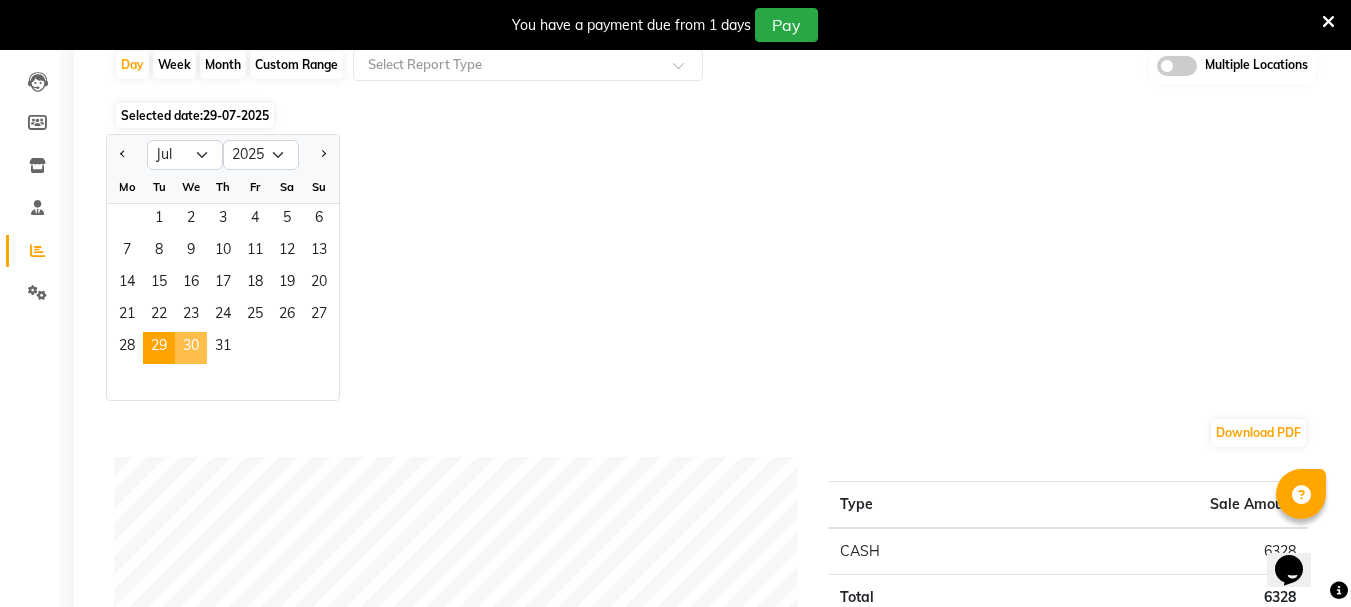 click on "30" 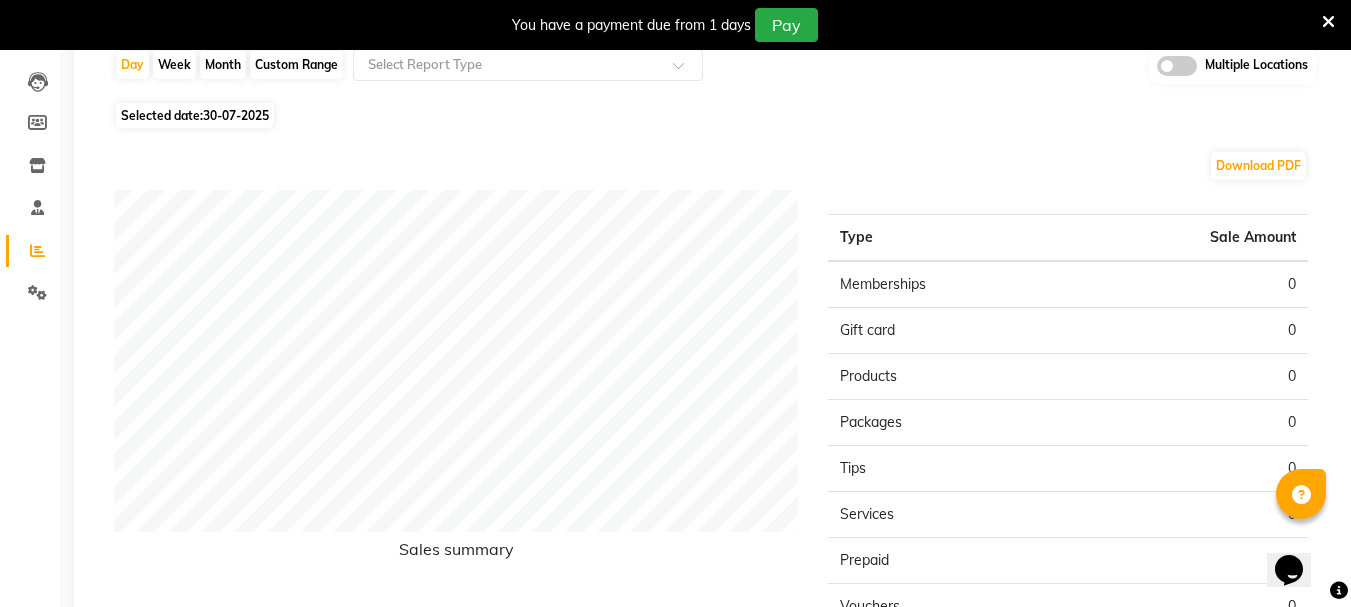 click on "Selected date:  30-07-2025" 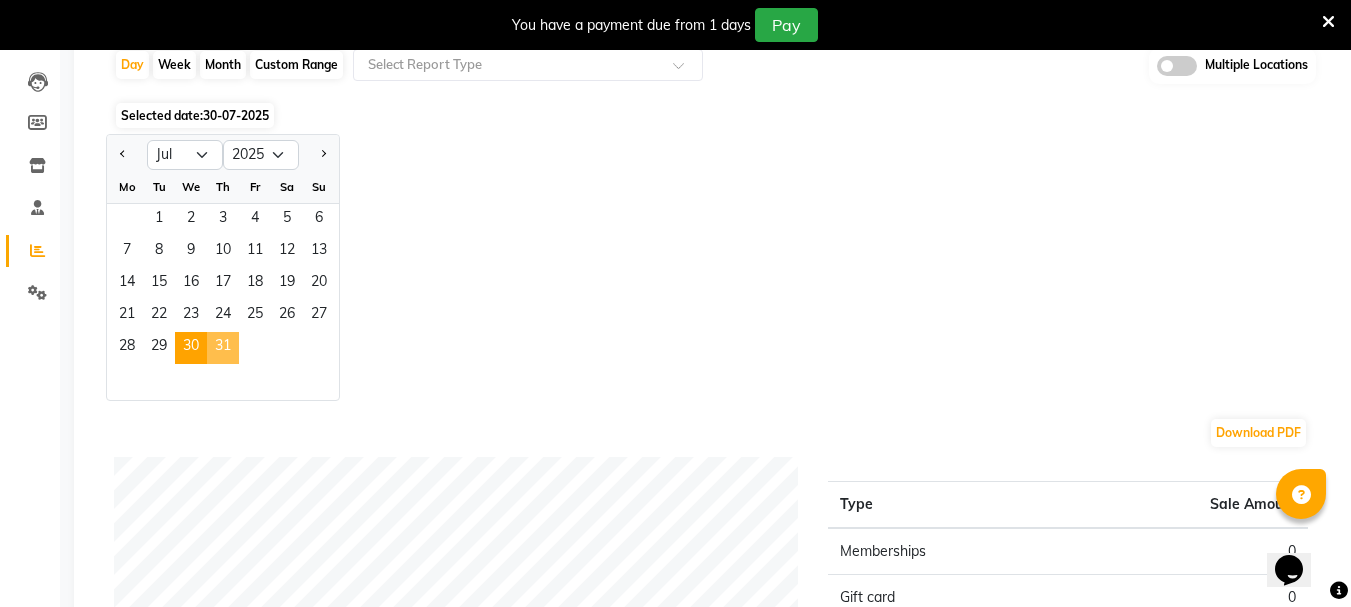 click on "31" 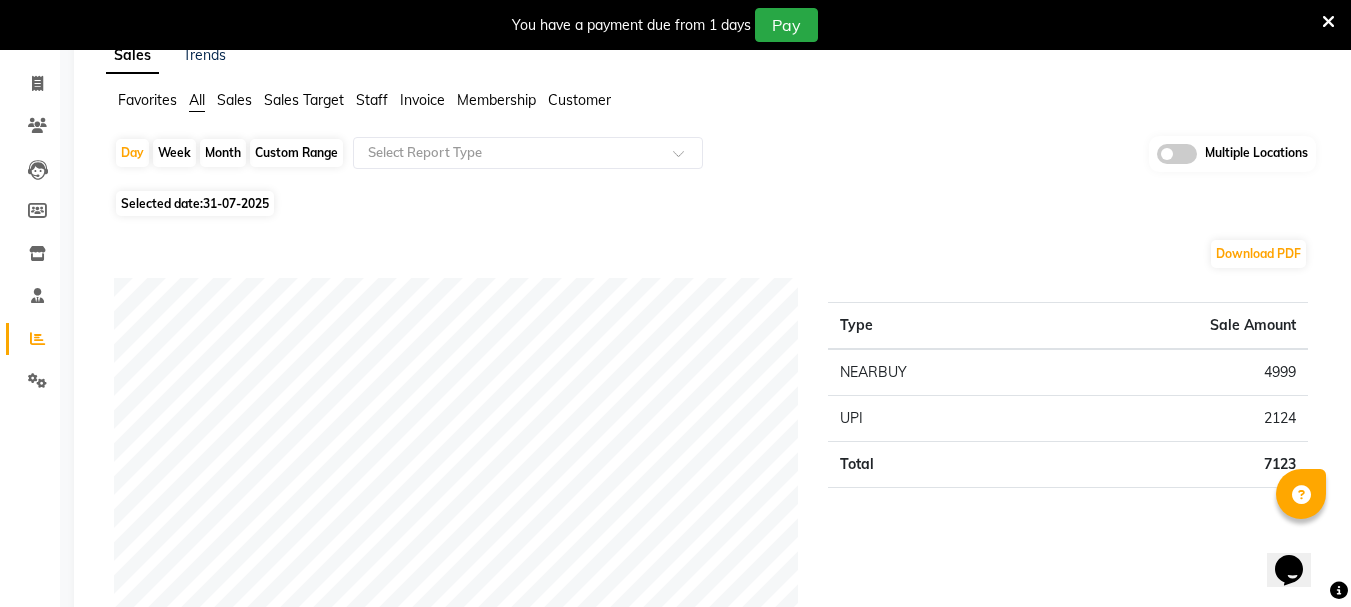 scroll, scrollTop: 0, scrollLeft: 0, axis: both 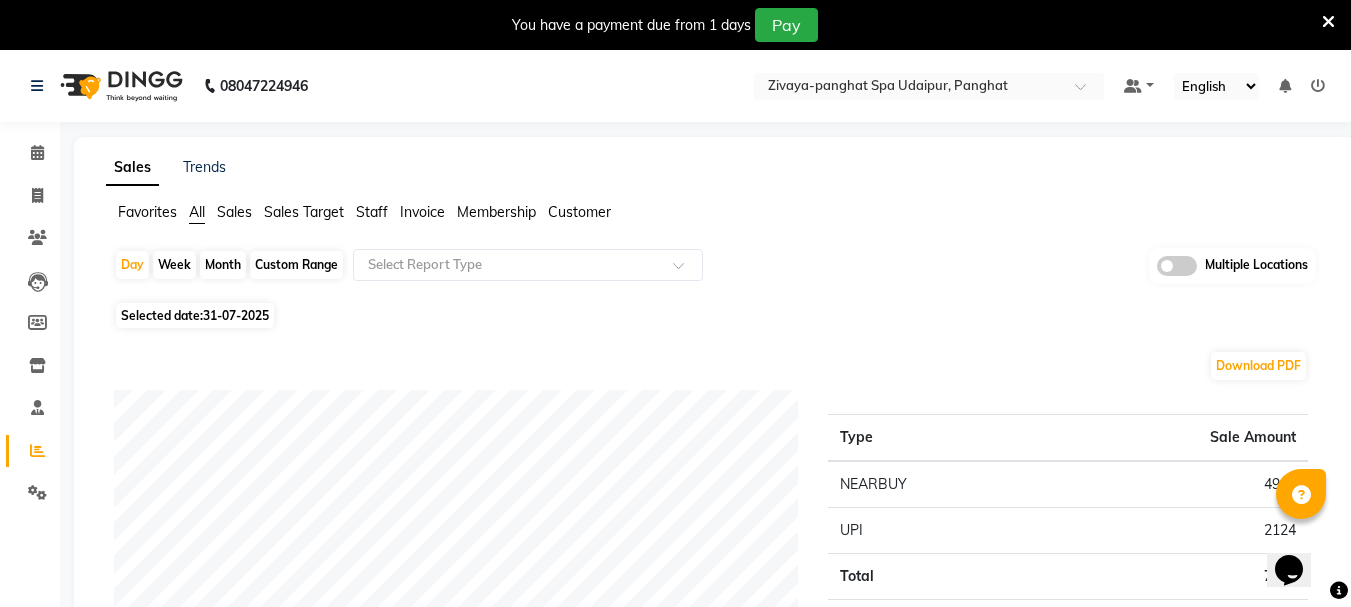 click on "08047224946 Select Location × Zivaya-panghat Spa Udaipur, Panghat  Default Panel My Panel English ENGLISH Español العربية मराठी हिंदी ગુજરાતી தமிழ் 中文 Notifications nothing to show" 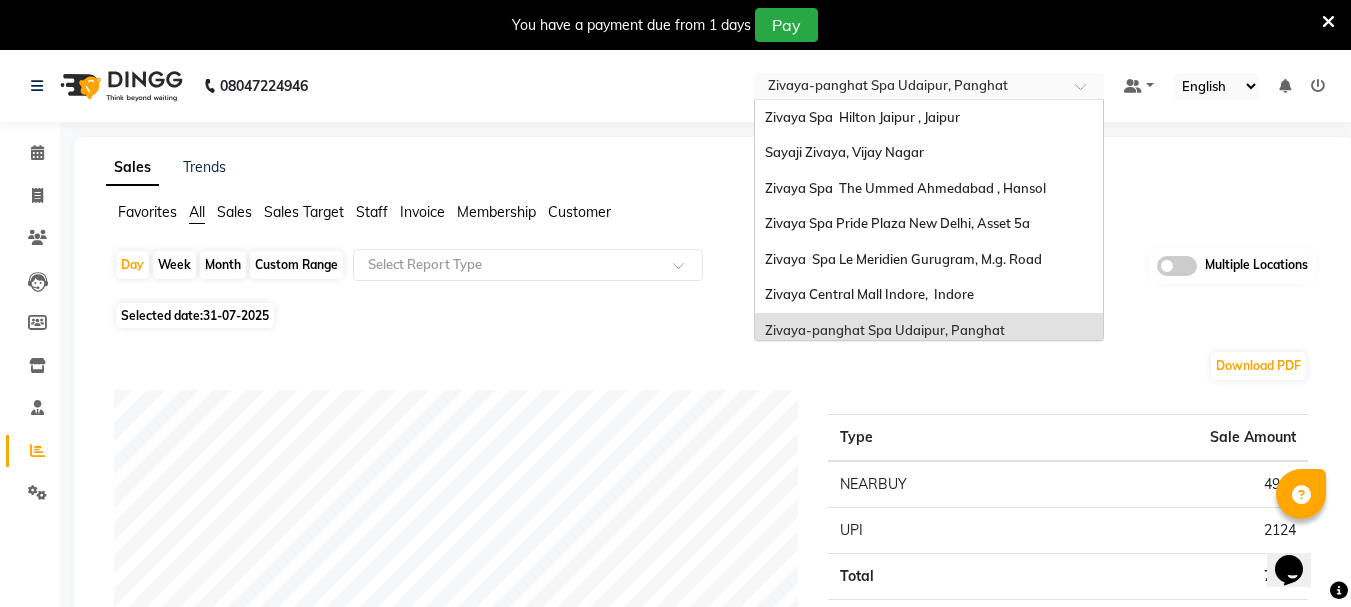 click at bounding box center (909, 88) 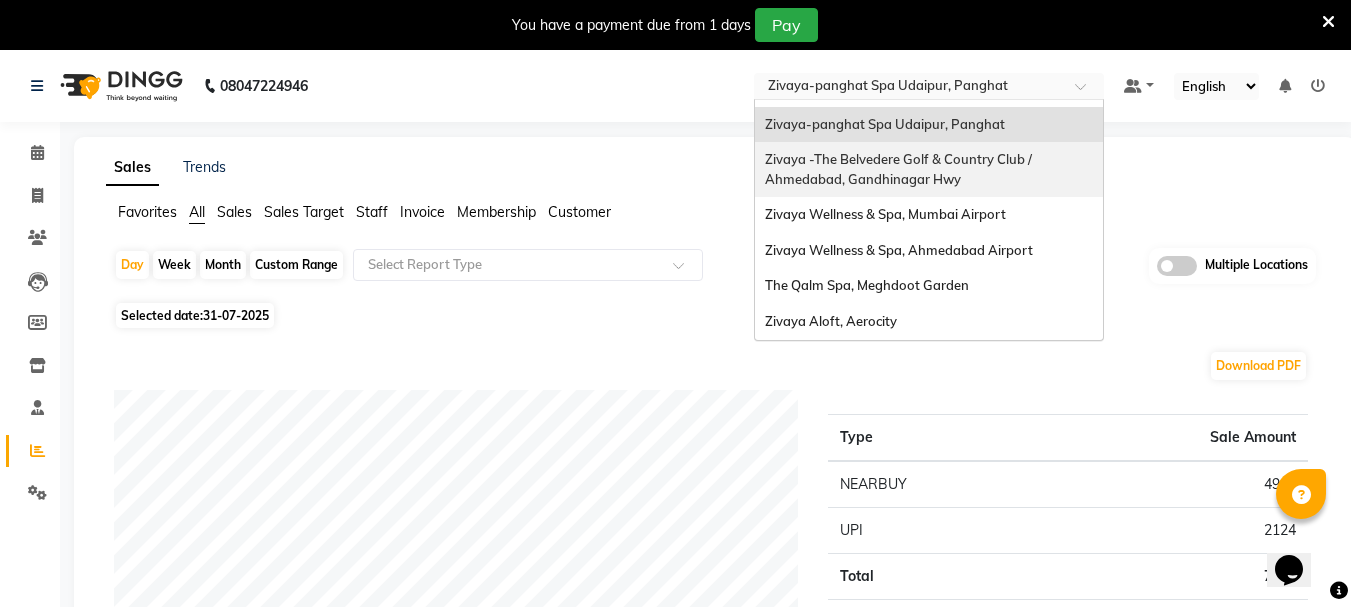 click on "Zivaya -The Belvedere Golf & Country Club / Ahmedabad, Gandhinagar Hwy" at bounding box center (900, 169) 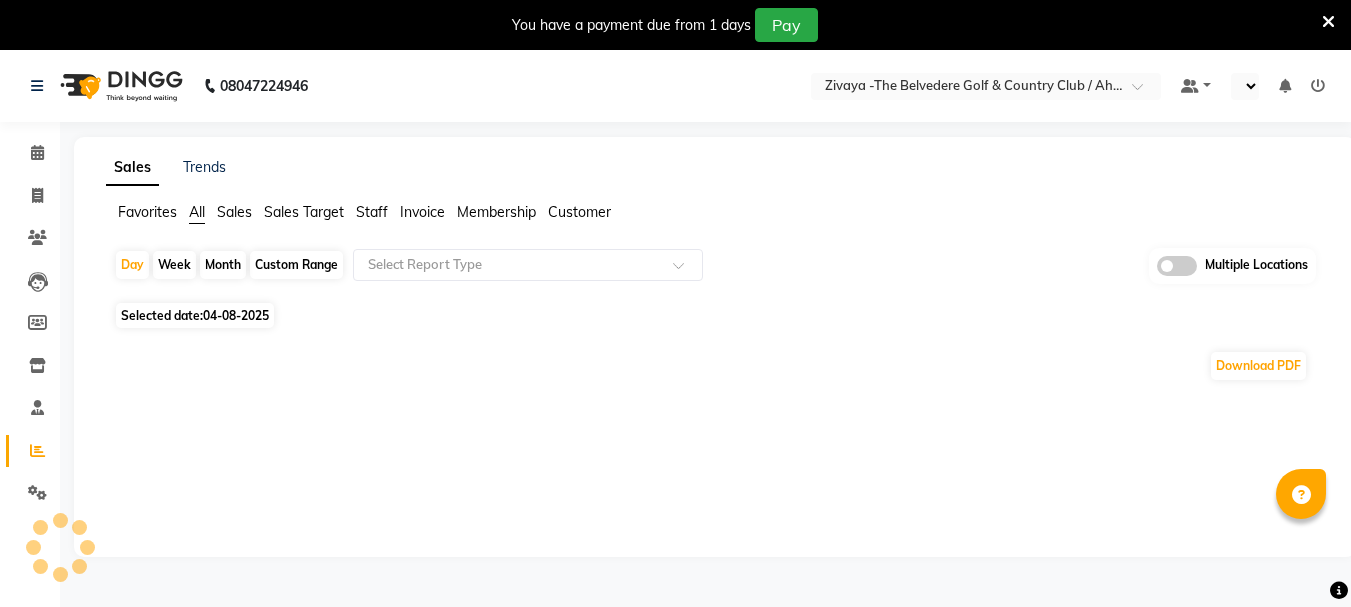 scroll, scrollTop: 50, scrollLeft: 0, axis: vertical 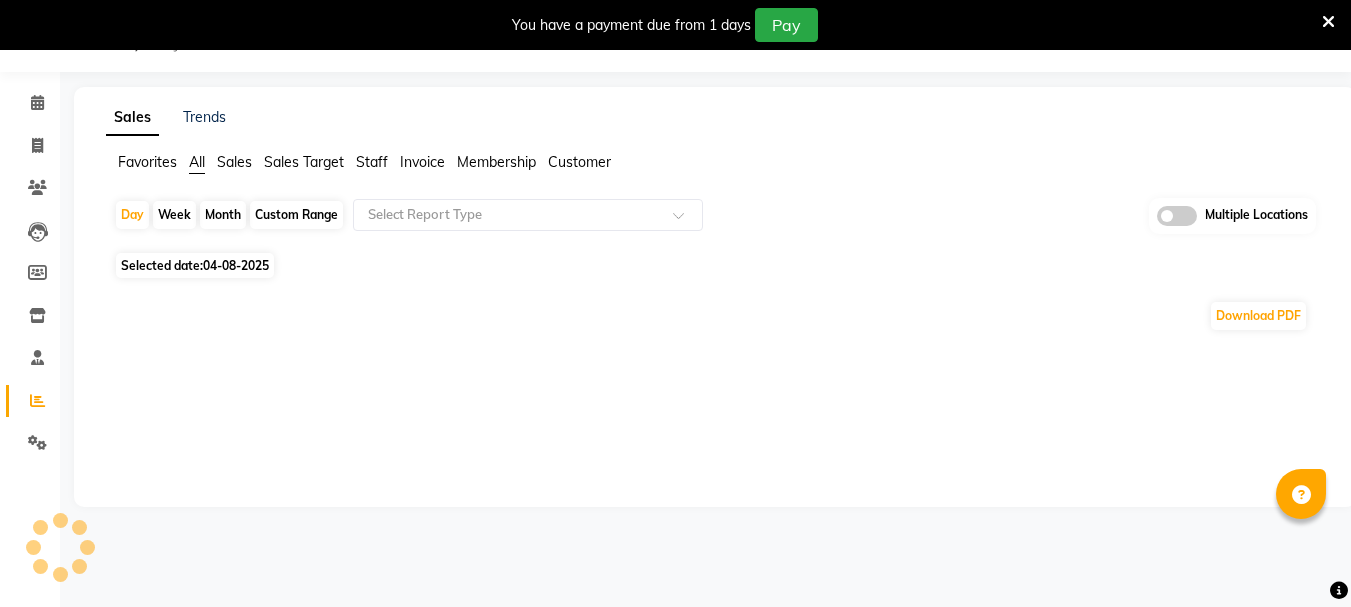 select on "en" 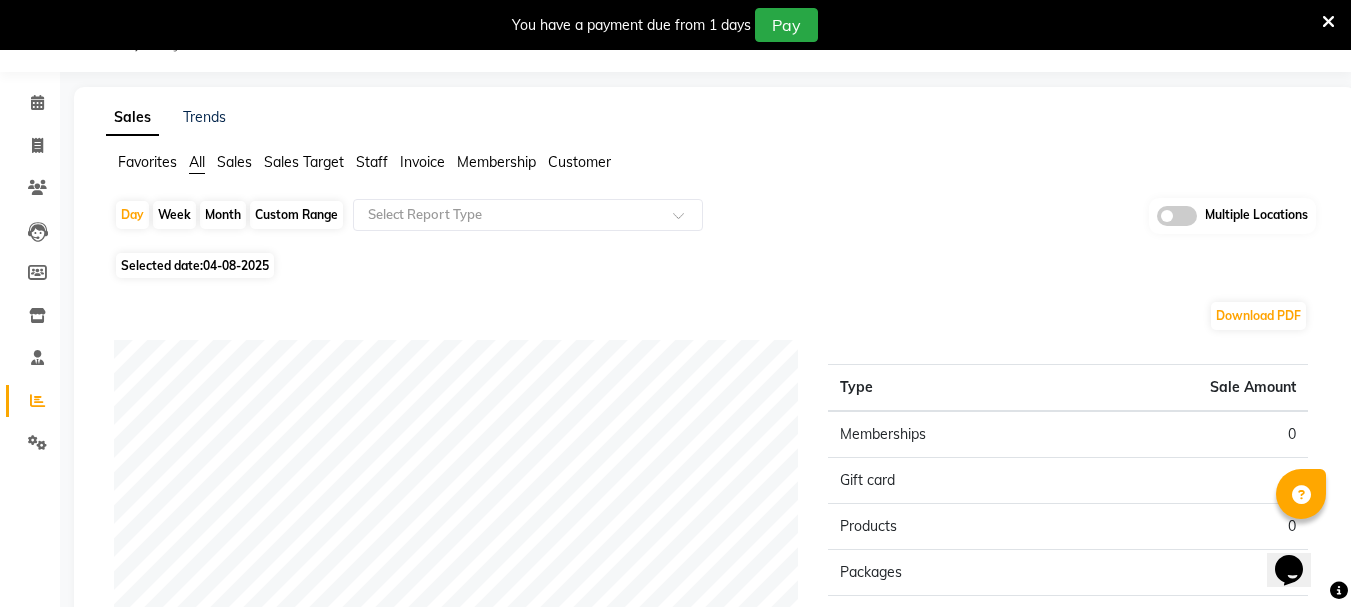 scroll, scrollTop: 0, scrollLeft: 0, axis: both 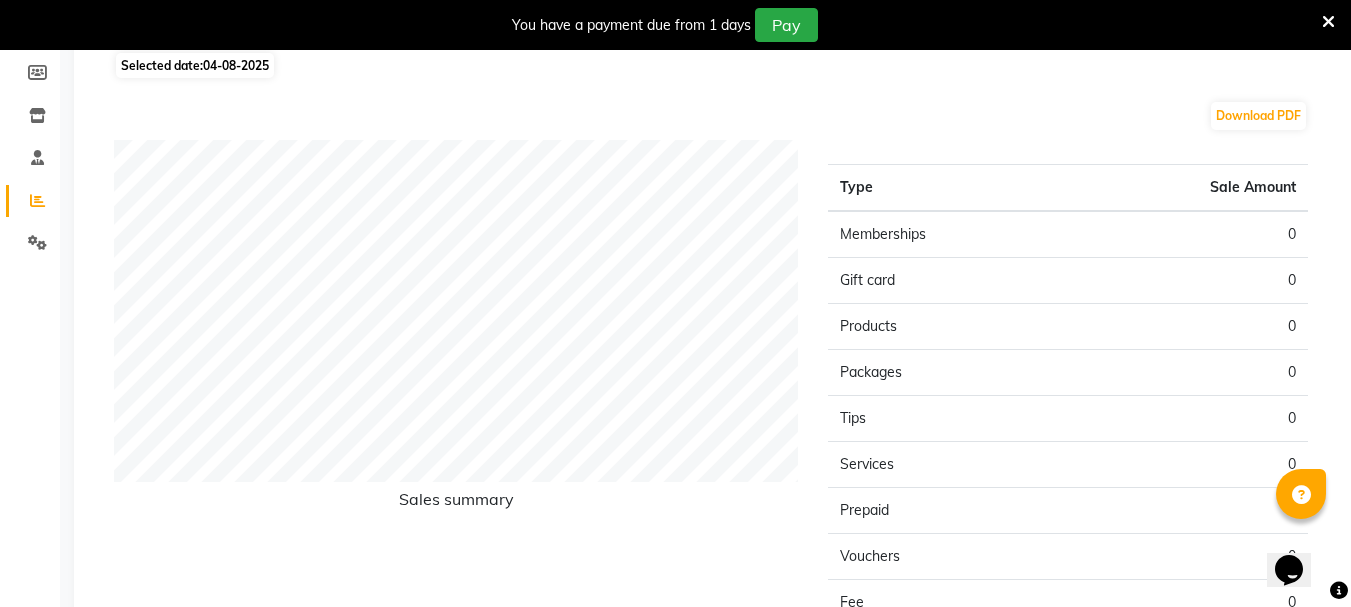 click on "Selected date:  04-08-2025" 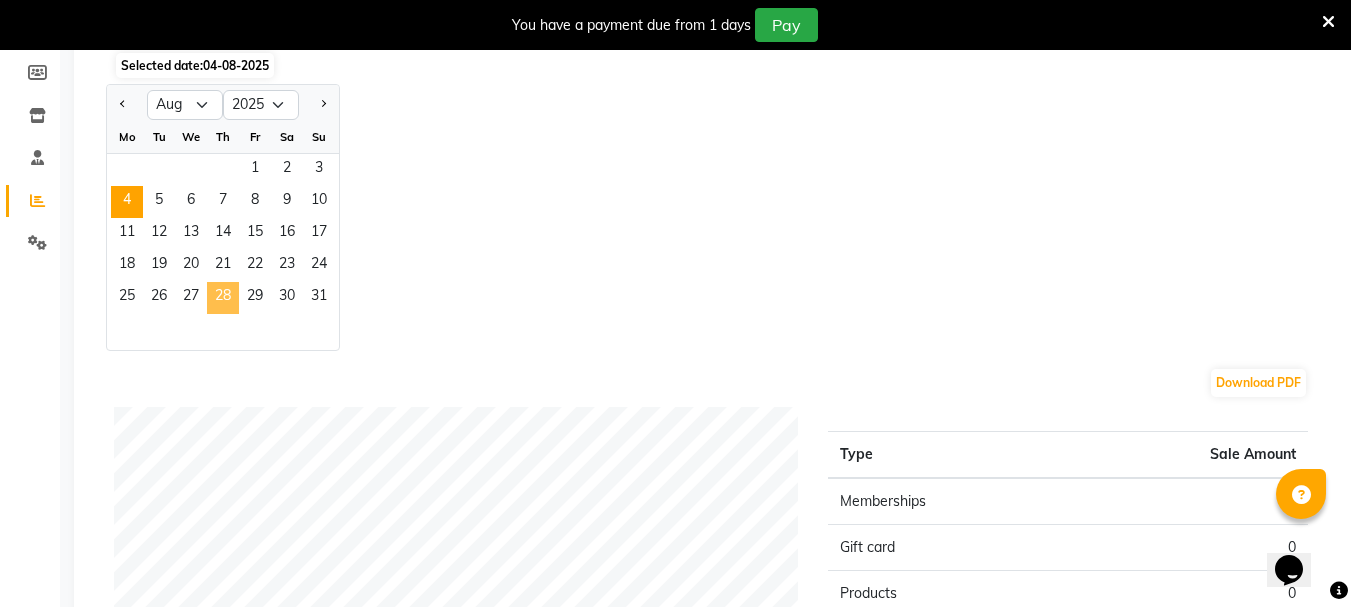 click on "28" 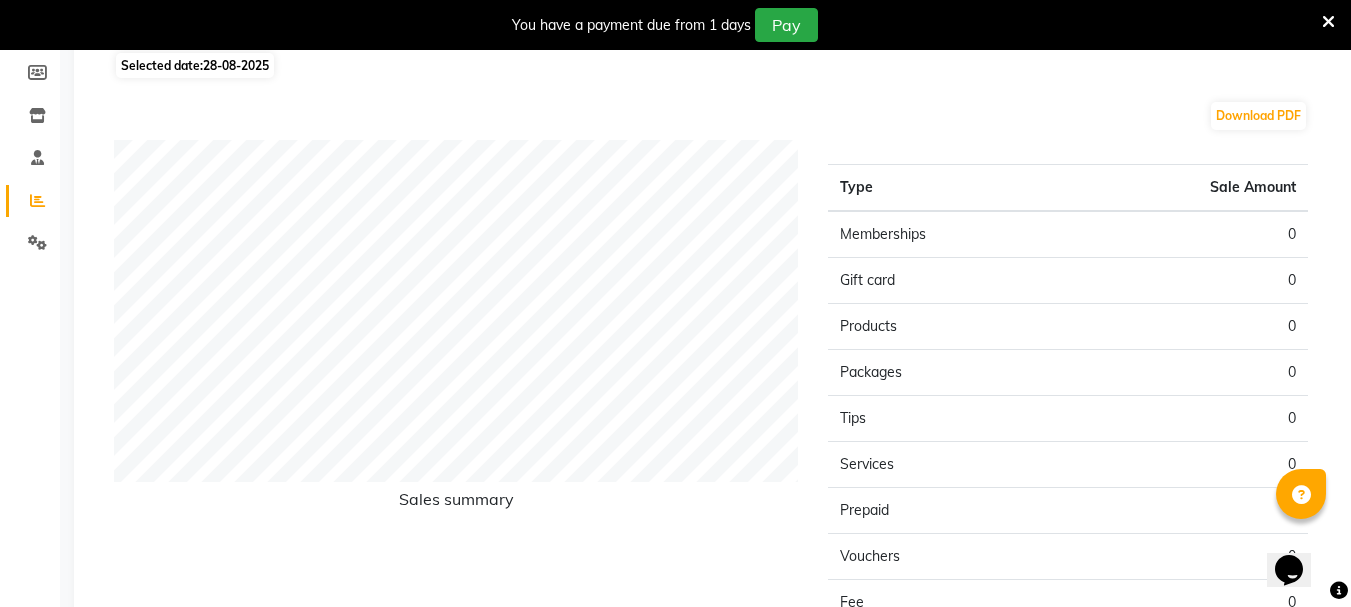 click on "28-08-2025" 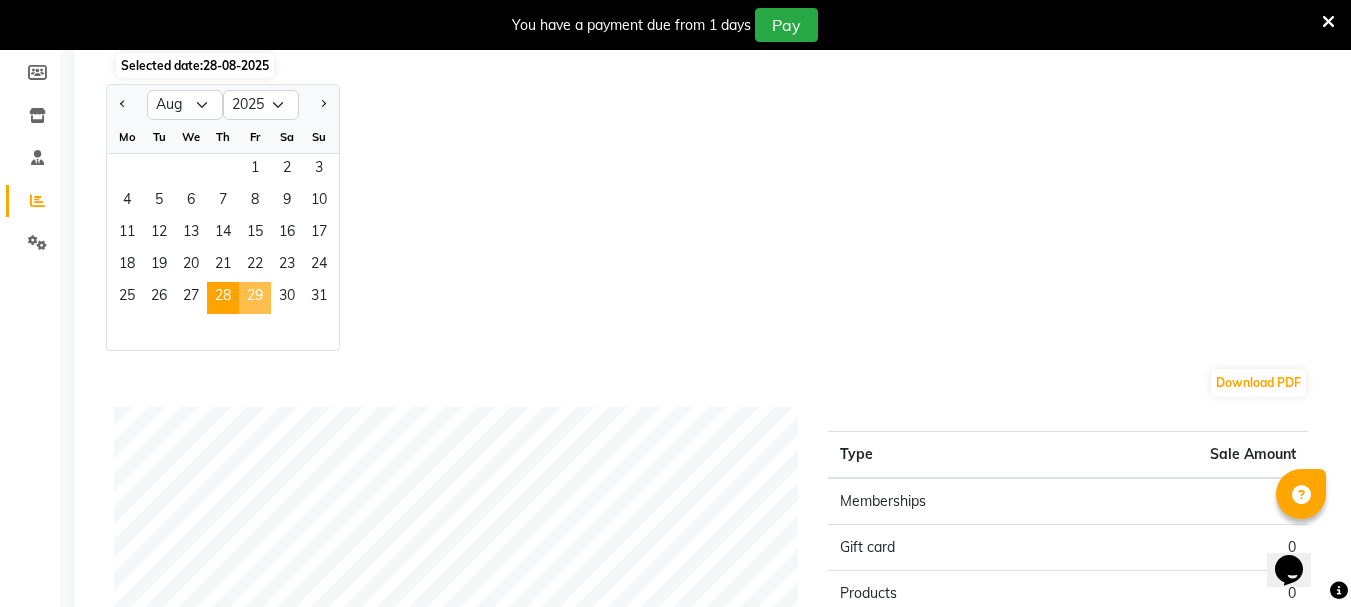 click on "29" 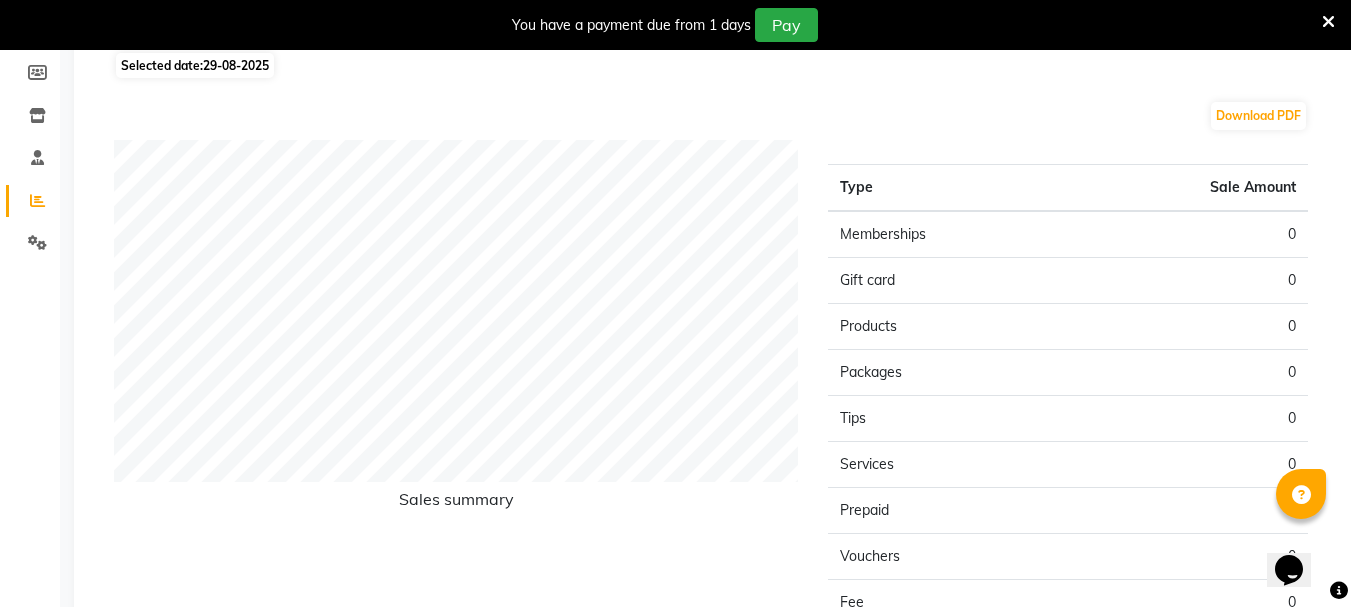 click on "29-08-2025" 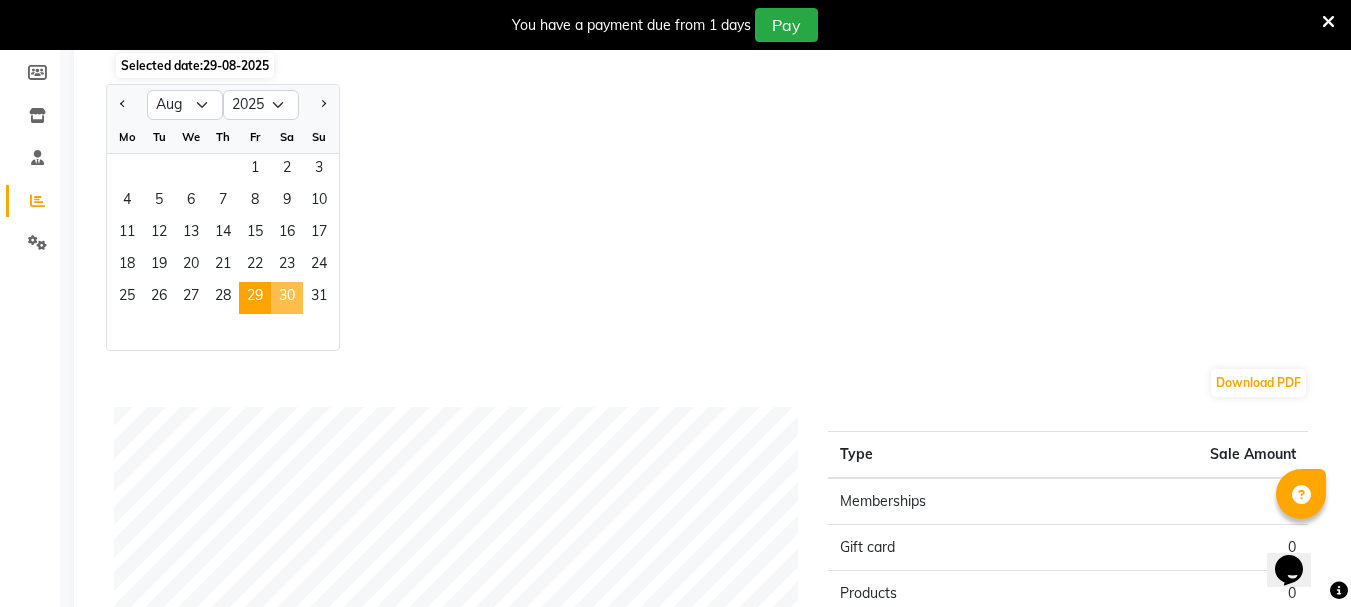 click on "30" 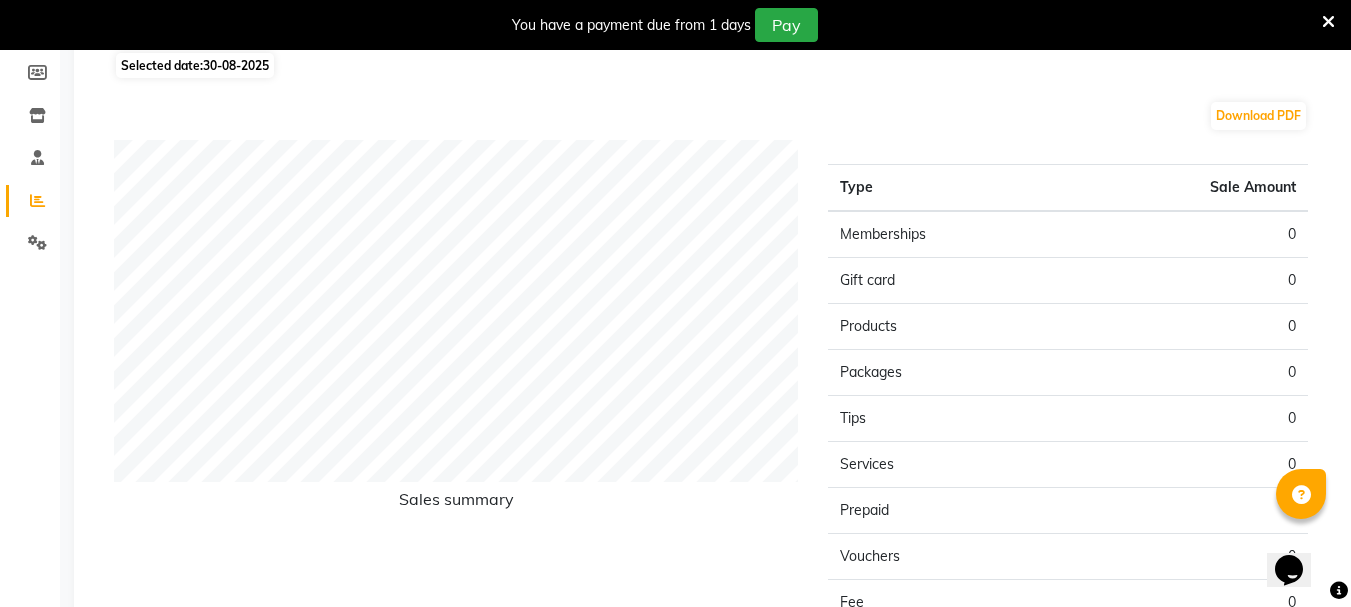 click on "Selected date:  [DATE]" 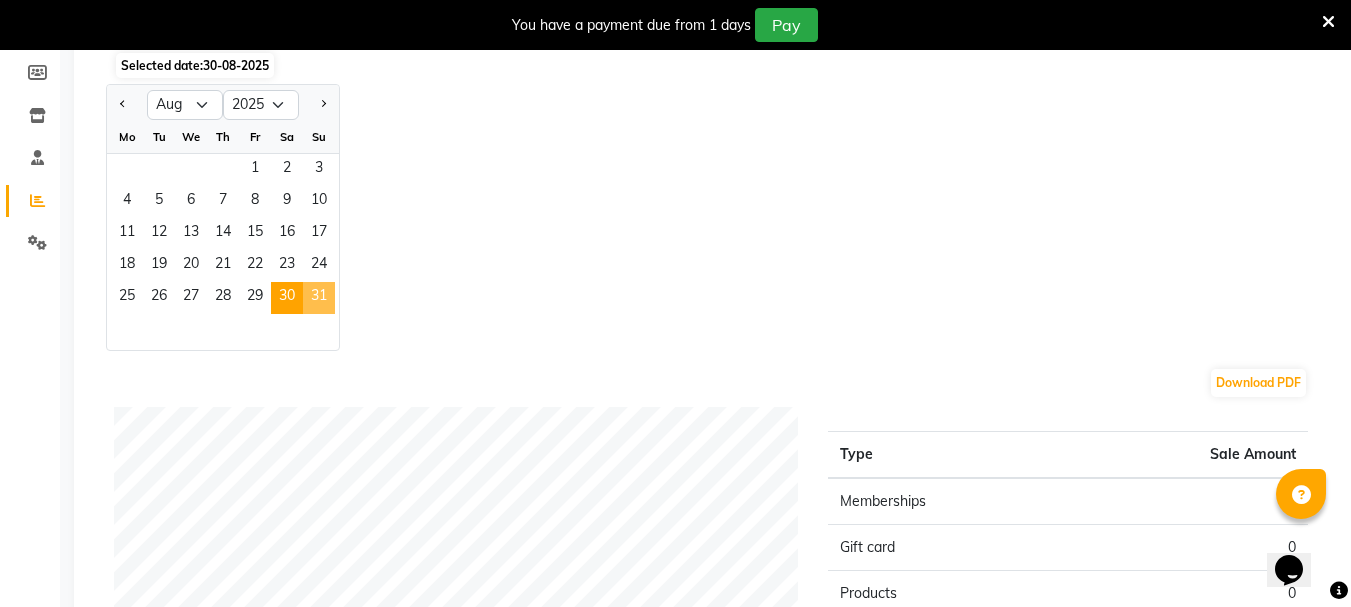click on "31" 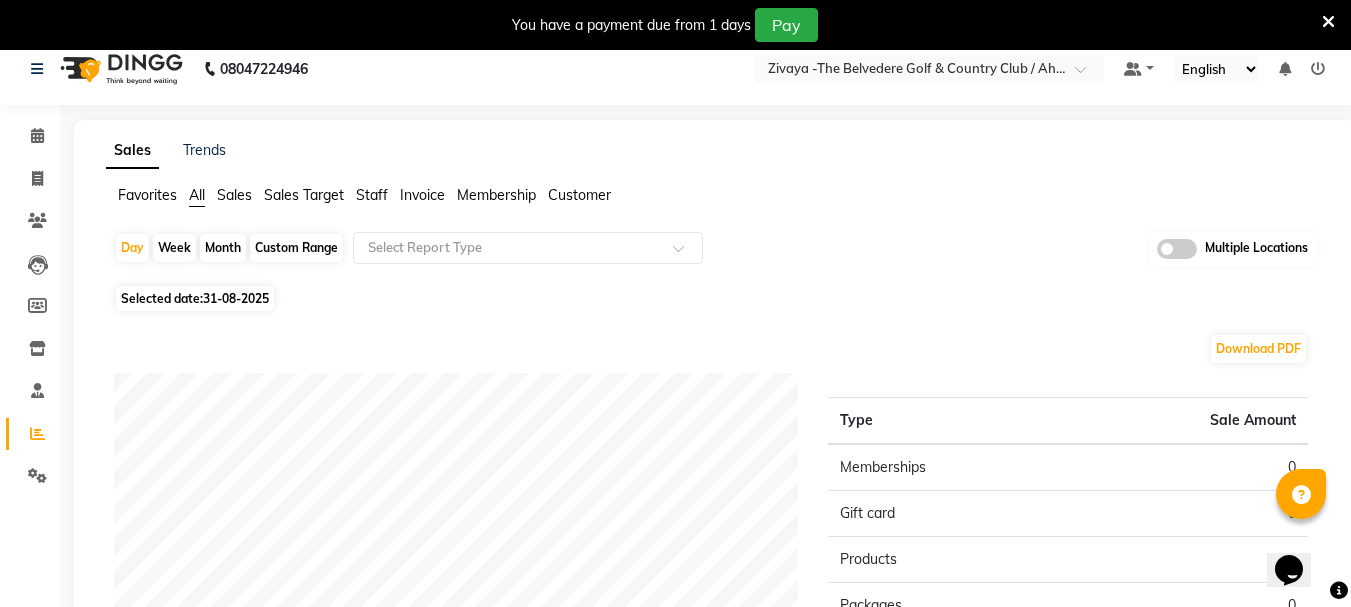 scroll, scrollTop: 0, scrollLeft: 0, axis: both 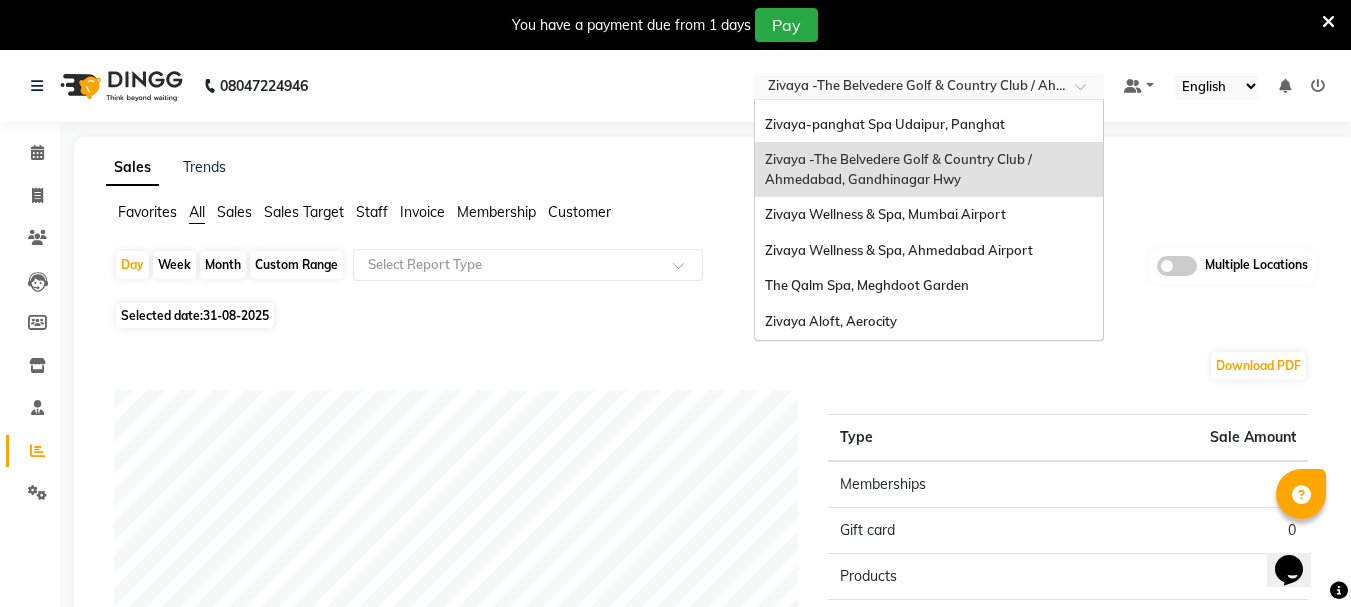 click on "×  Zivaya -The Belvedere Golf & Country Club / Ahmedabad, Gandhinagar Hwy" at bounding box center [918, 86] 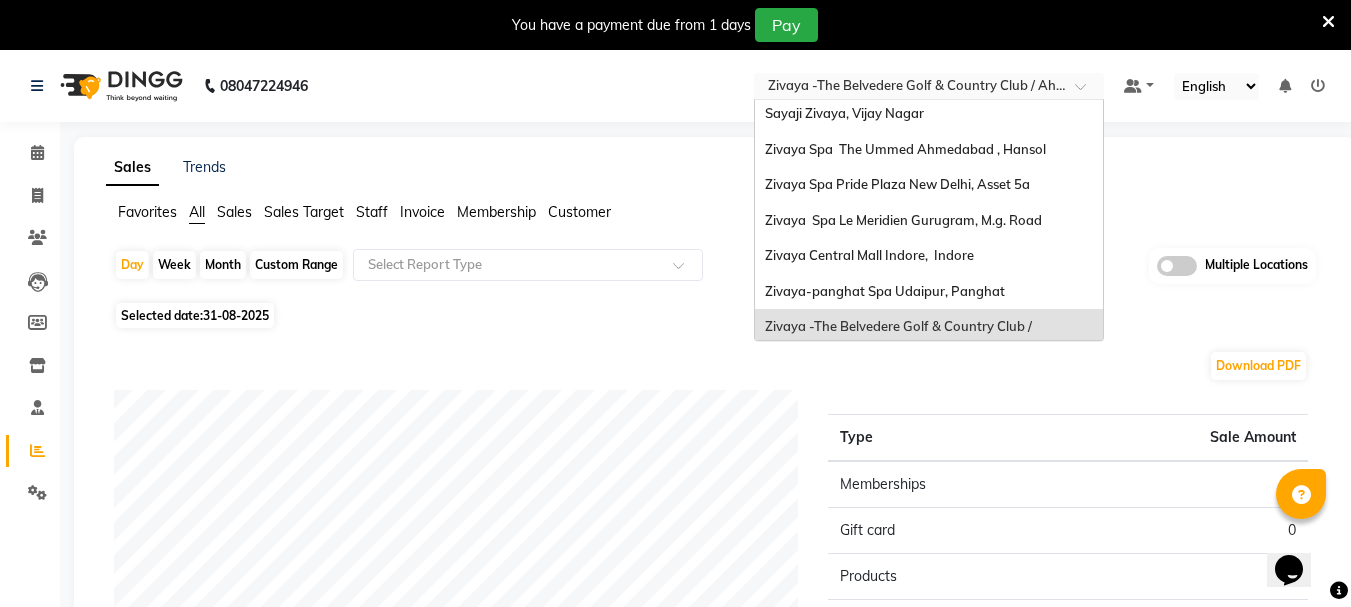 scroll, scrollTop: 0, scrollLeft: 0, axis: both 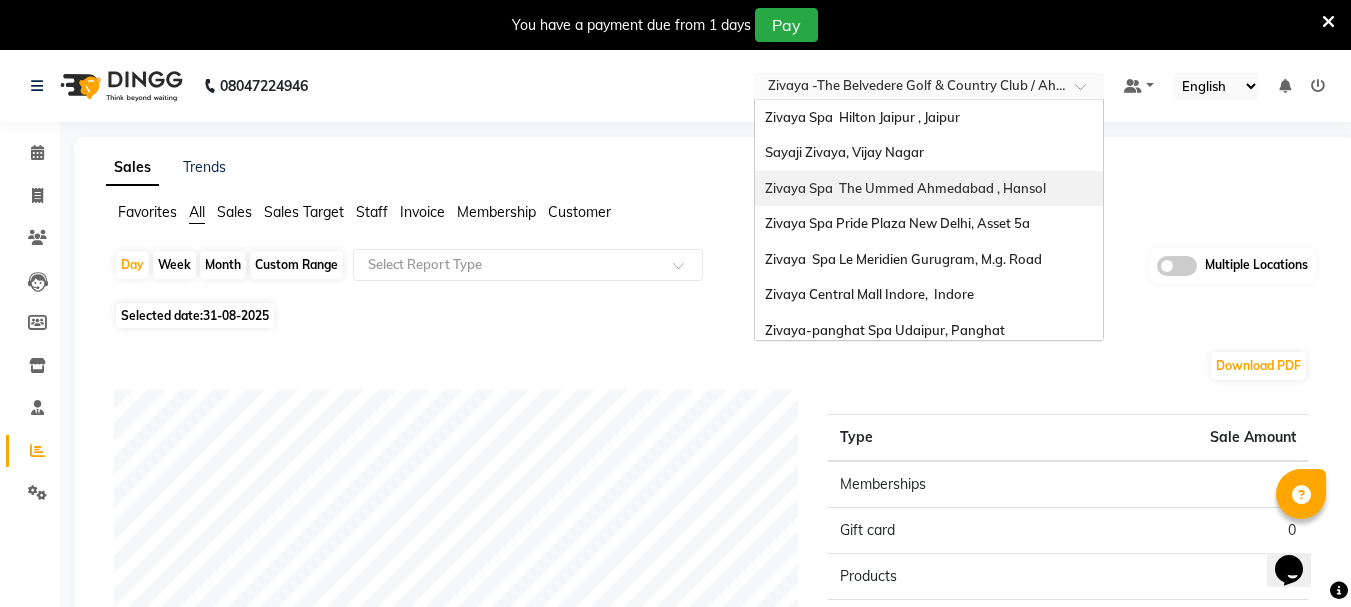 click on "Zivaya Spa  The Ummed Ahmedabad , Hansol" at bounding box center [905, 188] 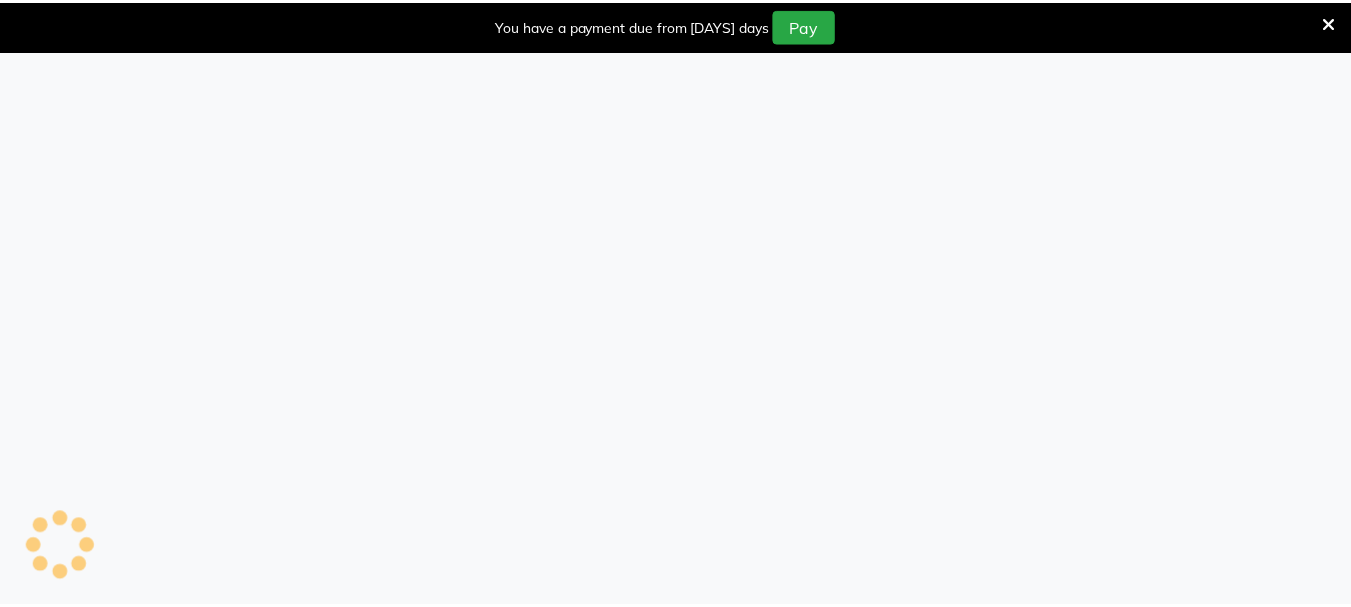 scroll, scrollTop: 0, scrollLeft: 0, axis: both 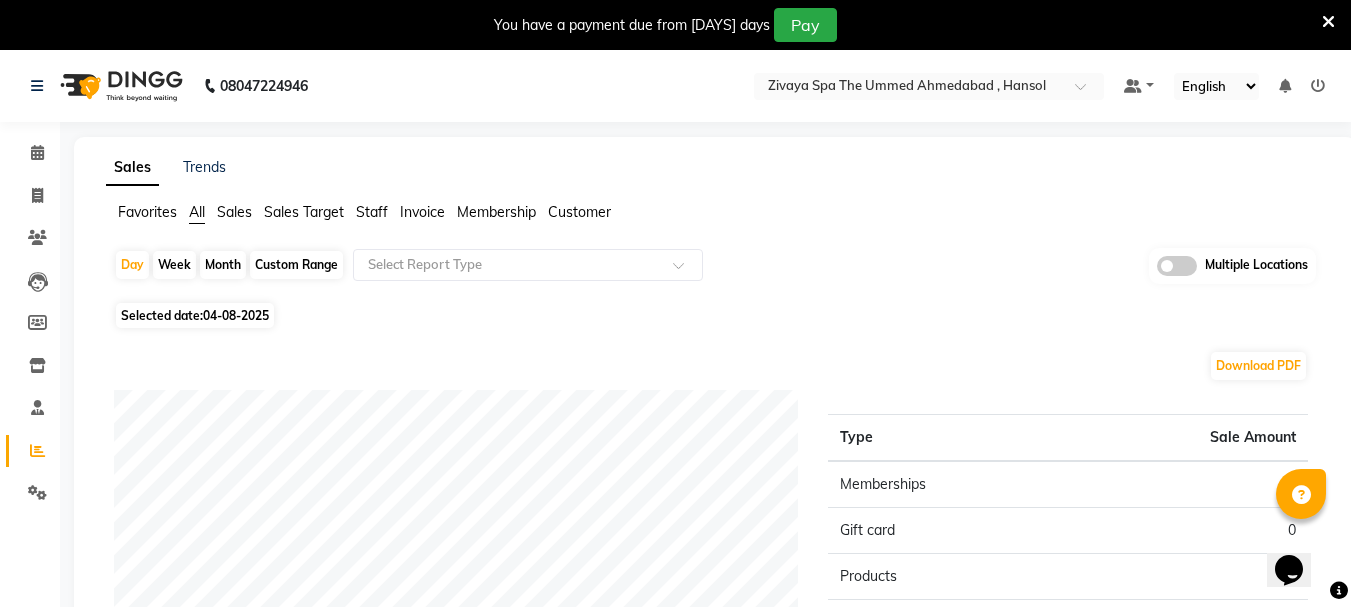 click on "04-08-2025" 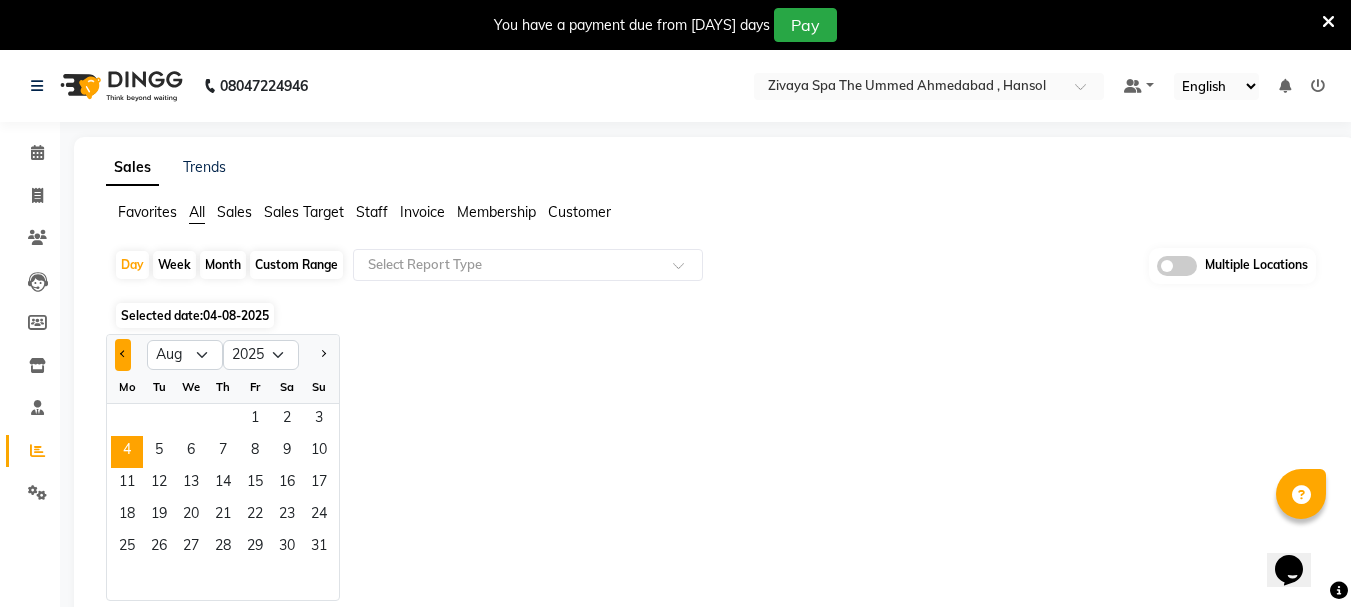 click 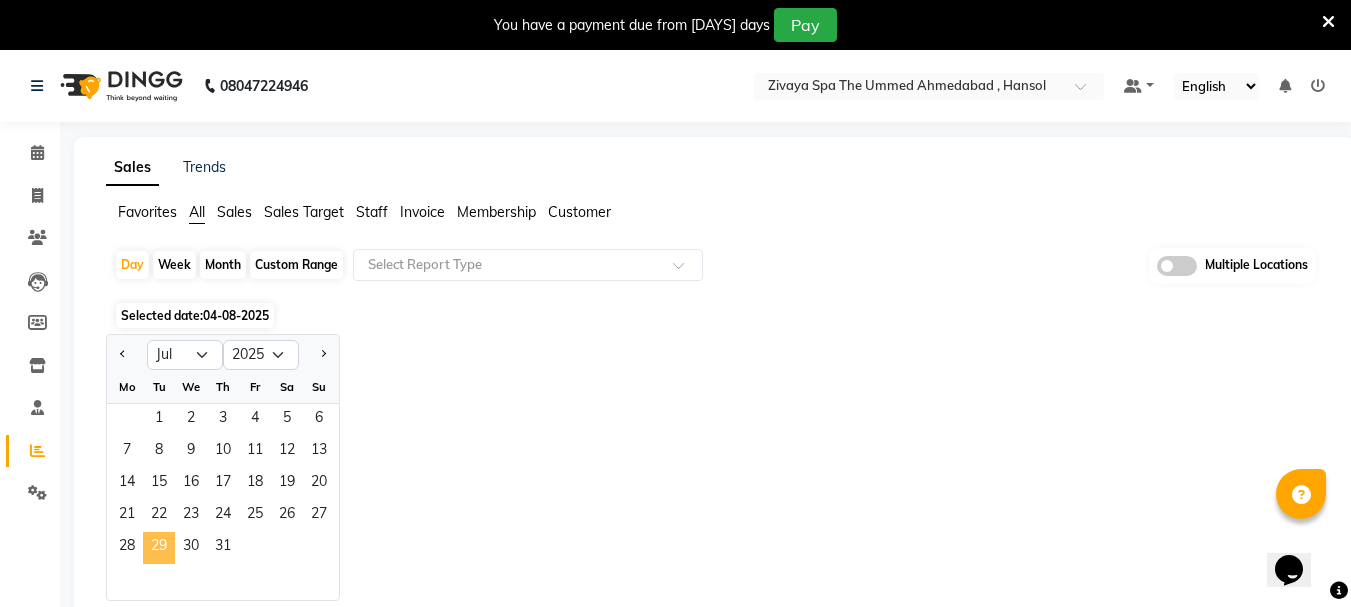 click on "29" 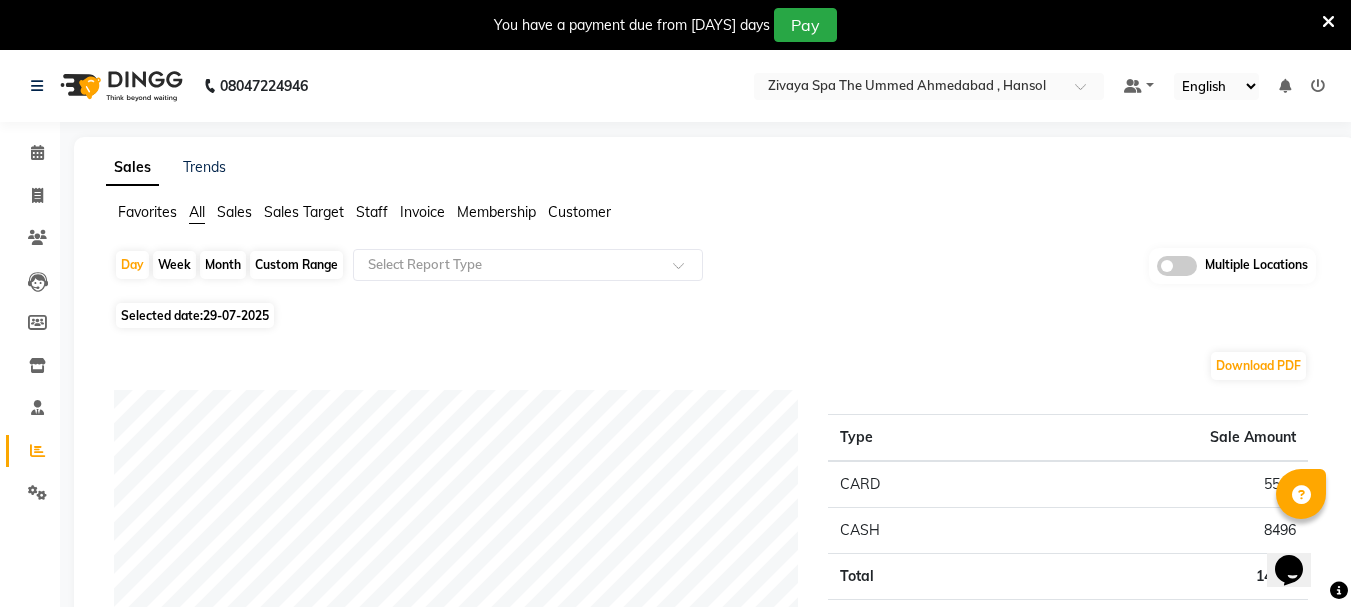 click on "Selected date:  29-07-2025" 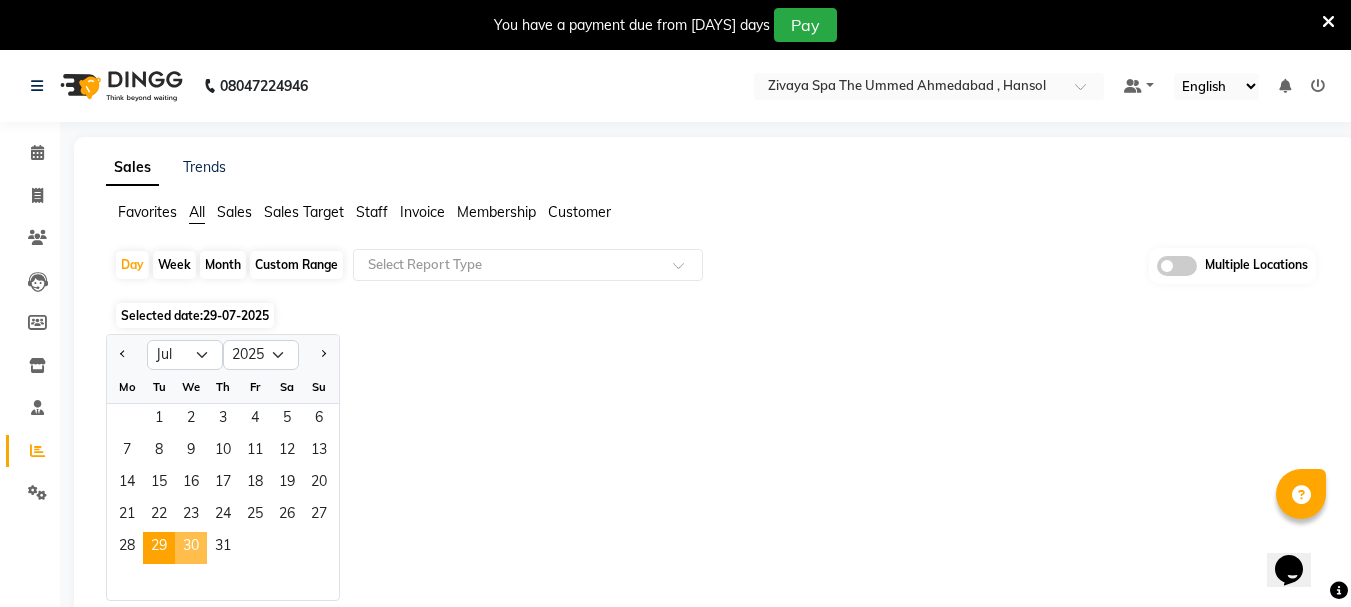 click on "30" 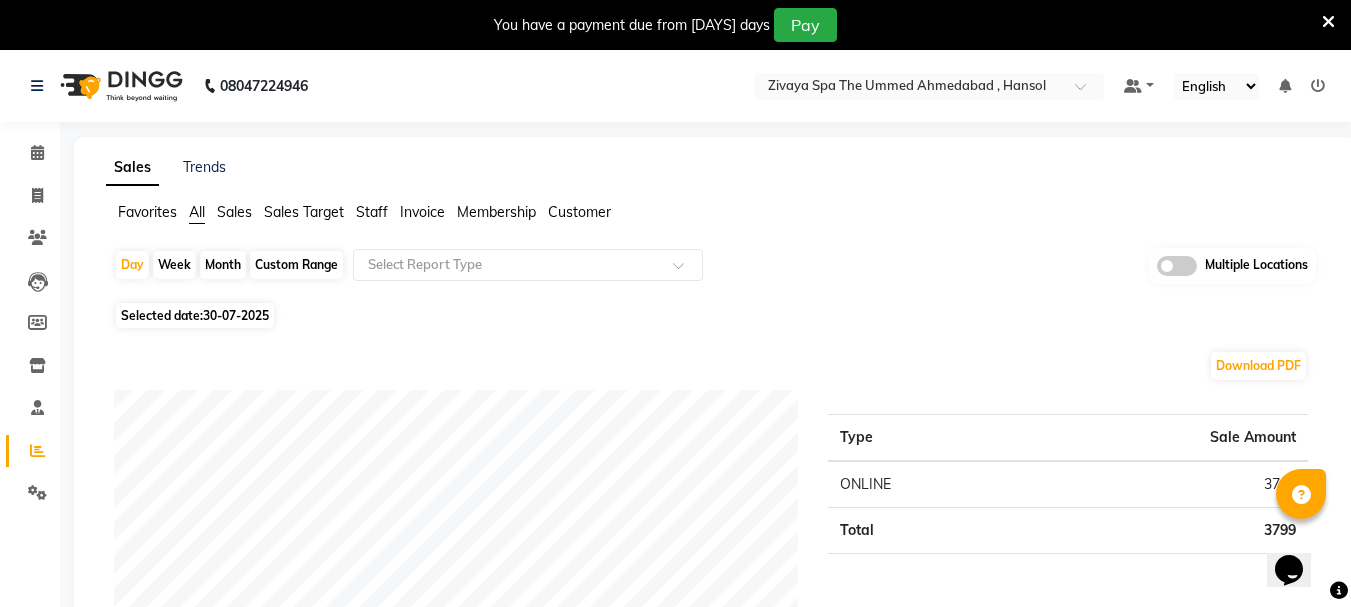 click on "Selected date:  30-07-2025" 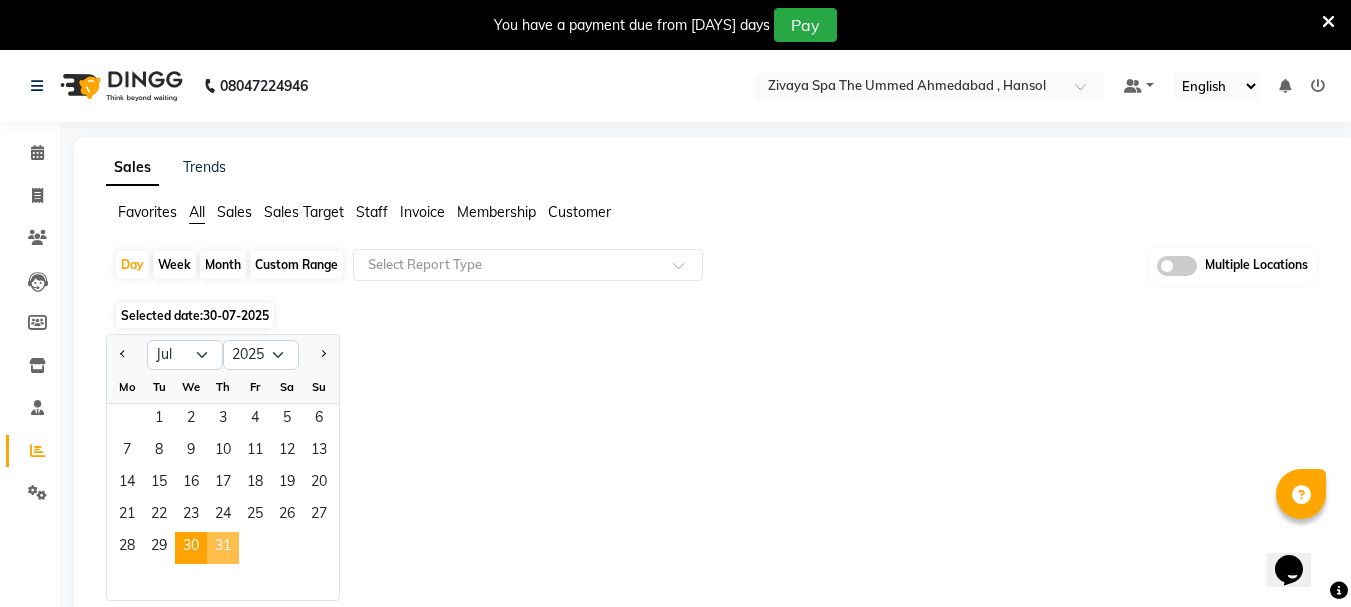 click on "31" 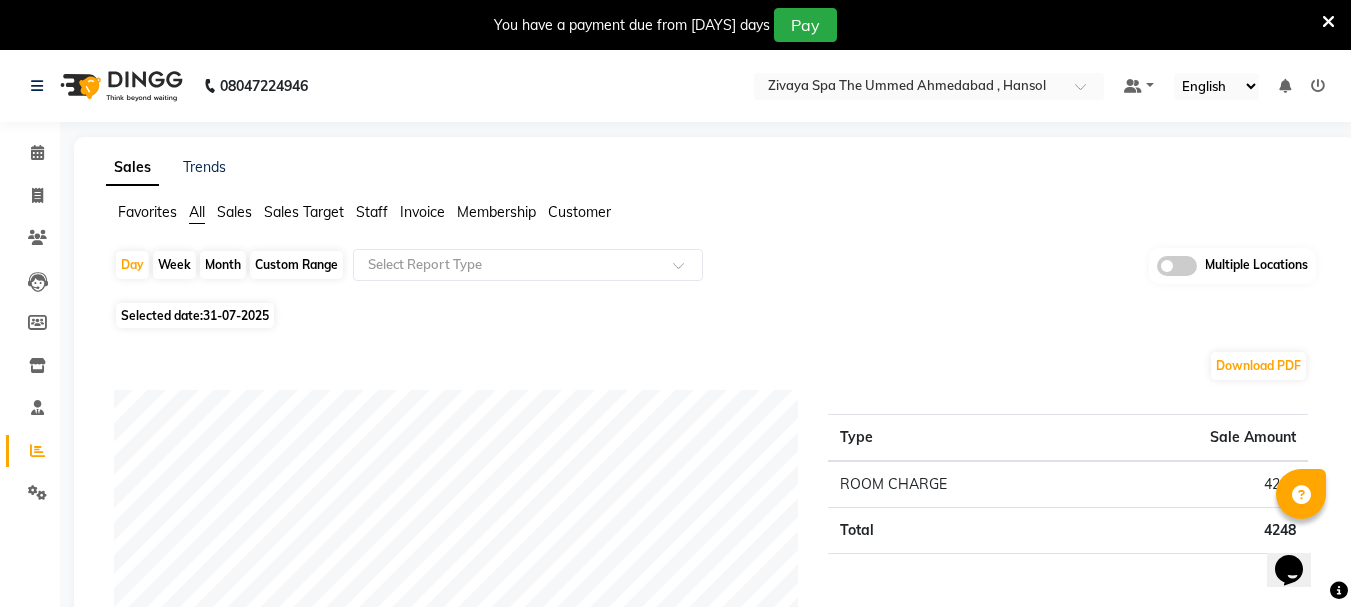 click on "Selected date:  31-07-2025" 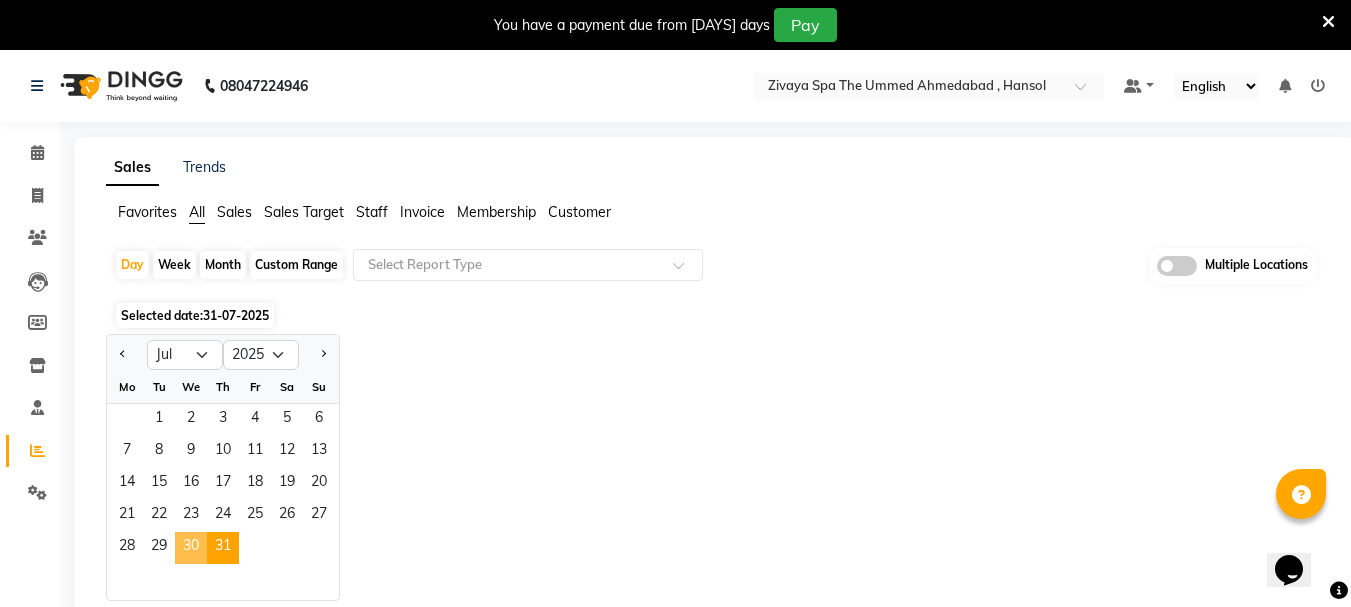 click on "30" 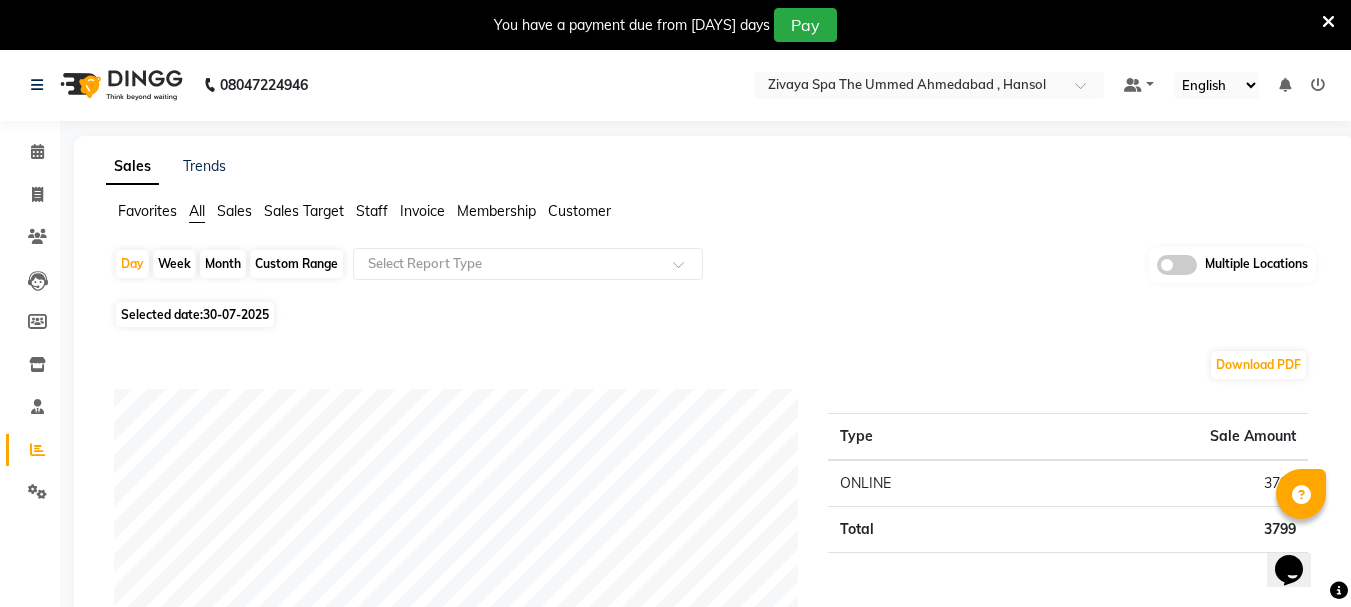 scroll, scrollTop: 0, scrollLeft: 0, axis: both 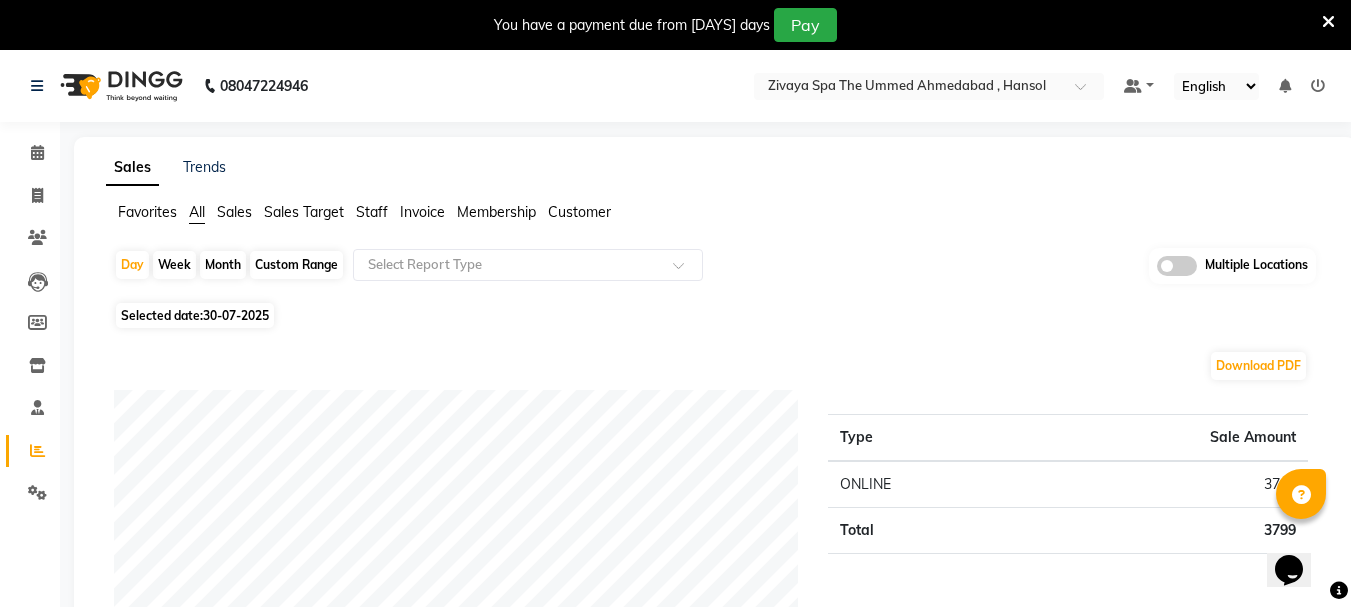 click on "08047224946 Select Location × Zivaya Spa  The Ummed Ahmedabad , Hansol Default Panel My Panel English ENGLISH Español العربية मराठी हिंदी ગુજરાતી தமிழ் 中文 Notifications nothing to show" 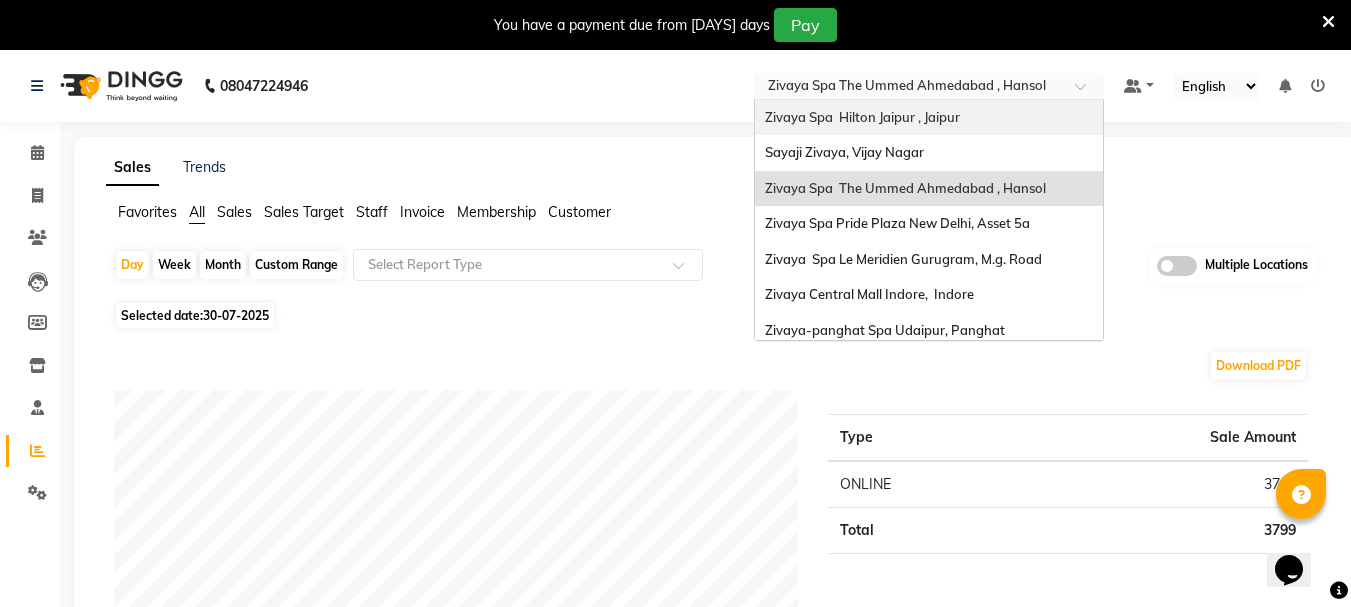click on "Select Location × Zivaya Spa  The Ummed Ahmedabad , Hansol Zivaya Spa  Hilton Jaipur , Jaipur  Sayaji Zivaya, Vijay Nagar Zivaya Spa  The Ummed Ahmedabad , Hansol Zivaya Spa Pride Plaza New Delhi, Asset 5a Zivaya  Spa Le Meridien Gurugram, M.g. Road Zivaya Central Mall Indore,  Indore  Zivaya-panghat Spa Udaipur, Panghat   Zivaya -The Belvedere Golf & Country Club / Ahmedabad, Gandhinagar Hwy  Zivaya Wellness & Spa, Mumbai Airport  Zivaya Wellness & Spa, Ahmedabad Airport The Qalm Spa, Meghdoot Garden Zivaya Aloft, Aerocity" at bounding box center [929, 86] 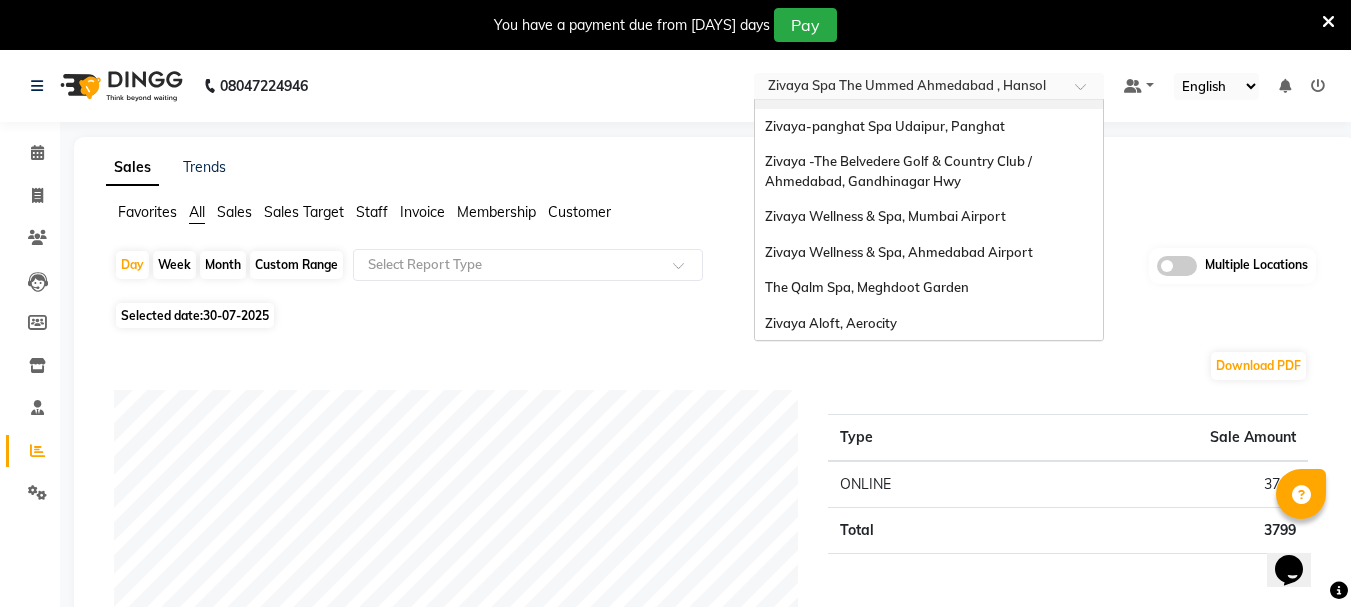 scroll, scrollTop: 205, scrollLeft: 0, axis: vertical 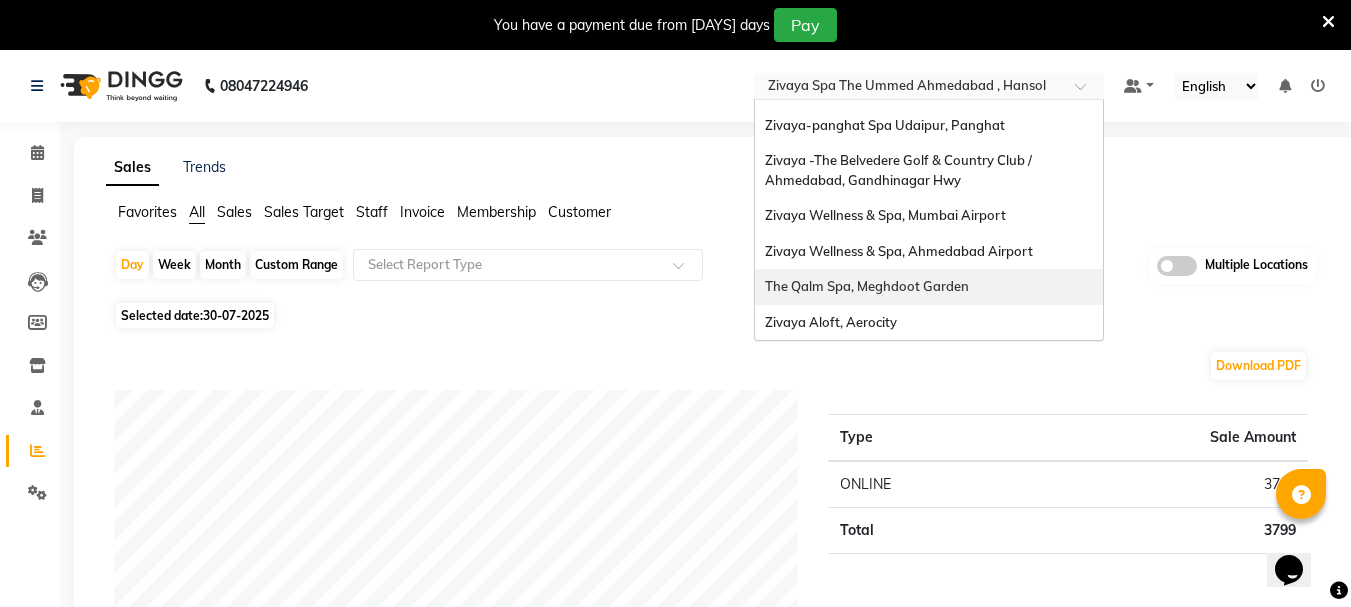 click on "The Qalm Spa, Meghdoot Garden" at bounding box center (867, 286) 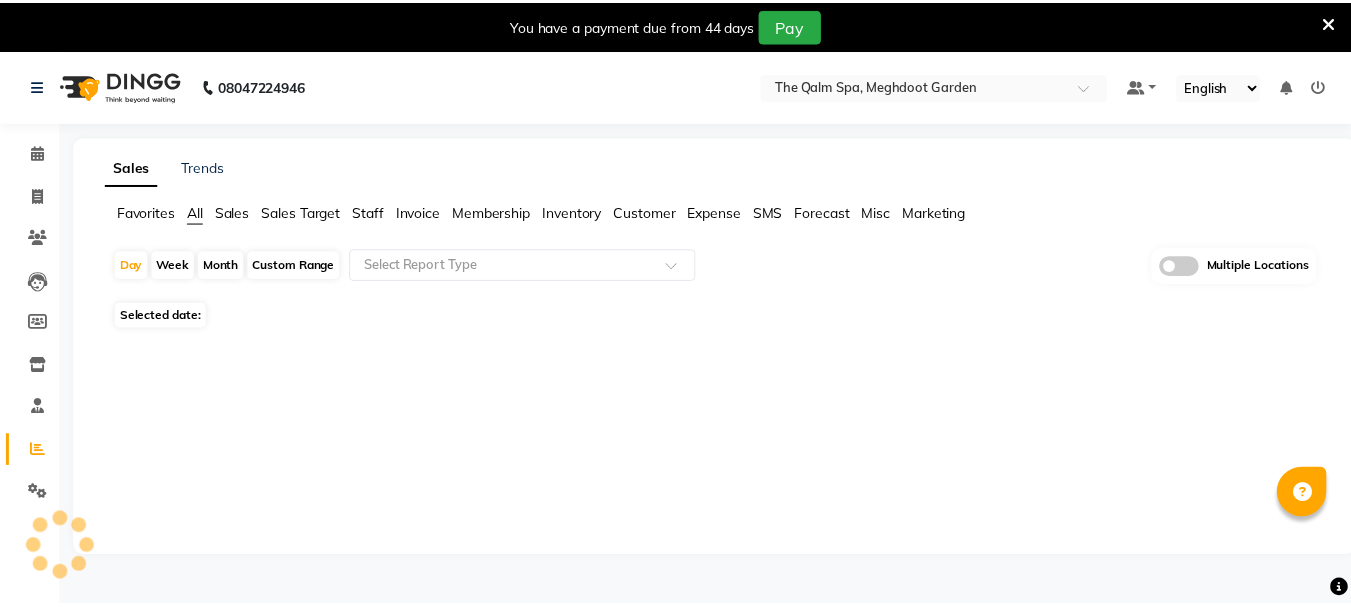 scroll, scrollTop: 0, scrollLeft: 0, axis: both 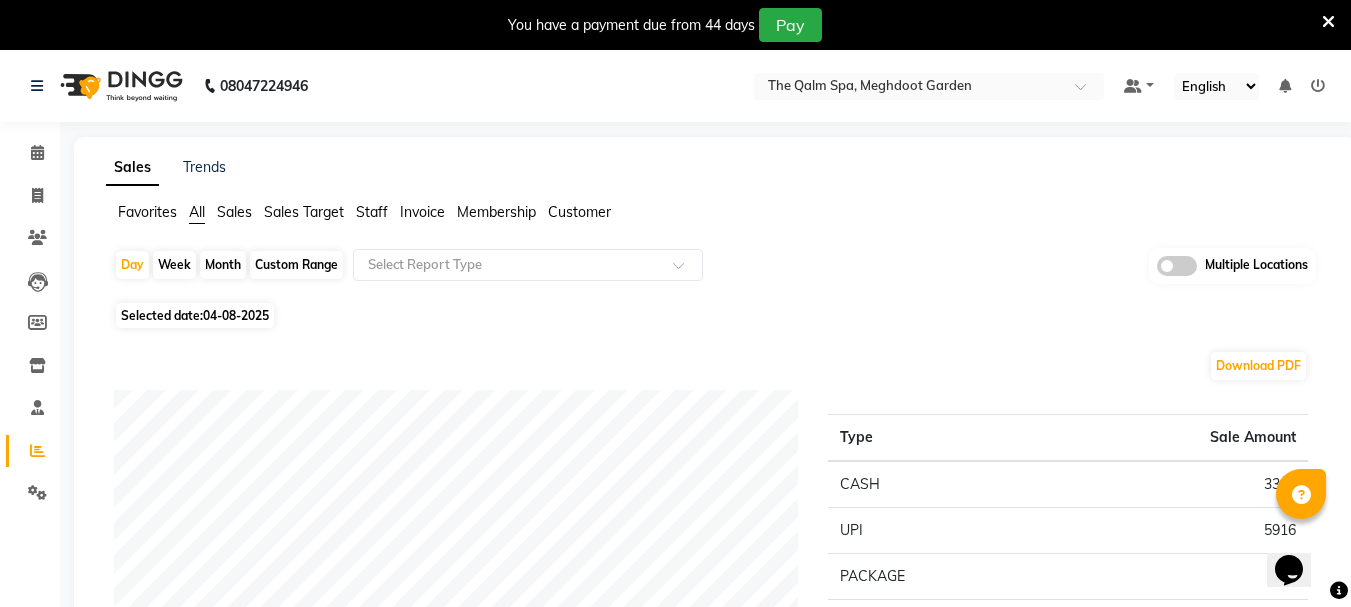 click on "Selected date:  04-08-2025" 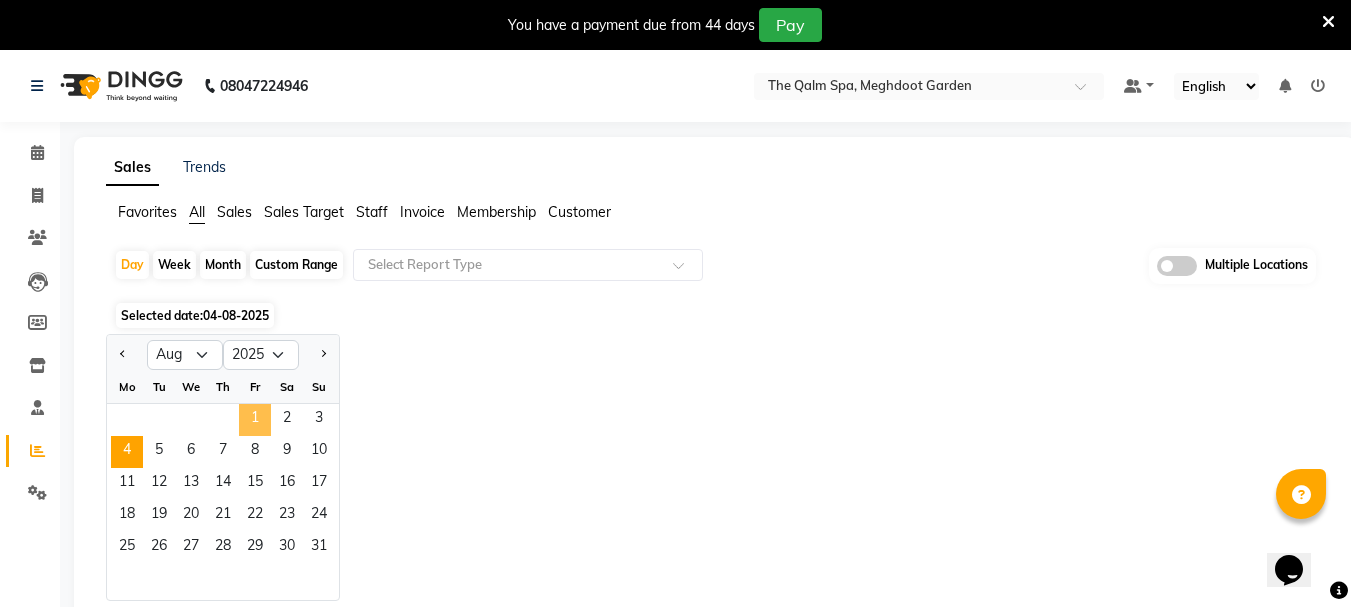click on "1" 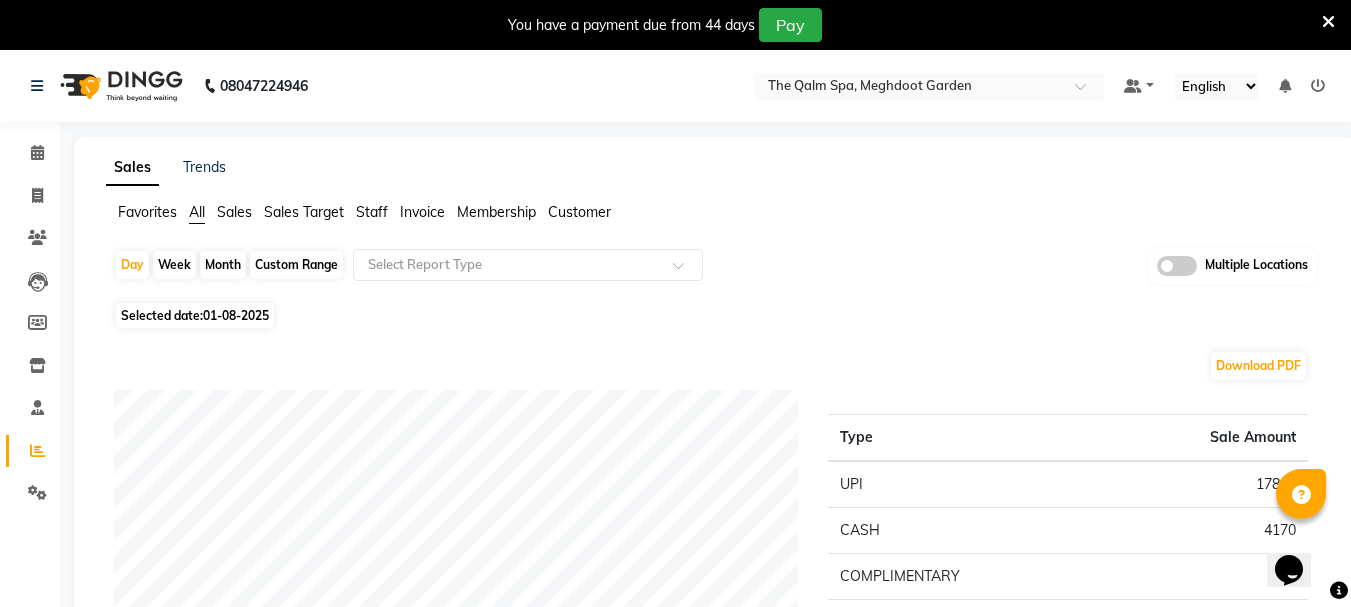 scroll, scrollTop: 200, scrollLeft: 0, axis: vertical 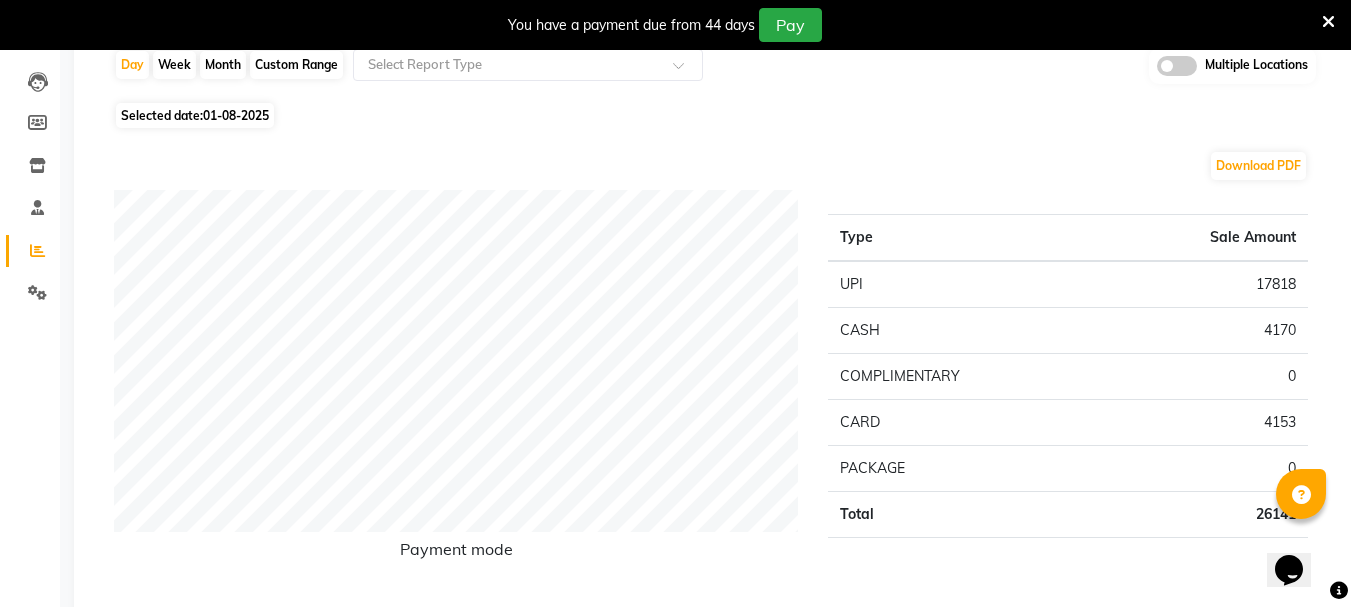 click on "Selected date:  01-08-2025" 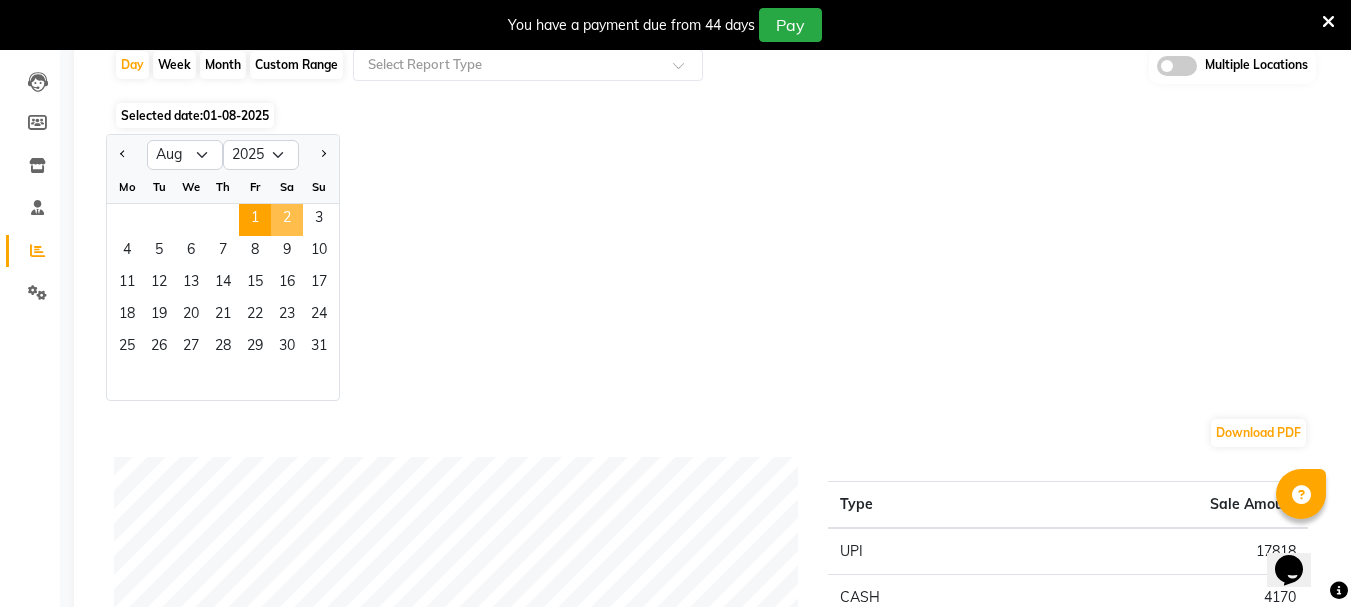 click on "2" 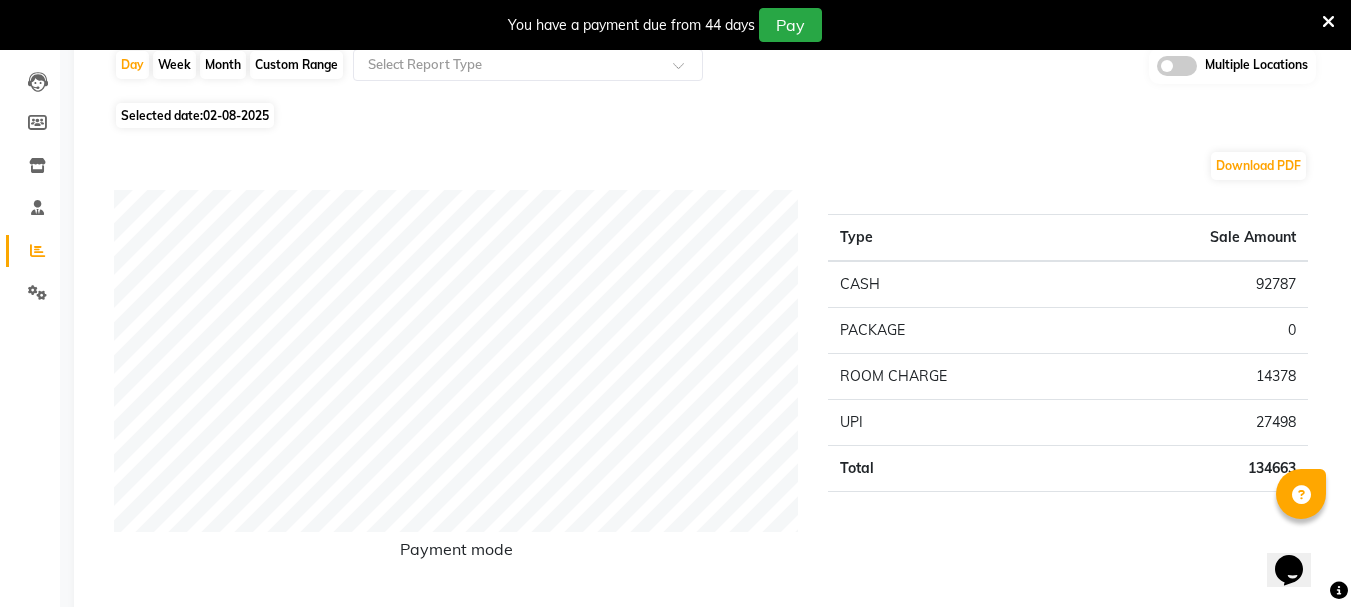 click on "Selected date:  02-08-2025" 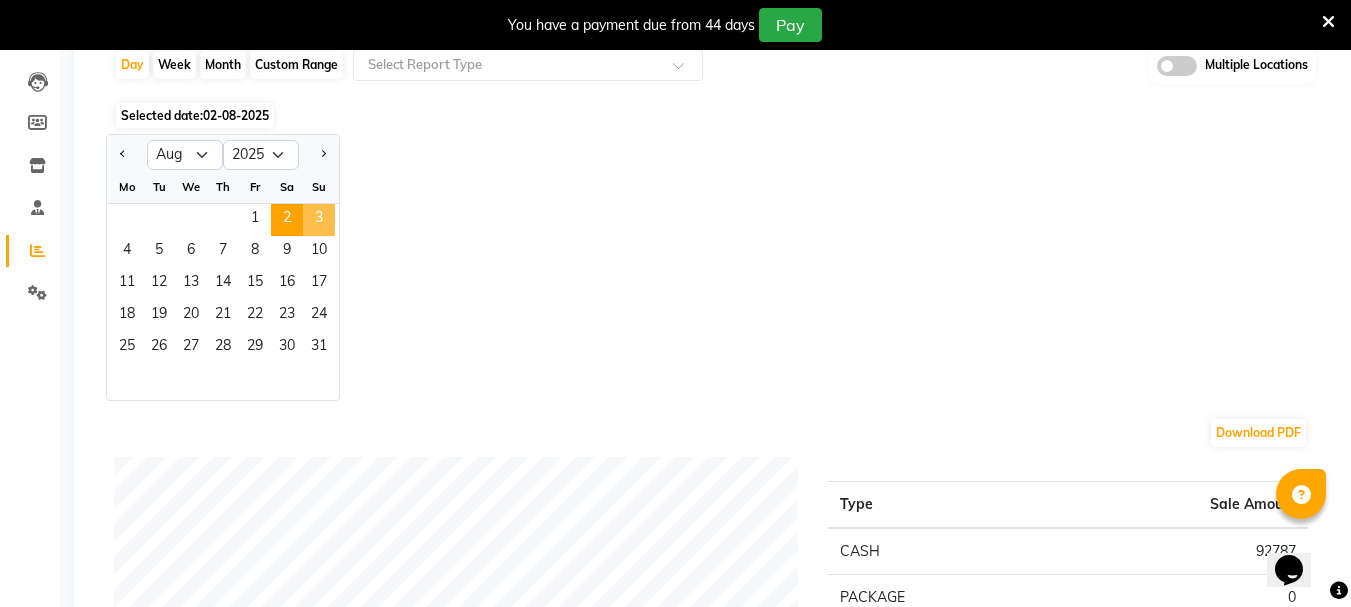 click on "3" 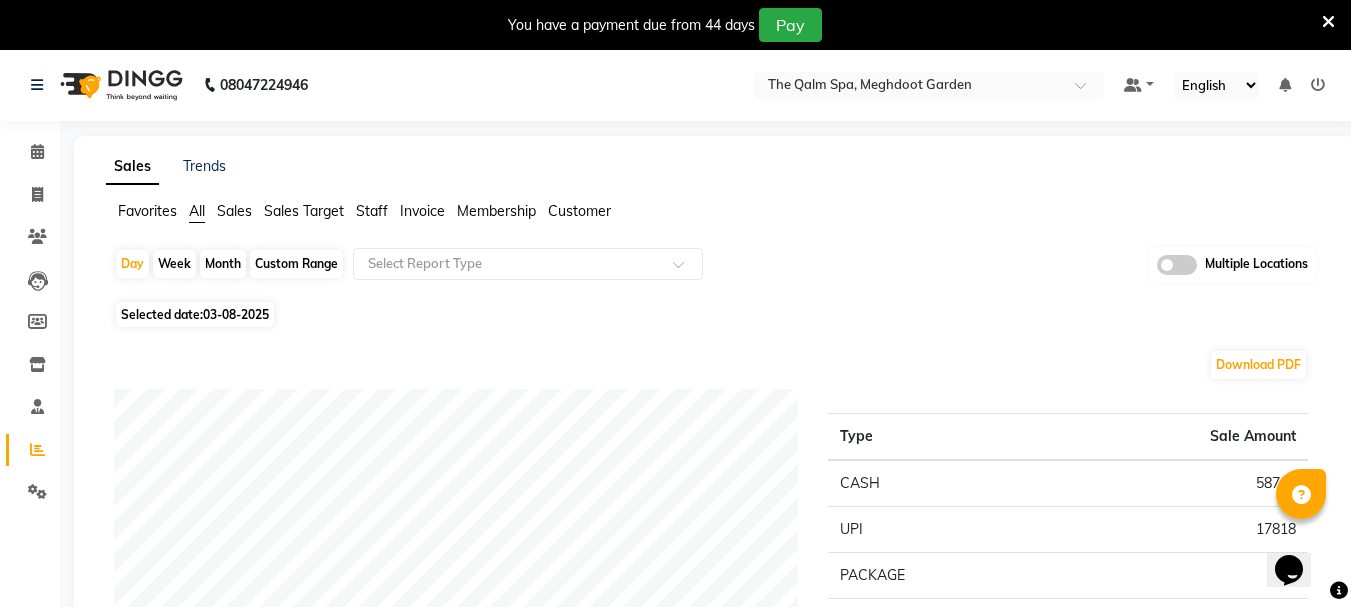 scroll, scrollTop: 0, scrollLeft: 0, axis: both 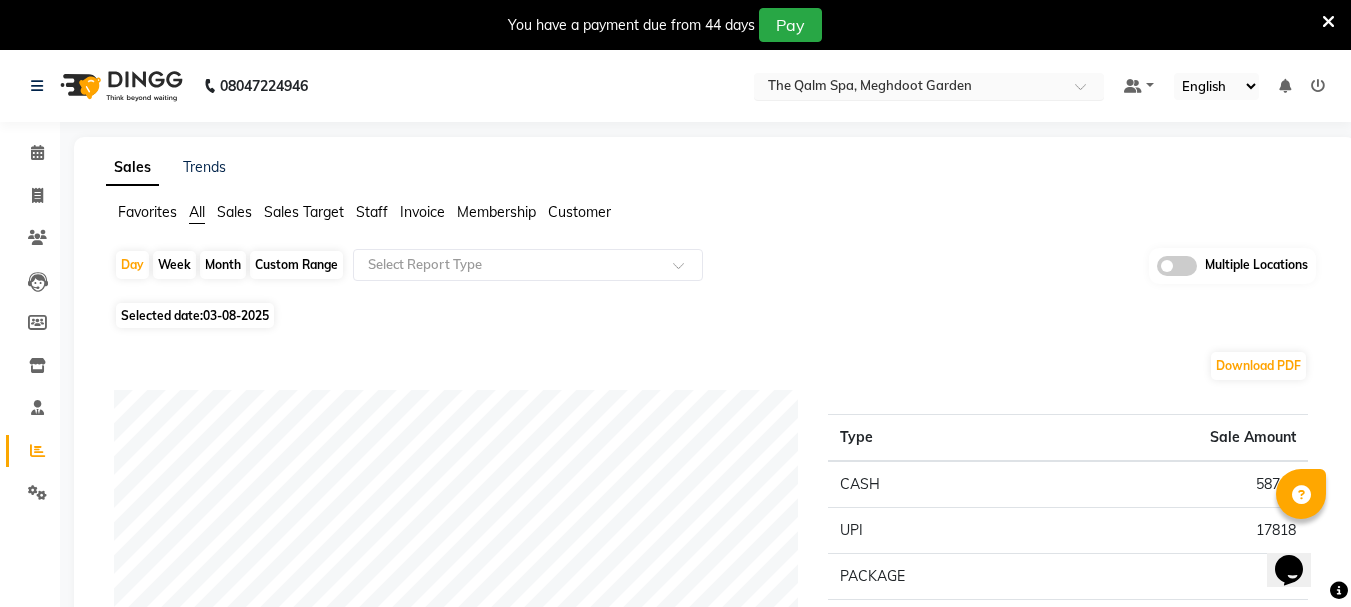 click at bounding box center (909, 88) 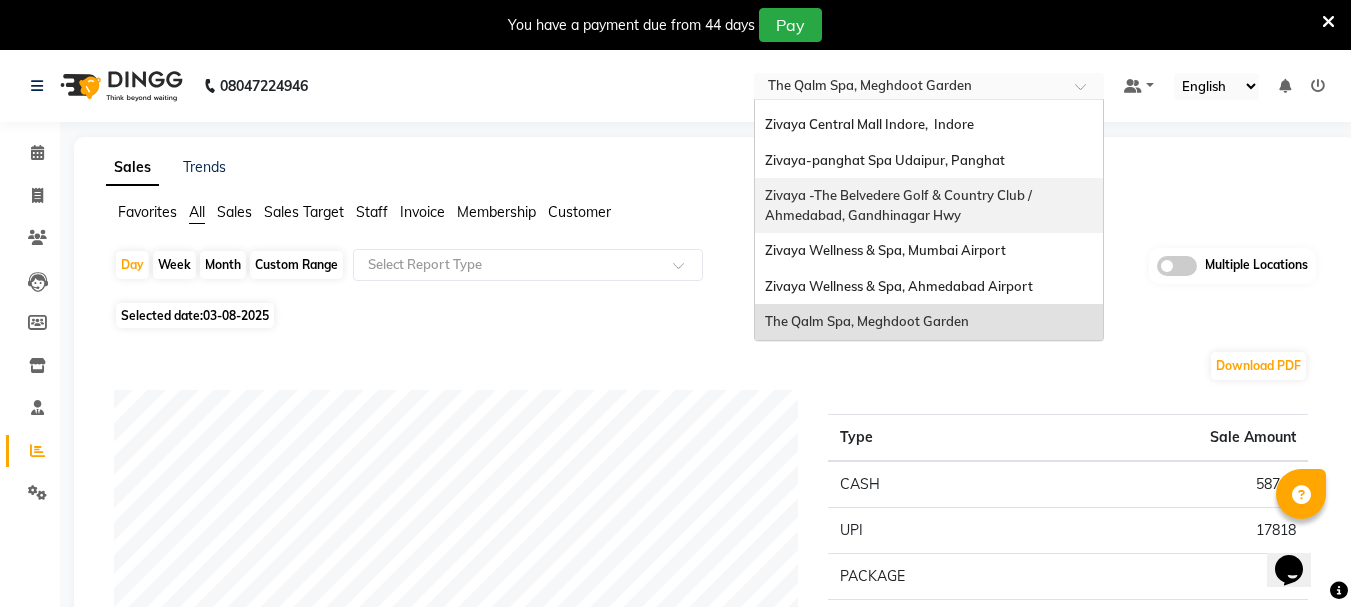 scroll, scrollTop: 205, scrollLeft: 0, axis: vertical 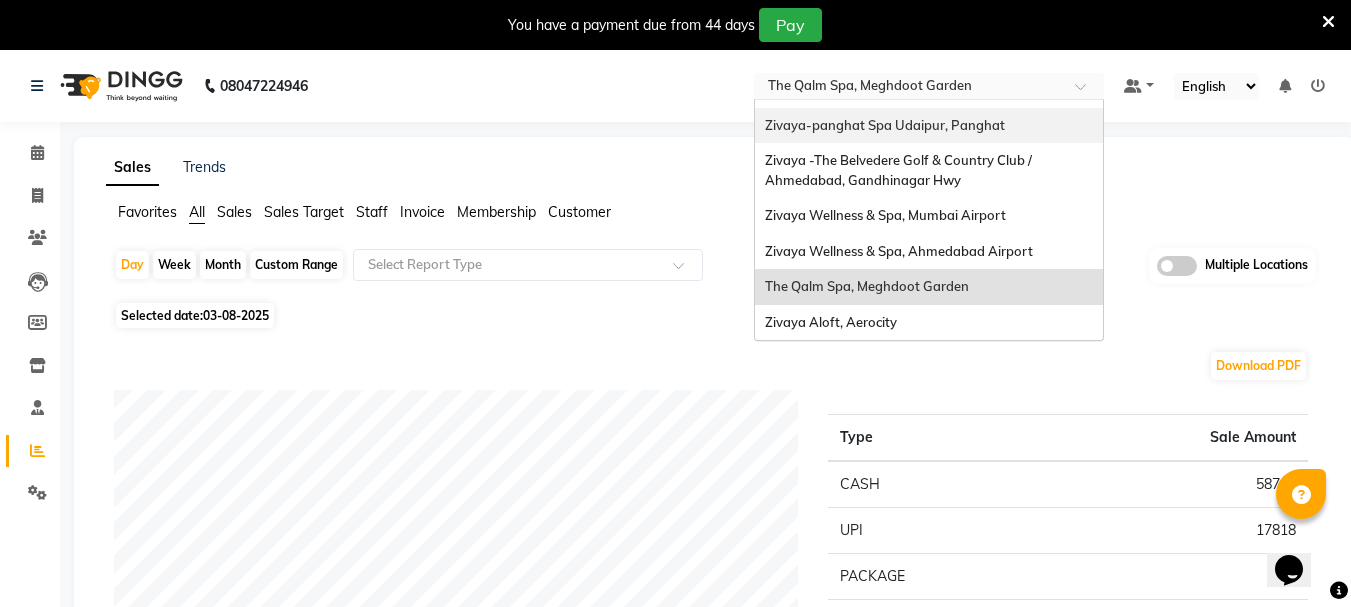 click on "Zivaya-panghat Spa Udaipur, Panghat" at bounding box center [929, 126] 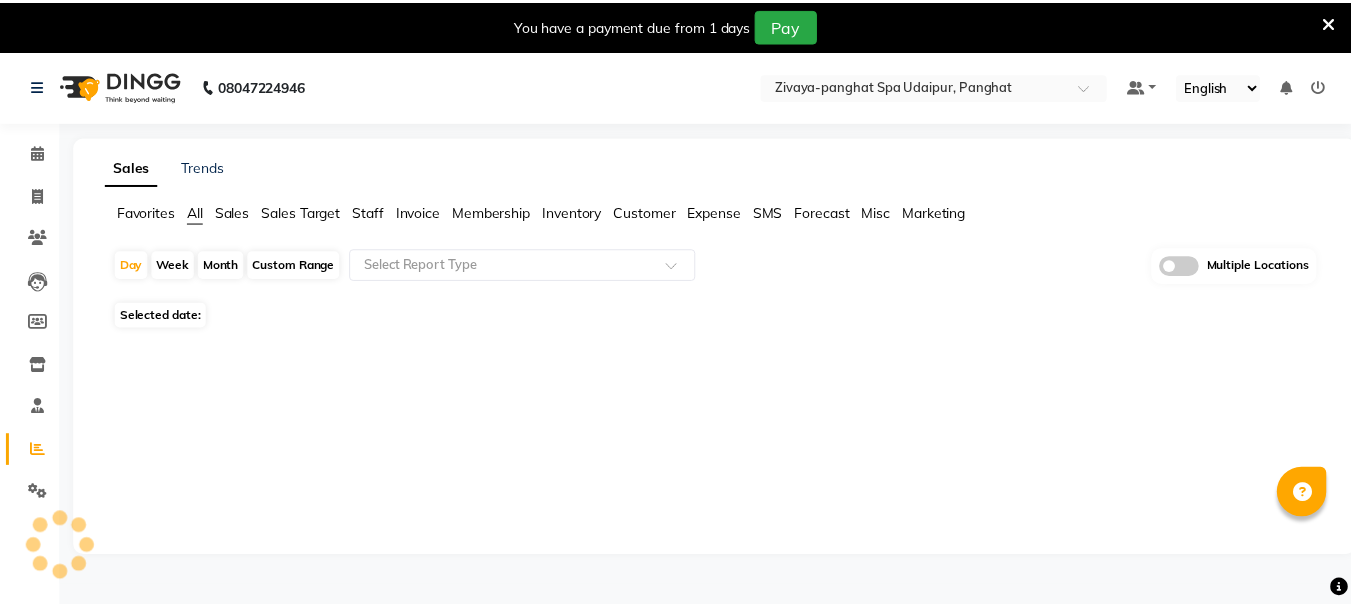 scroll, scrollTop: 0, scrollLeft: 0, axis: both 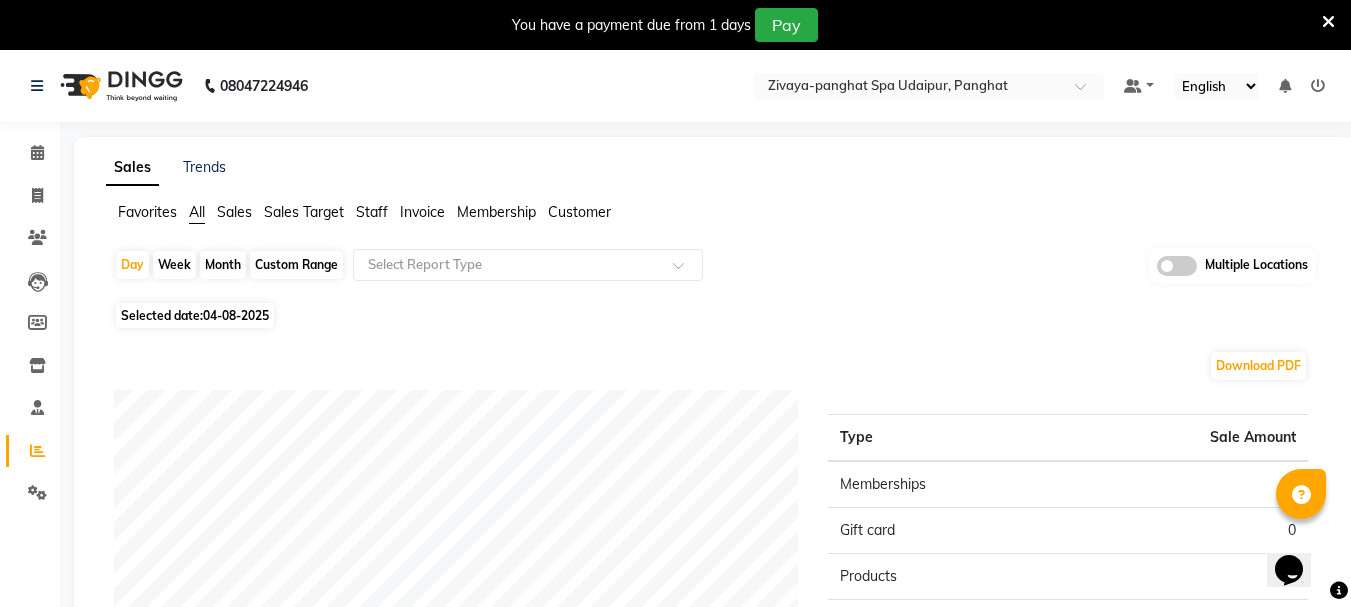 click on "Selected date:  04-08-2025" 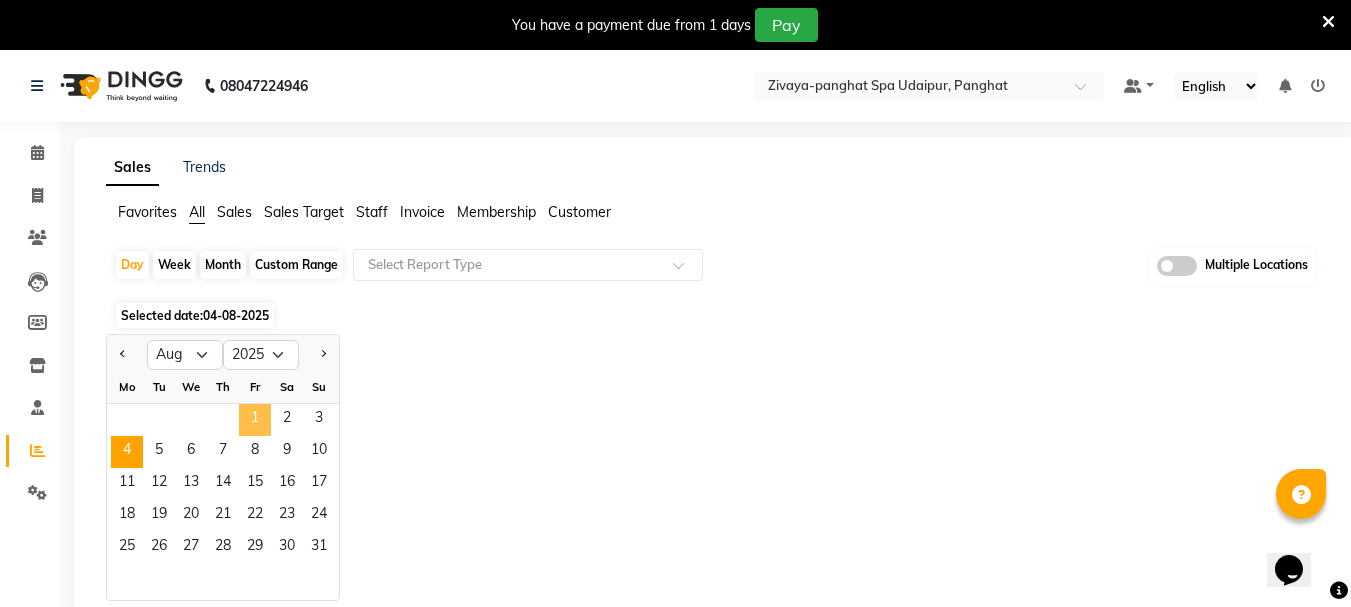 click on "1" 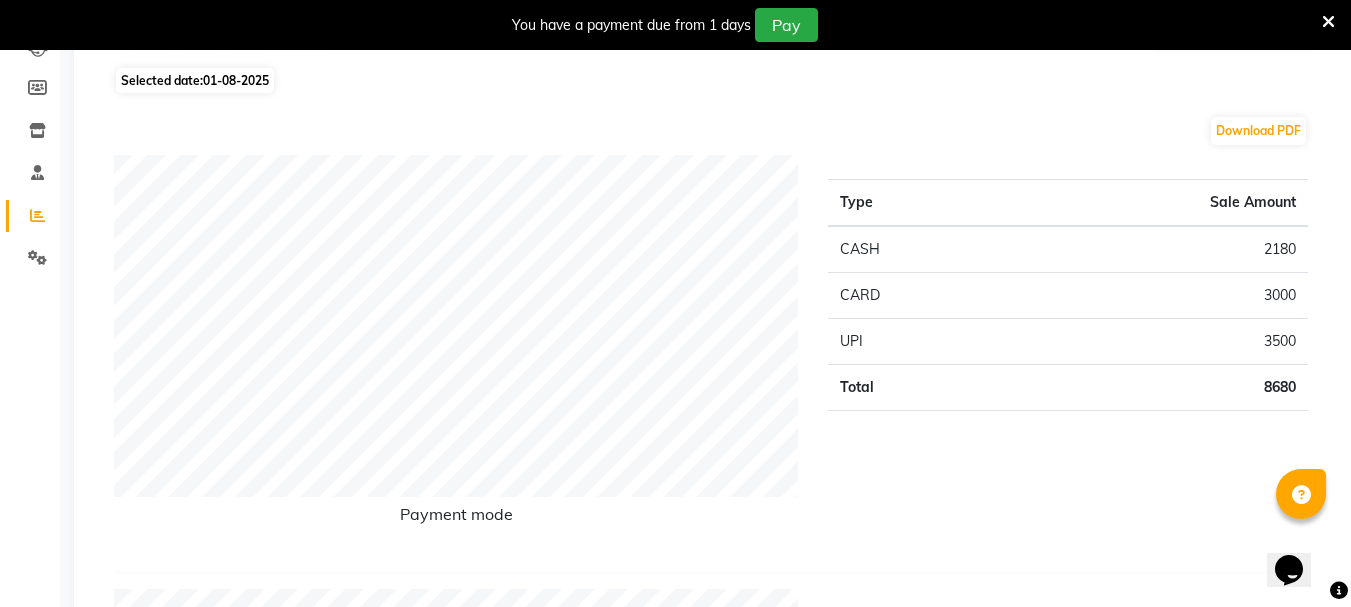 scroll, scrollTop: 200, scrollLeft: 0, axis: vertical 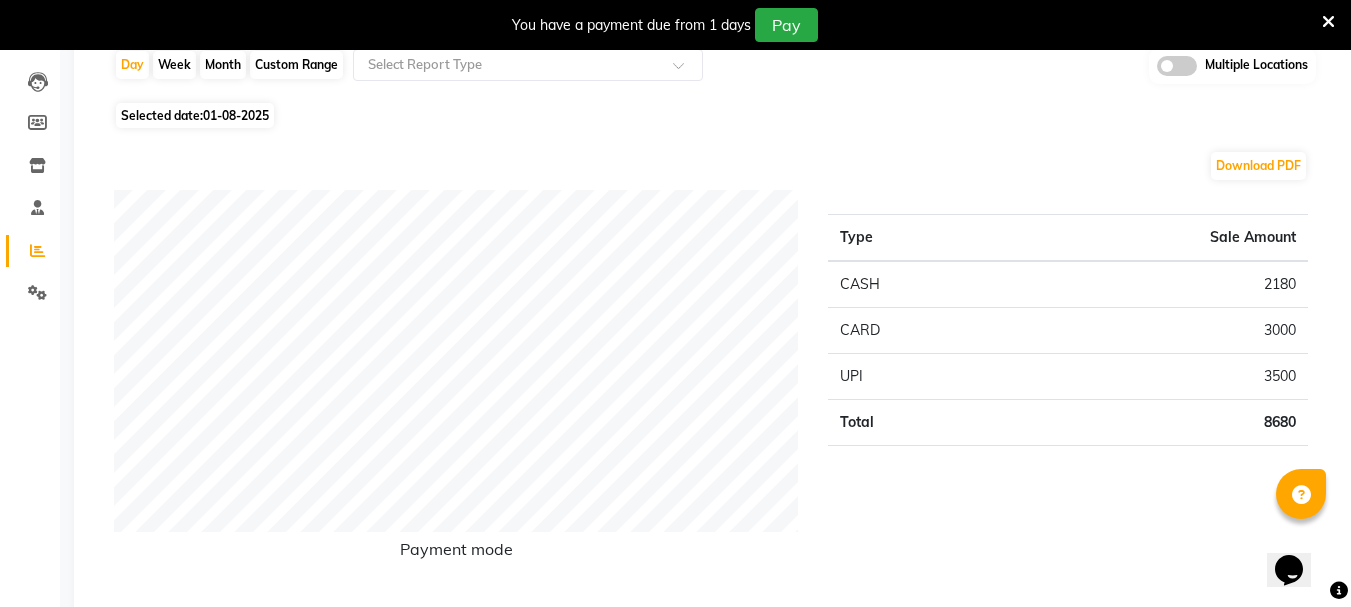 click on "01-08-2025" 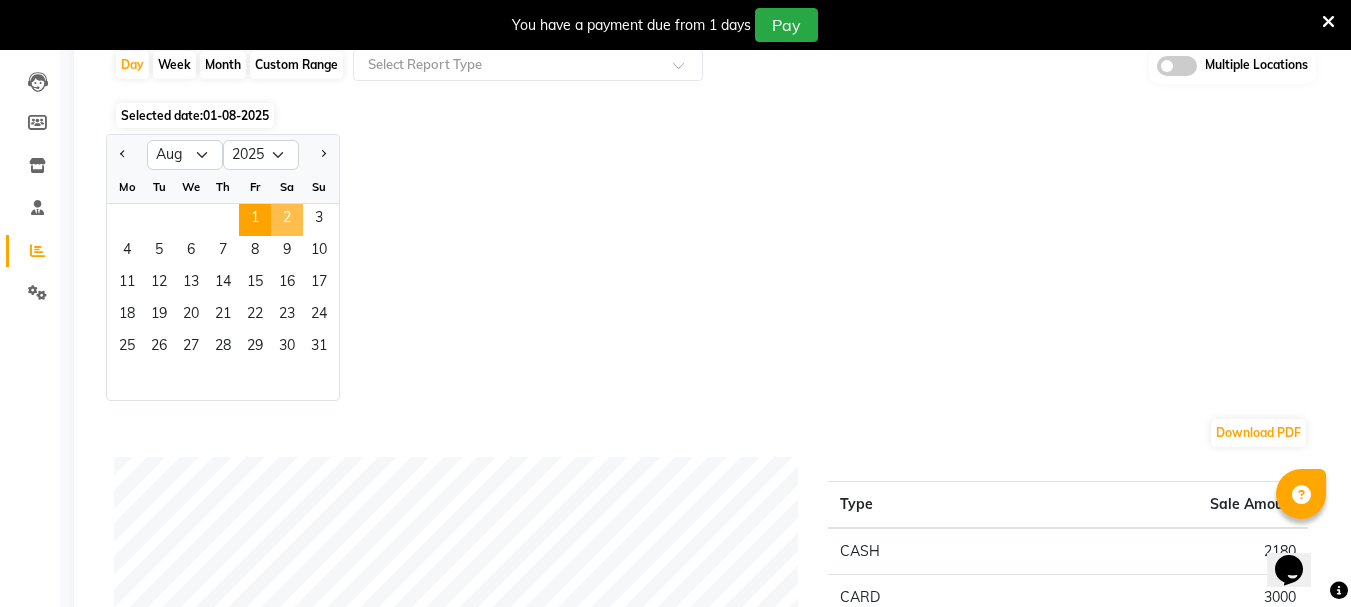 click on "2" 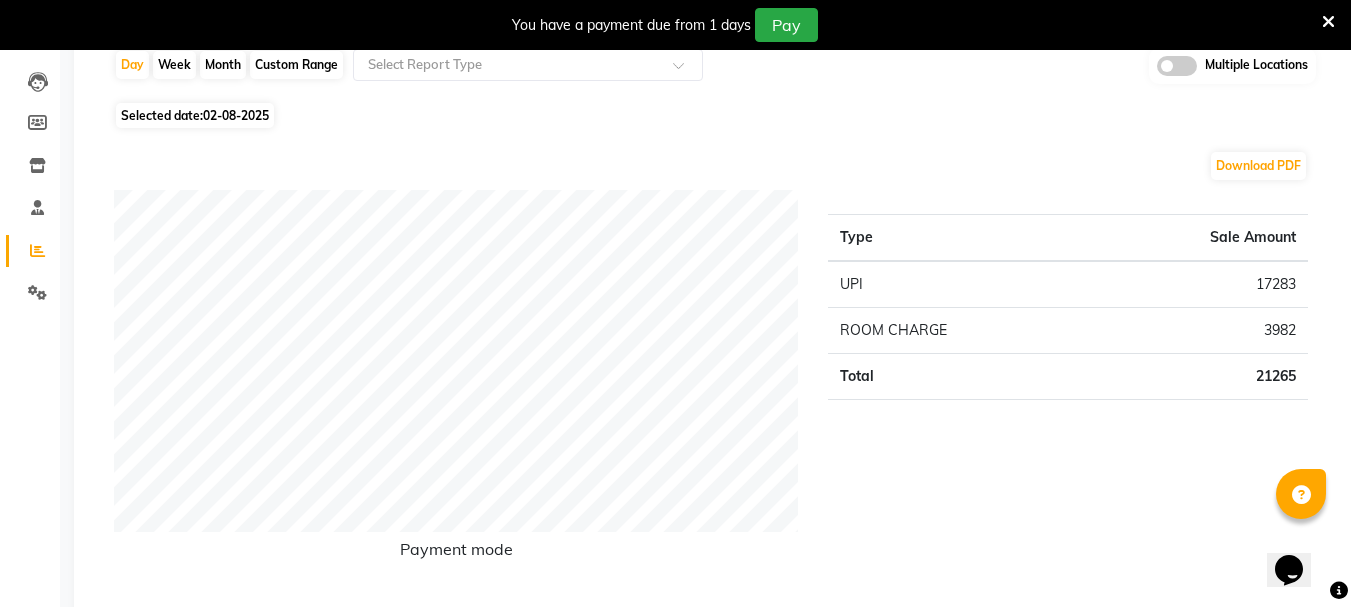 click on "Selected date:  02-08-2025" 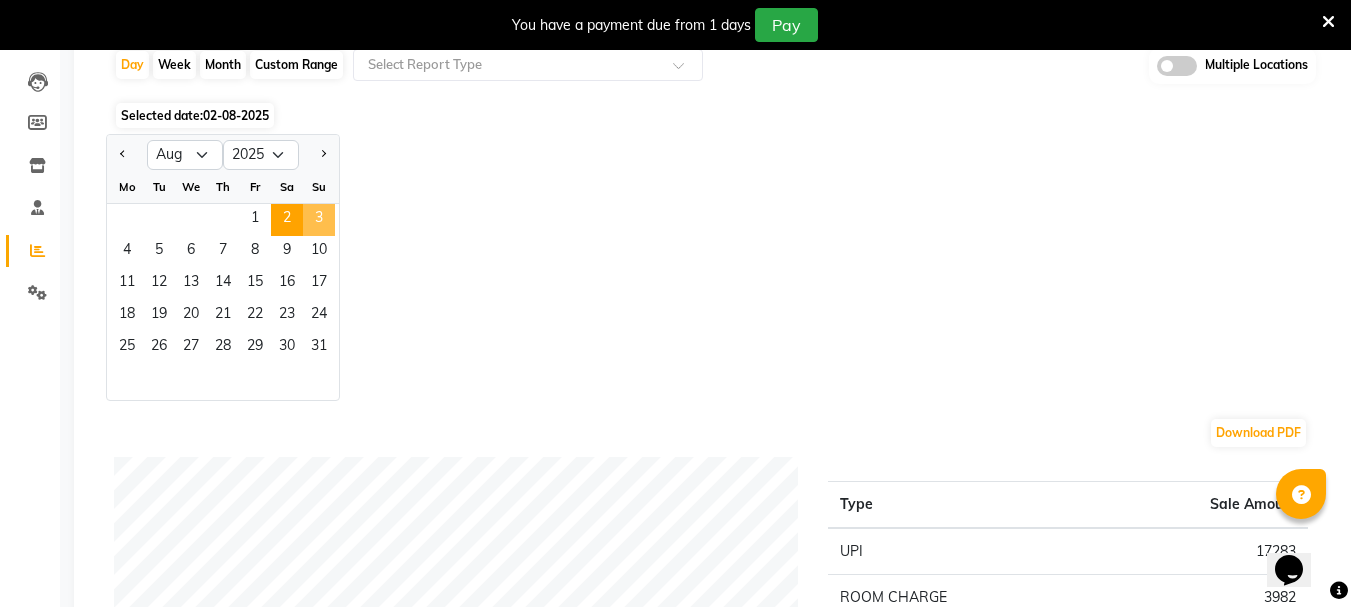 click on "3" 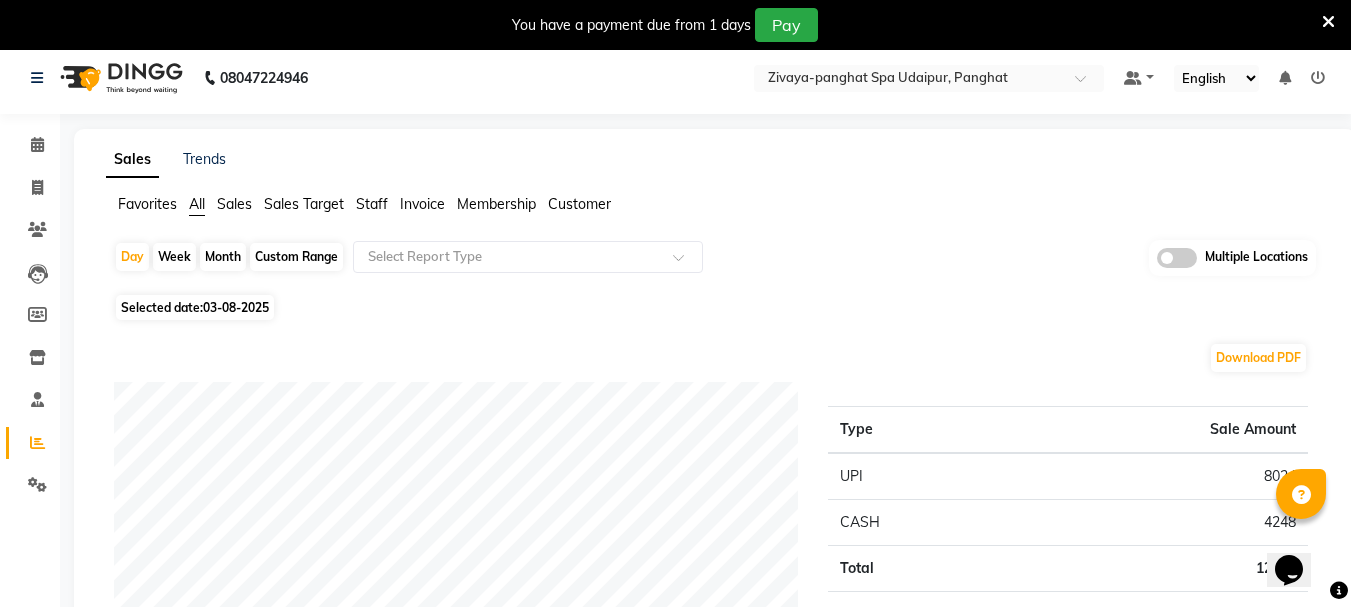 scroll, scrollTop: 0, scrollLeft: 0, axis: both 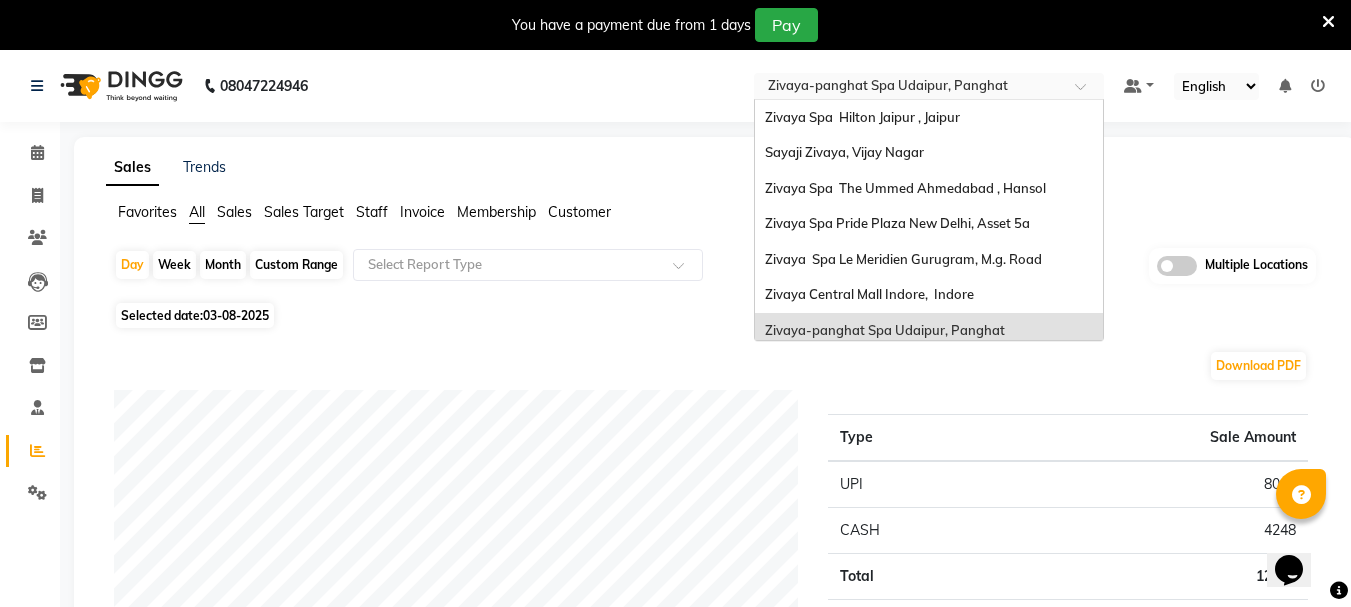 click at bounding box center [909, 88] 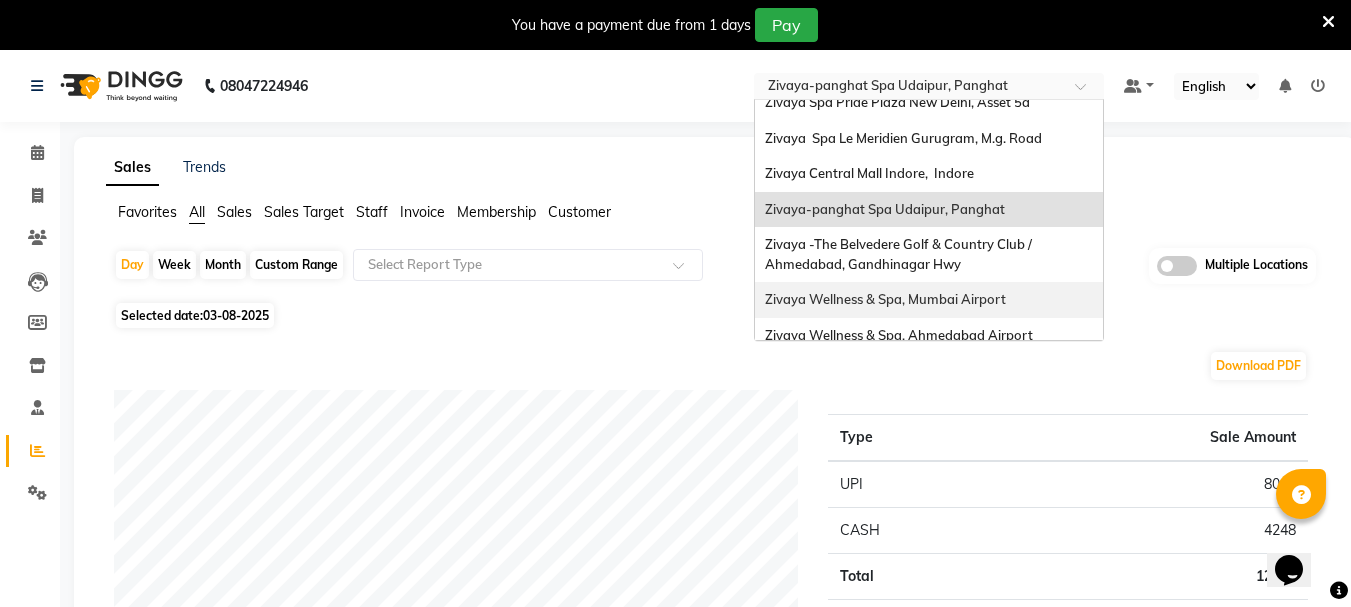 scroll, scrollTop: 6, scrollLeft: 0, axis: vertical 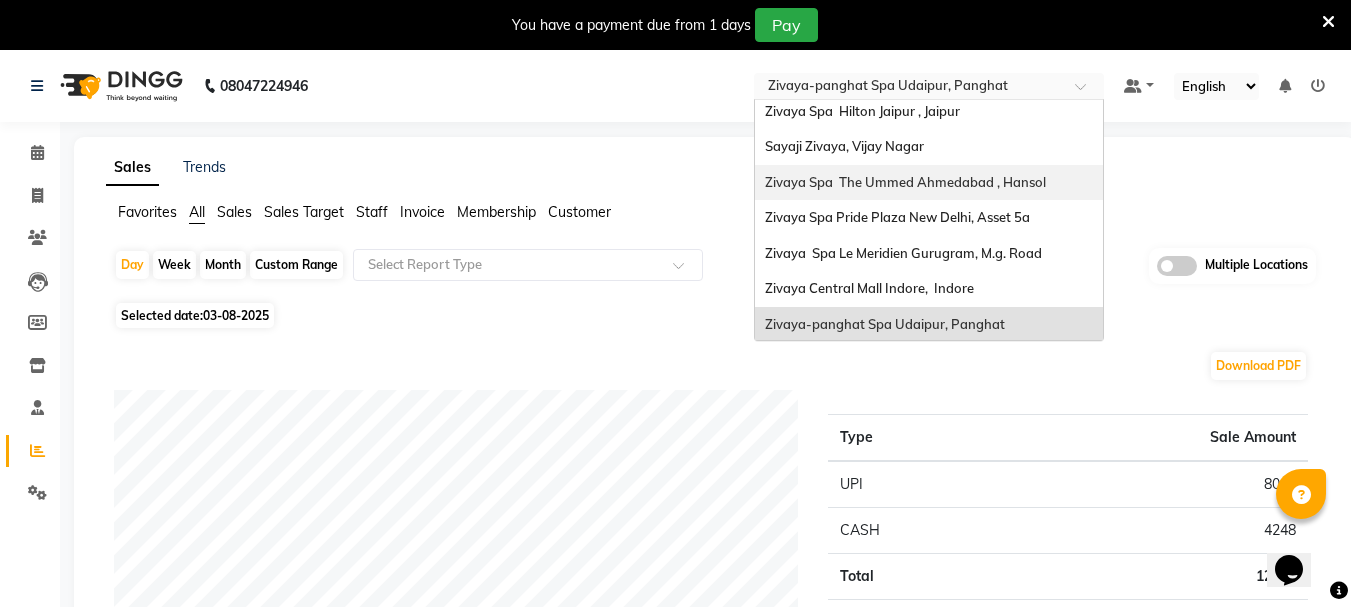 click on "Zivaya Spa  The Ummed Ahmedabad , Hansol" at bounding box center (905, 182) 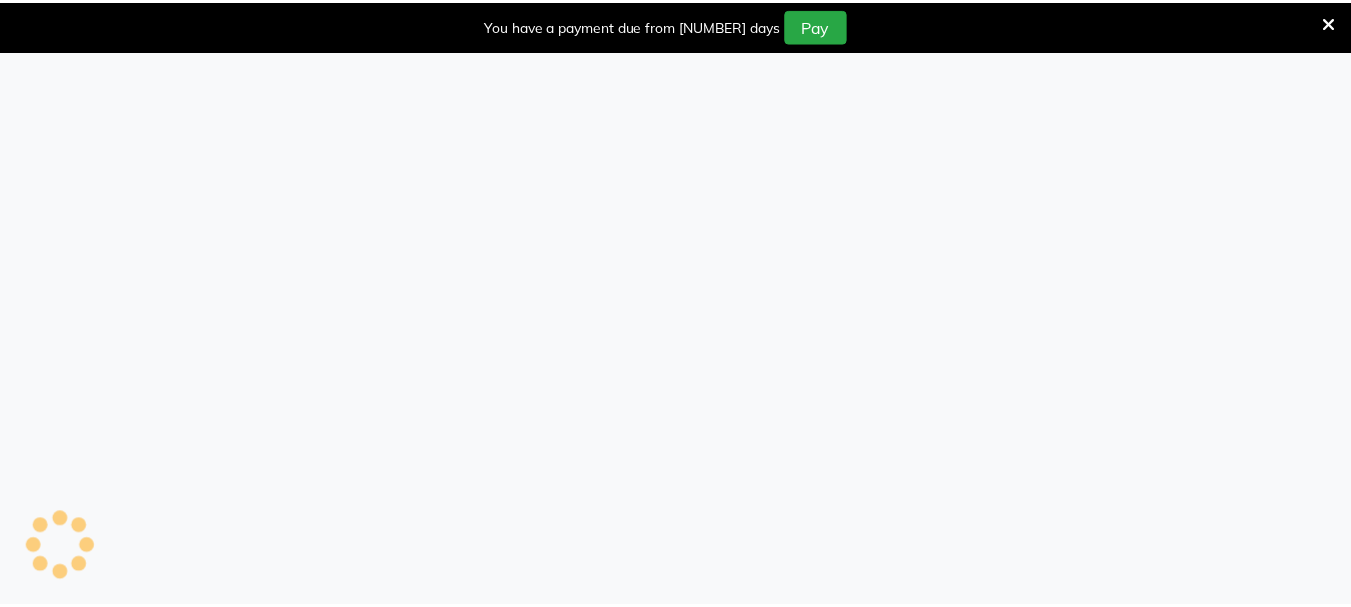 scroll, scrollTop: 0, scrollLeft: 0, axis: both 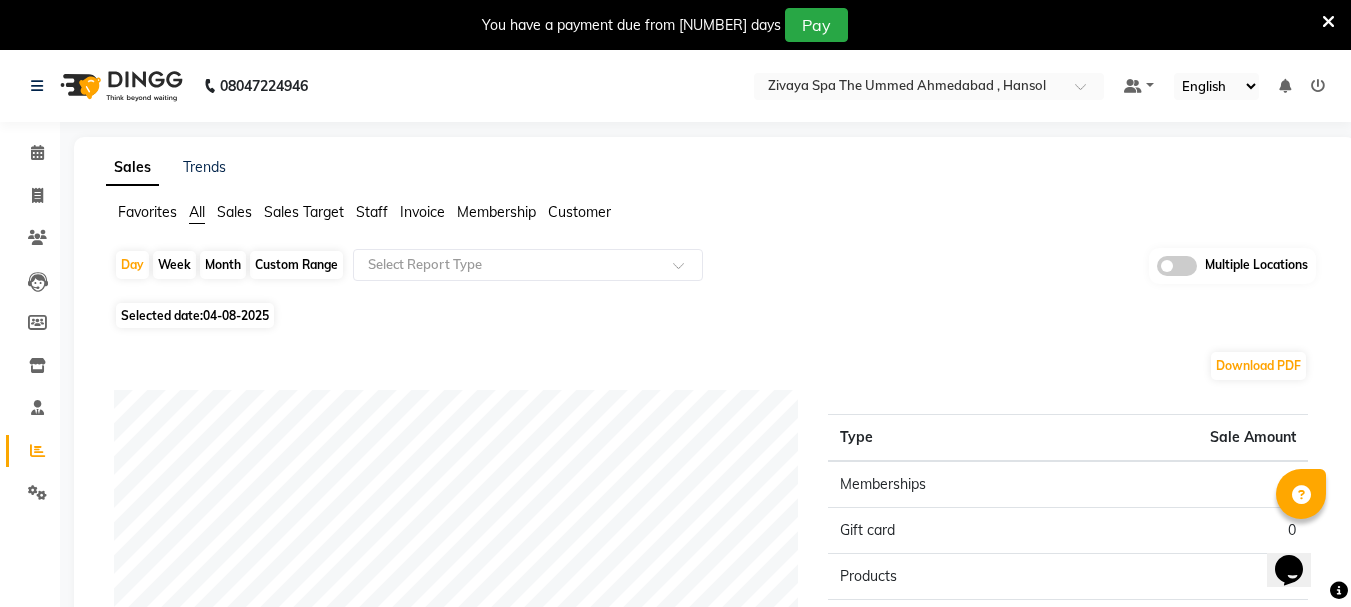 click on "Day   Week   Month   Custom Range  Select Report Type Multiple Locations Selected date:  04-08-2025  Download PDF Sales summary Type Sale Amount Memberships 0 Gift card 0 Products 0 Packages 0 Tips 0 Services 0 Prepaid 0 Vouchers 0 Fee 0 Total 0 ★ Mark as Favorite  Choose how you'd like to save "" report to favorites  Save to Personal Favorites:   Only you can see this report in your favorites tab. Share with Organization:   Everyone in your organization can see this report in their favorites tab.  Save to Favorites" 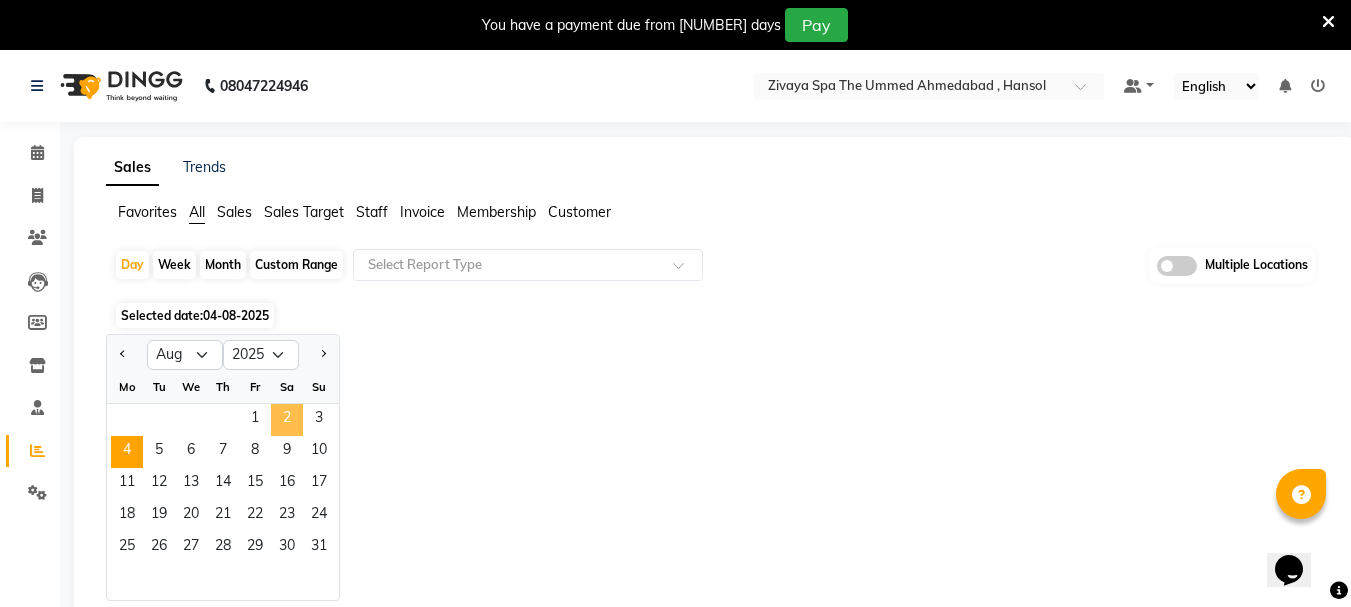 click on "2" 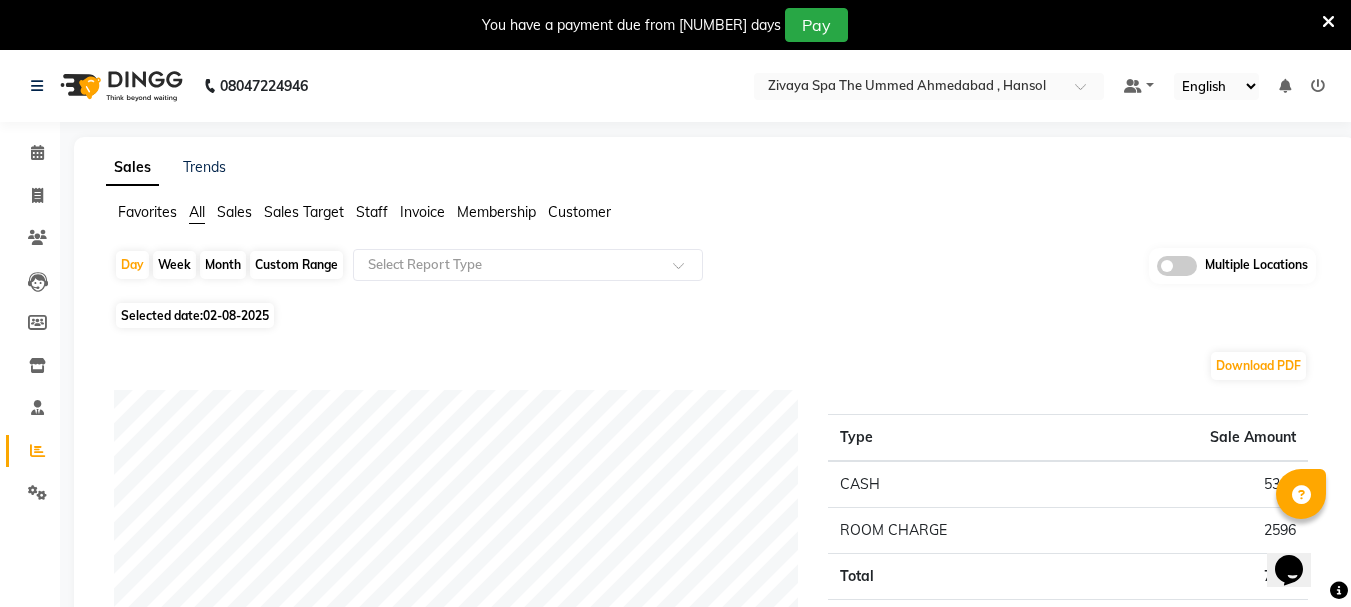 click on "02-08-2025" 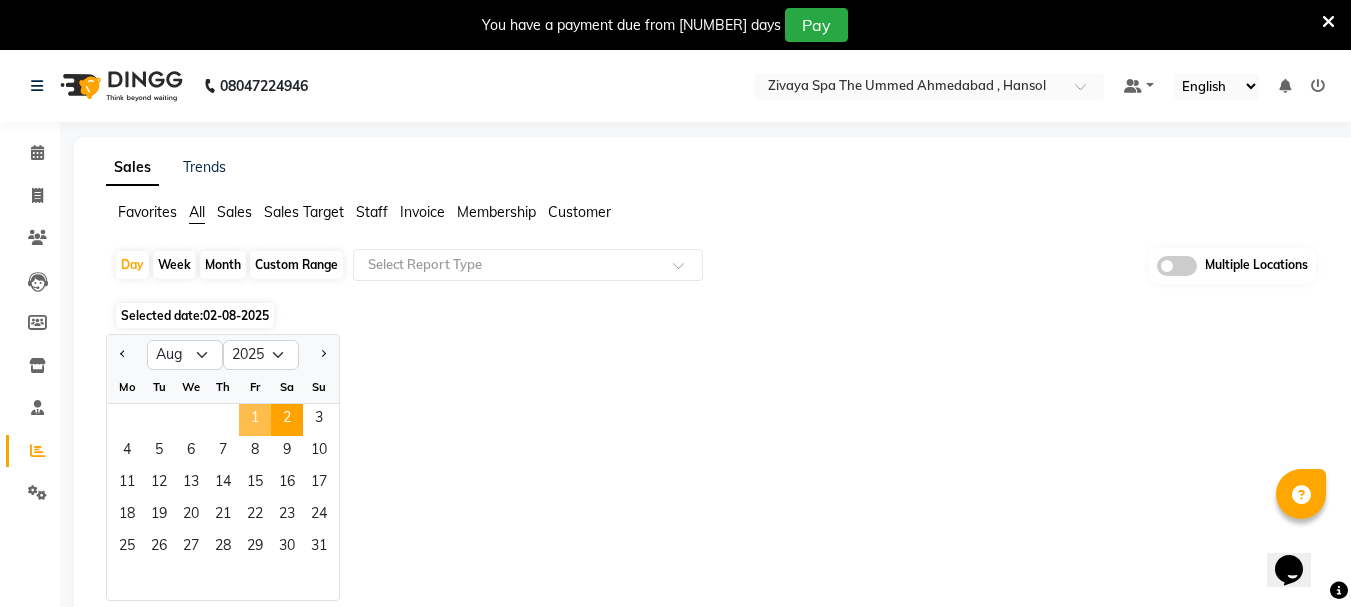 click on "1" 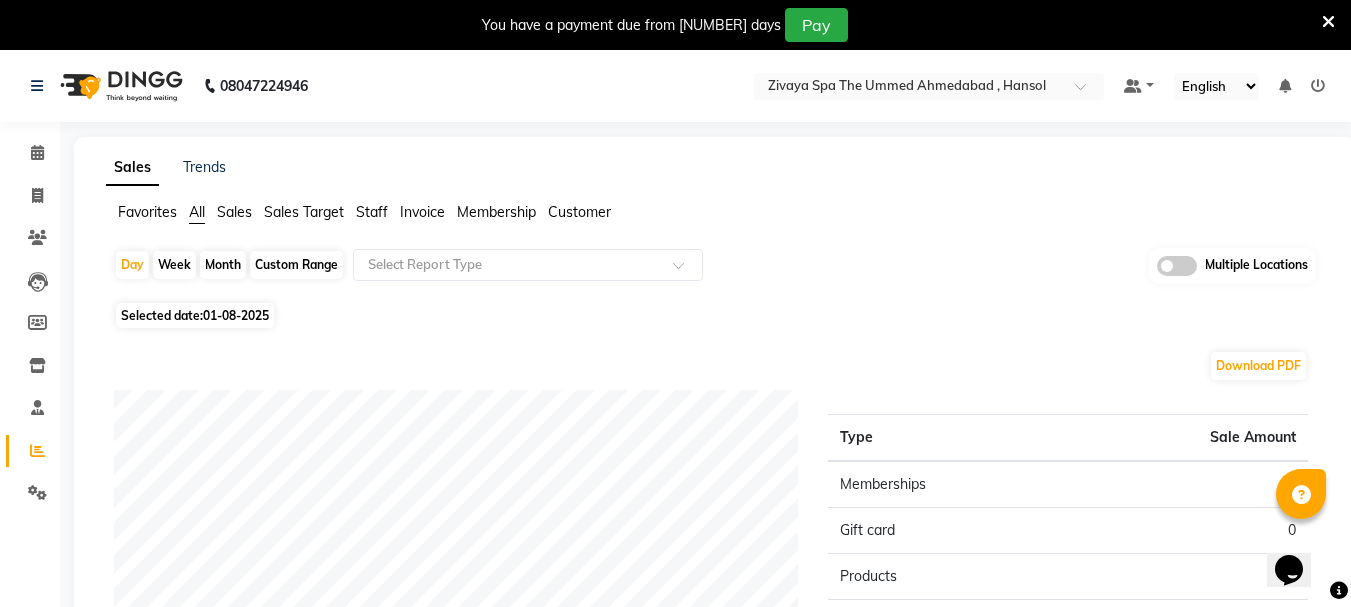 click on "Selected date:  01-08-2025" 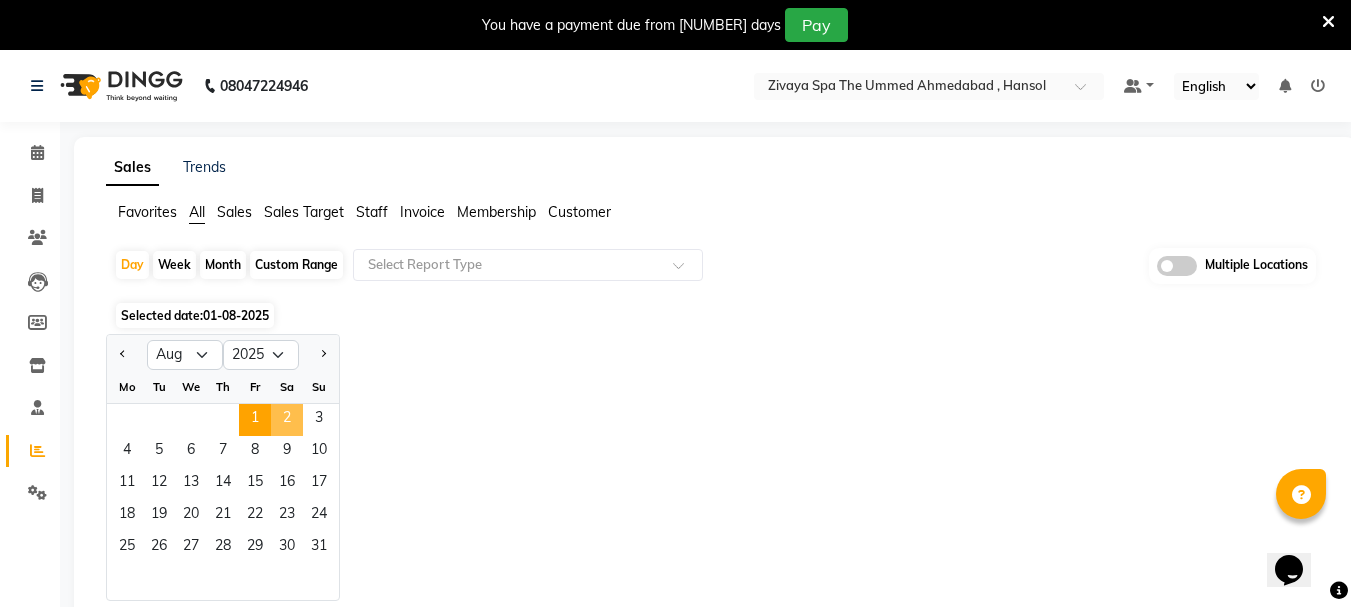 click on "2" 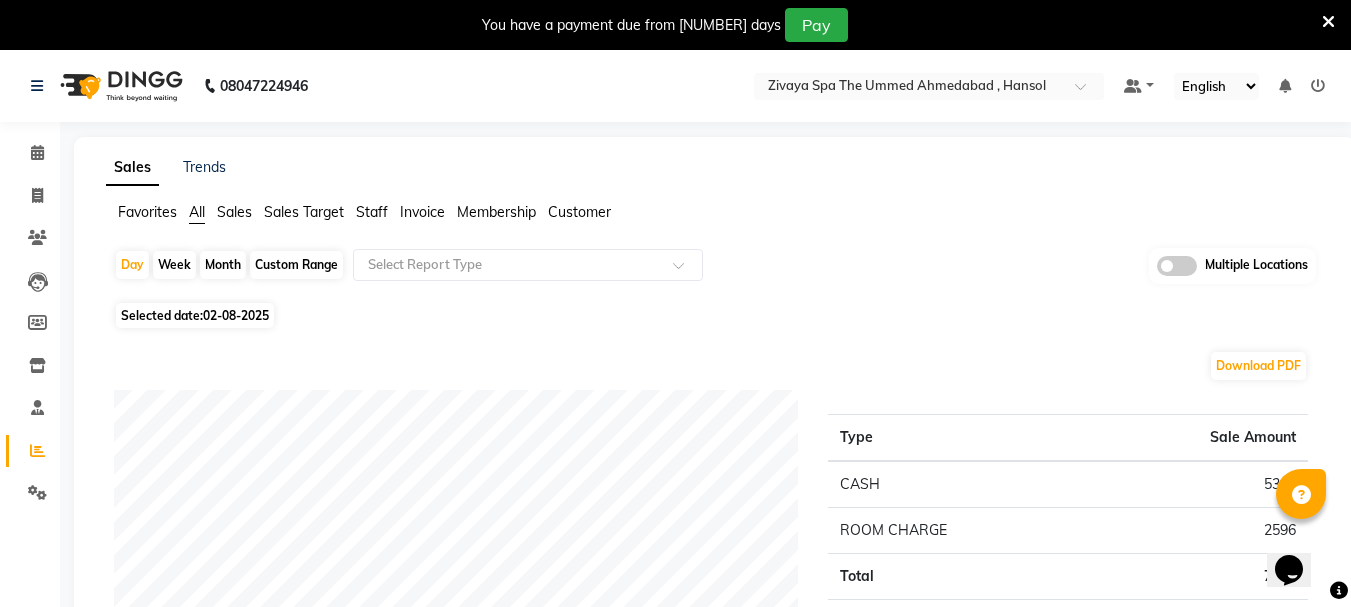 click on "02-08-2025" 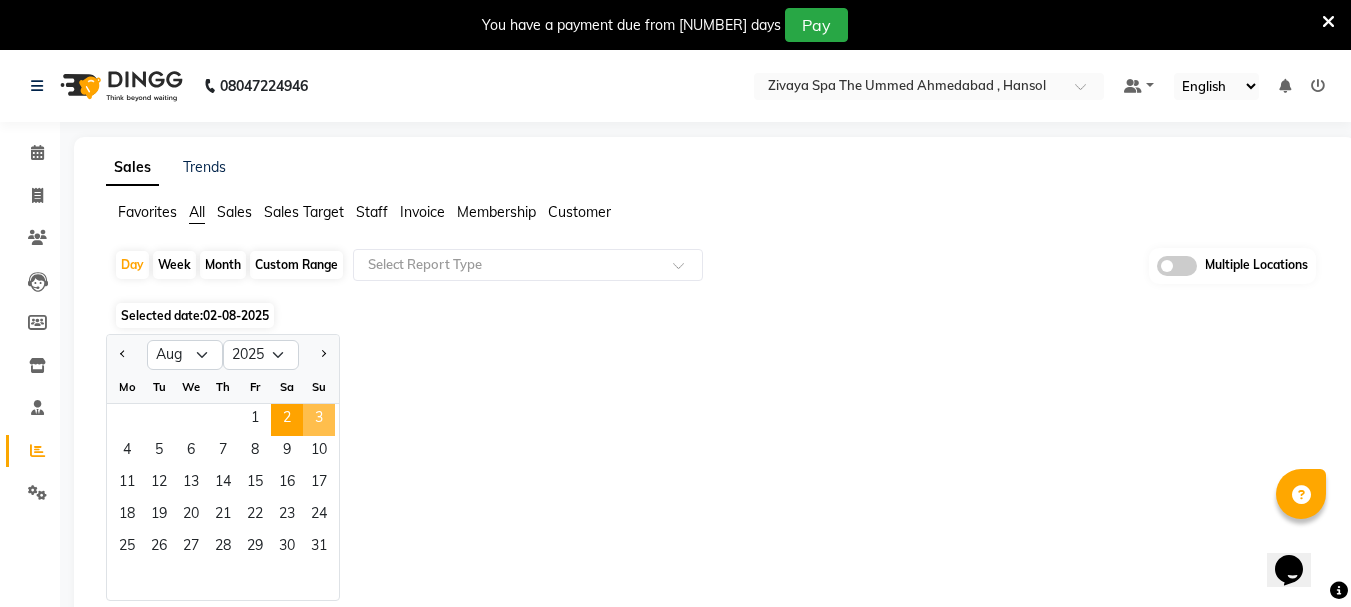 click on "3" 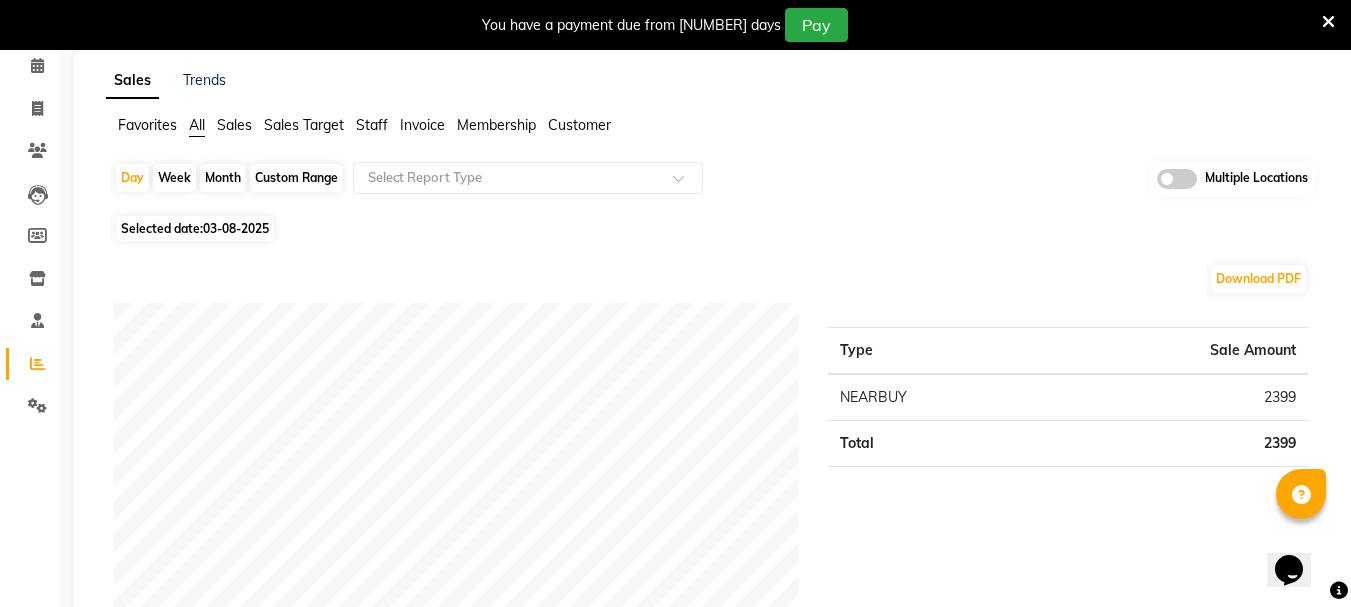 scroll, scrollTop: 0, scrollLeft: 0, axis: both 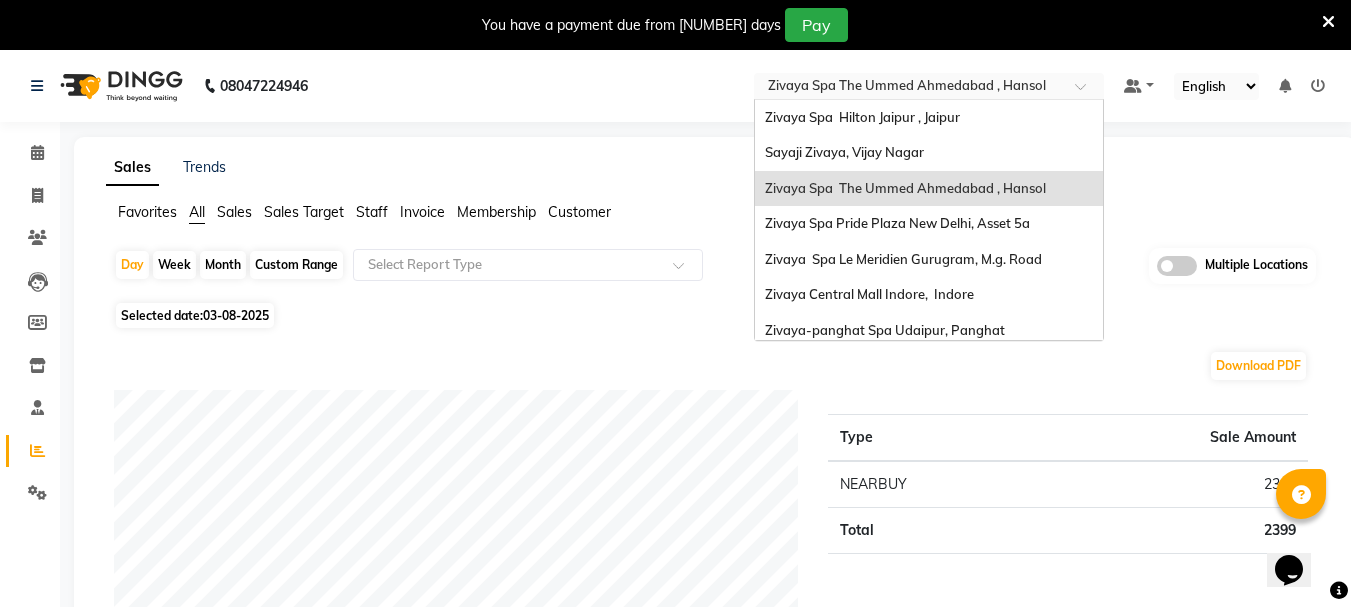 click at bounding box center (909, 88) 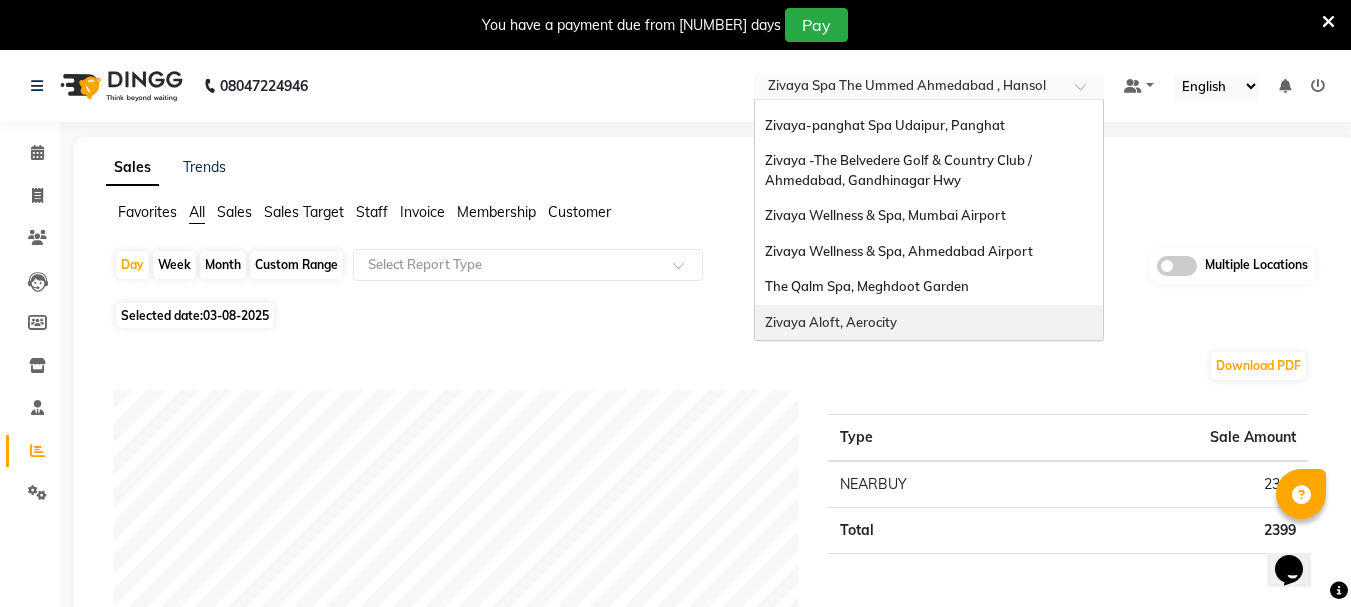 click on "Zivaya Aloft, Aerocity" at bounding box center [831, 322] 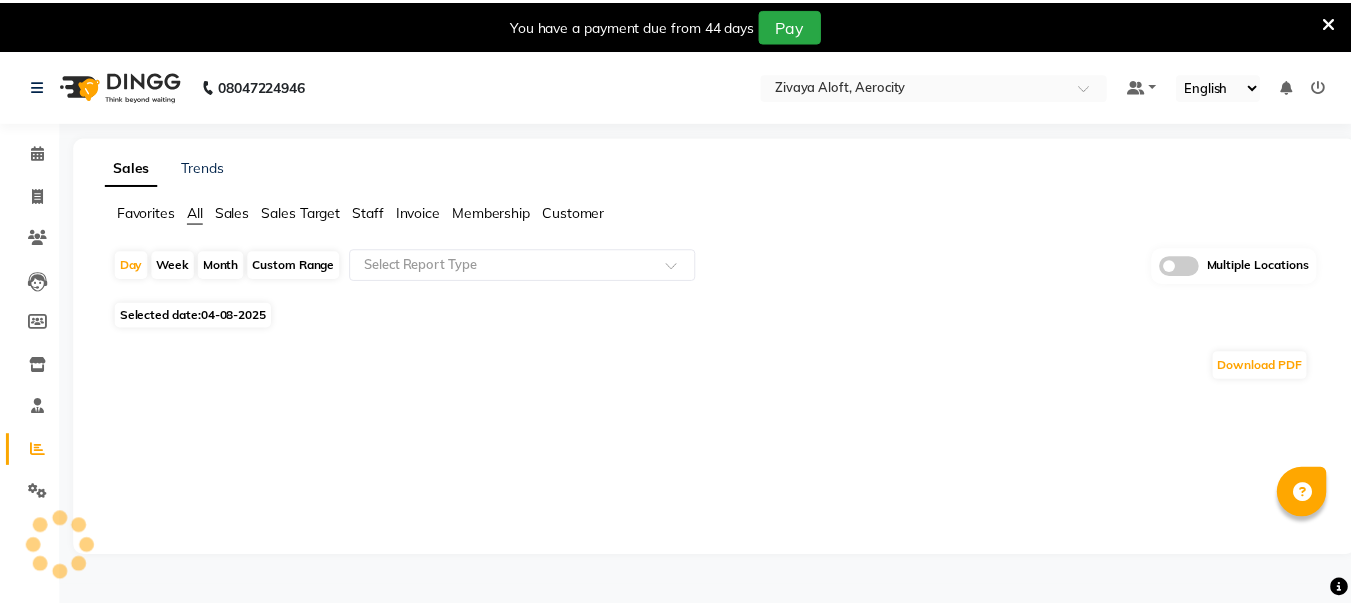 scroll, scrollTop: 0, scrollLeft: 0, axis: both 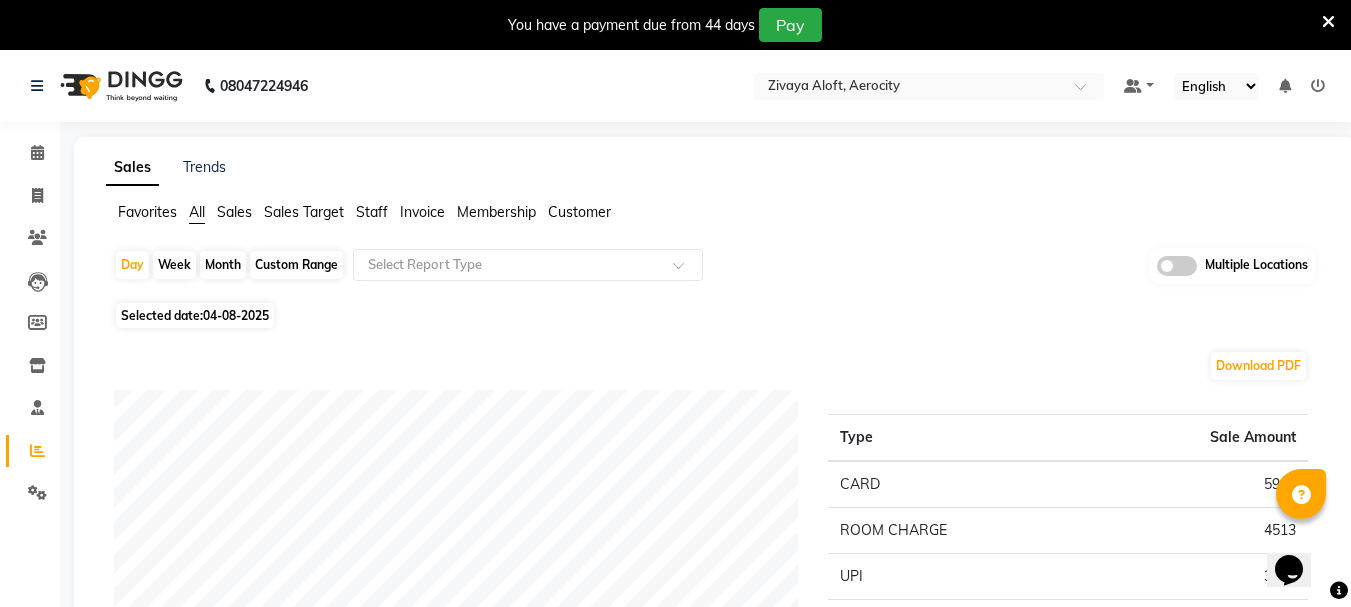 click on "Month" 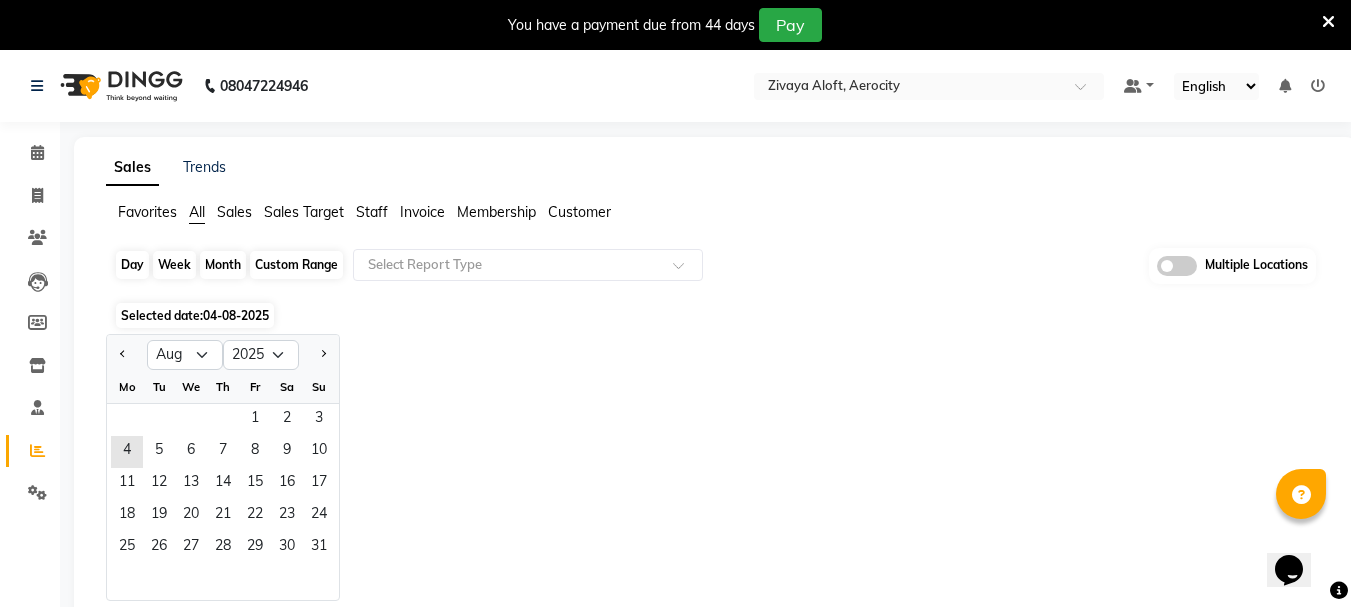 scroll, scrollTop: 0, scrollLeft: 0, axis: both 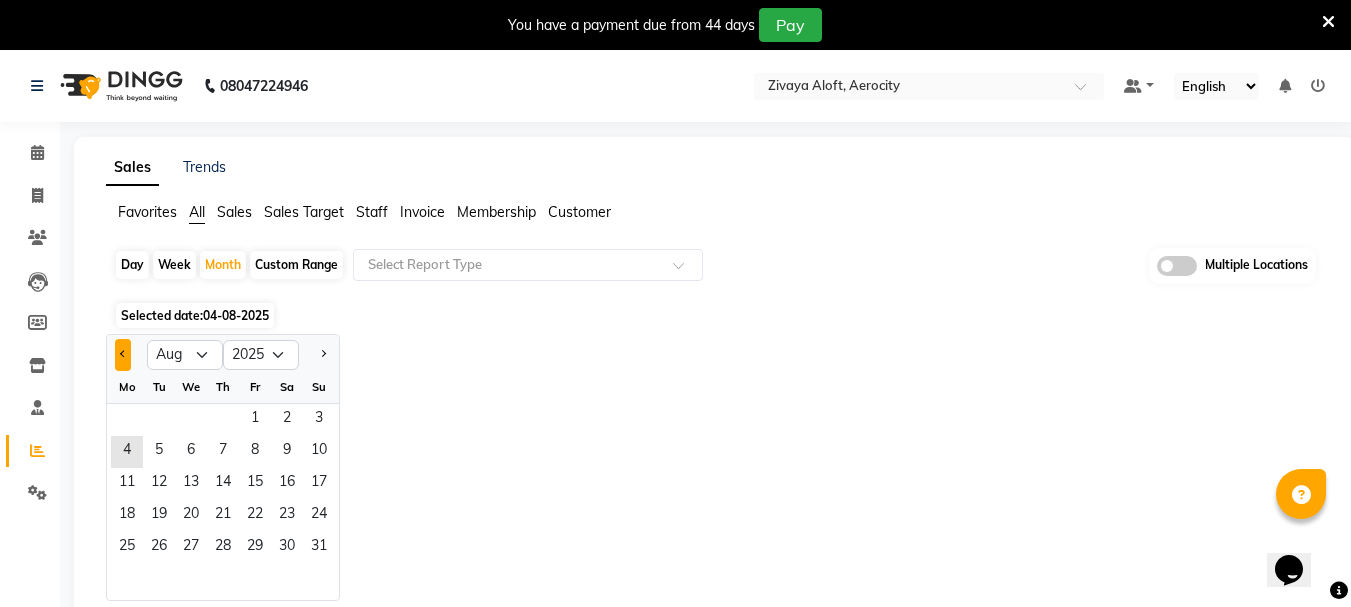 click 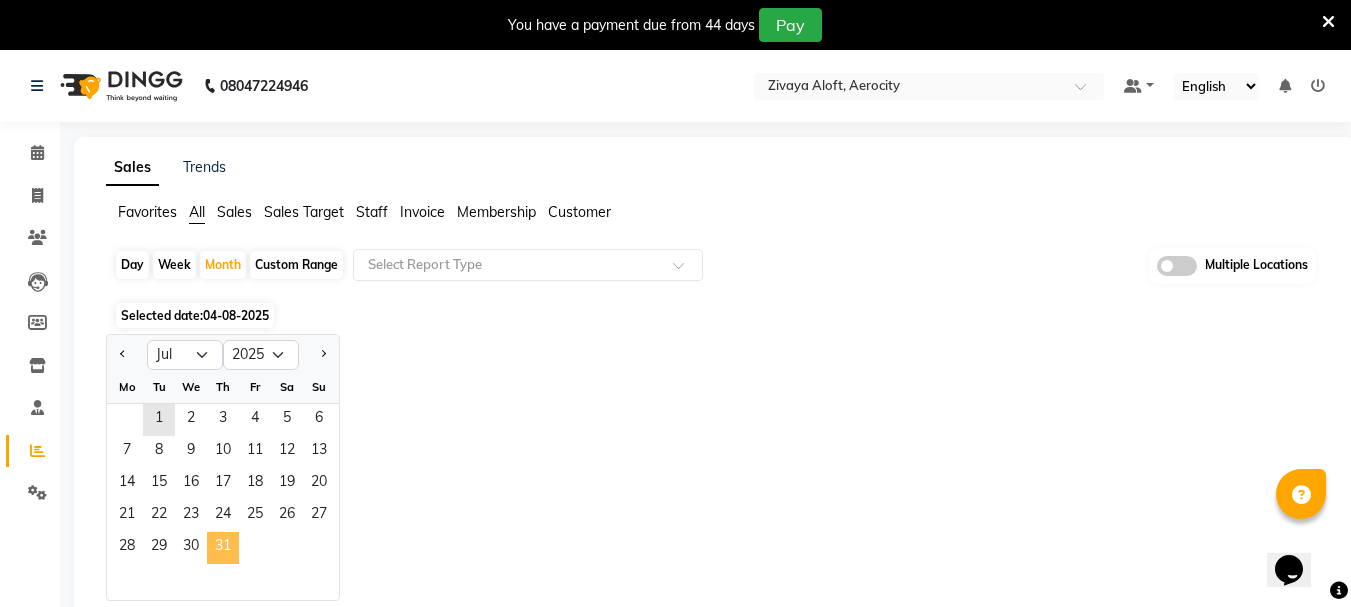 click on "31" 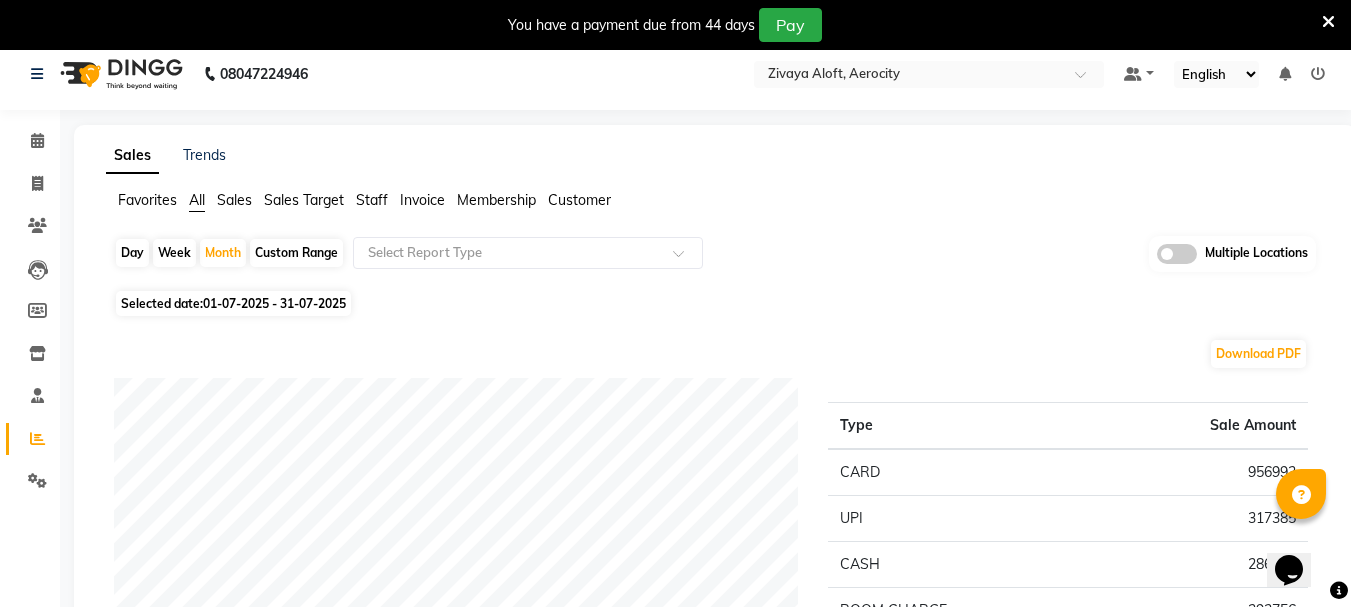 scroll, scrollTop: 0, scrollLeft: 0, axis: both 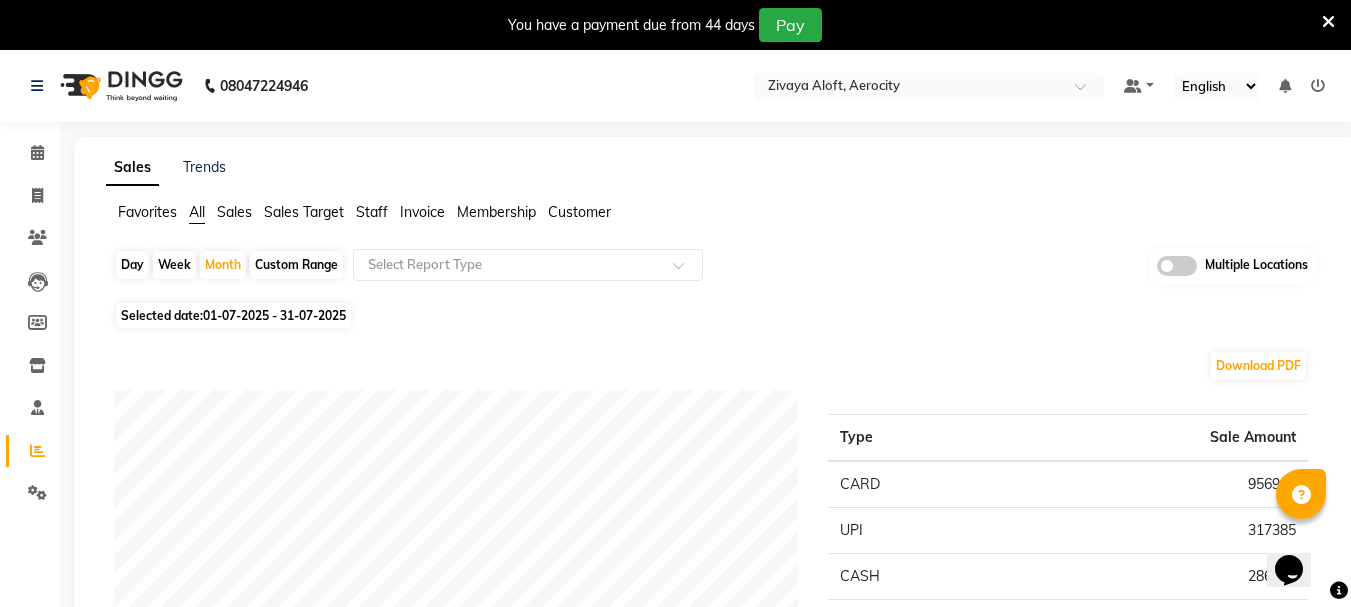 click on "Day" 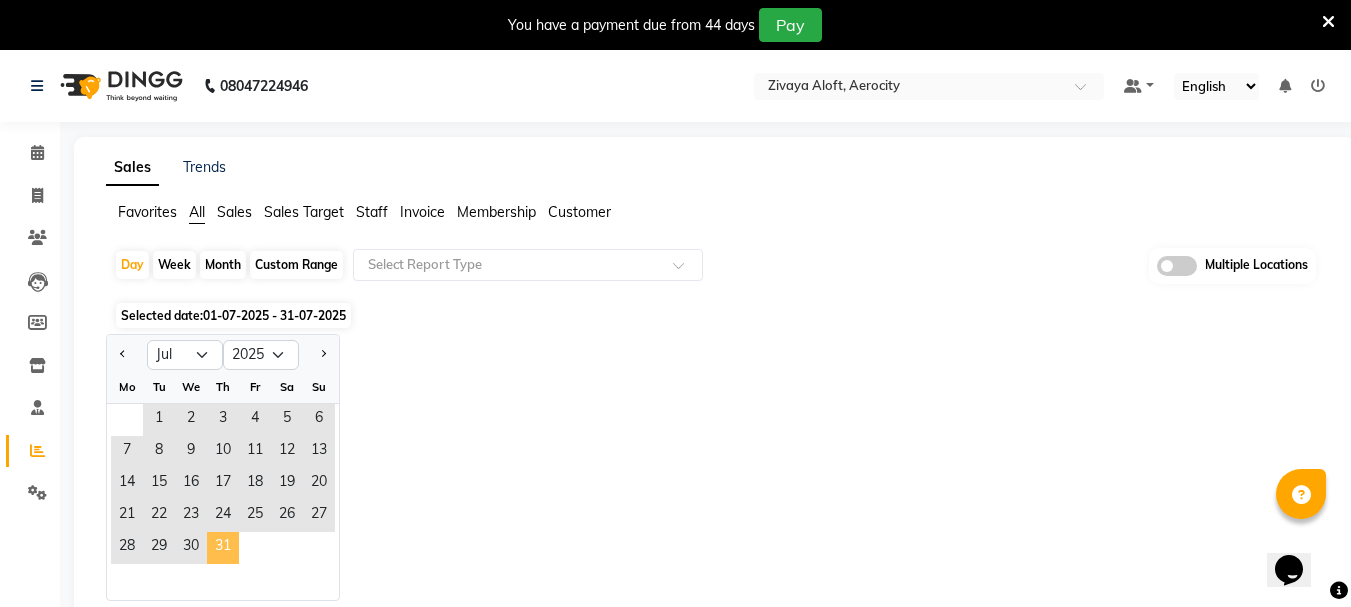 click on "31" 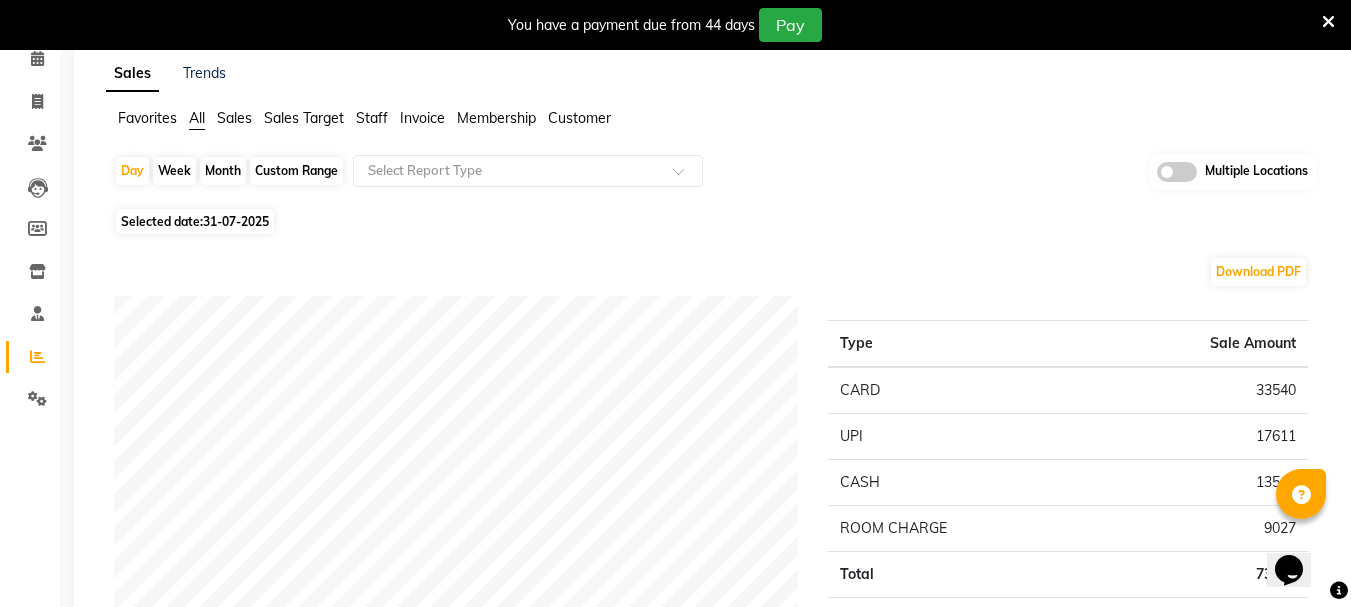 scroll, scrollTop: 0, scrollLeft: 0, axis: both 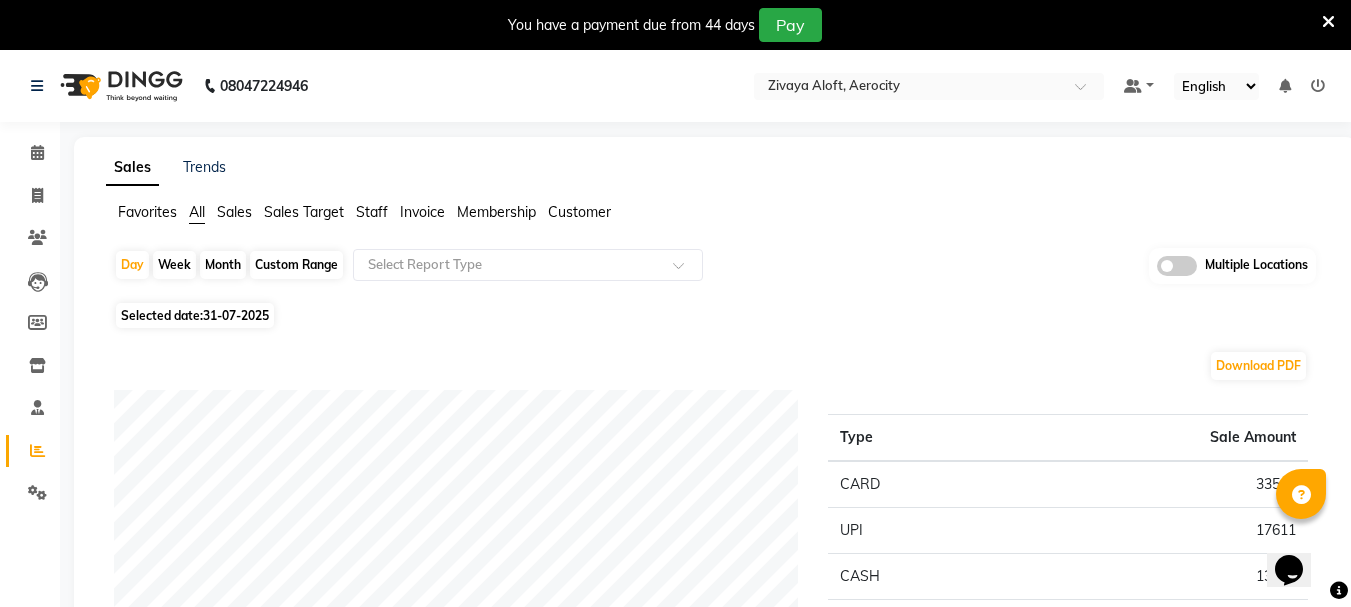 click on "08047224946 Select Location × Zivaya Aloft, Aerocity Default Panel My Panel English ENGLISH Español العربية मराठी हिंदी ગુજરાતી தமிழ் 中文 Notifications nothing to show" 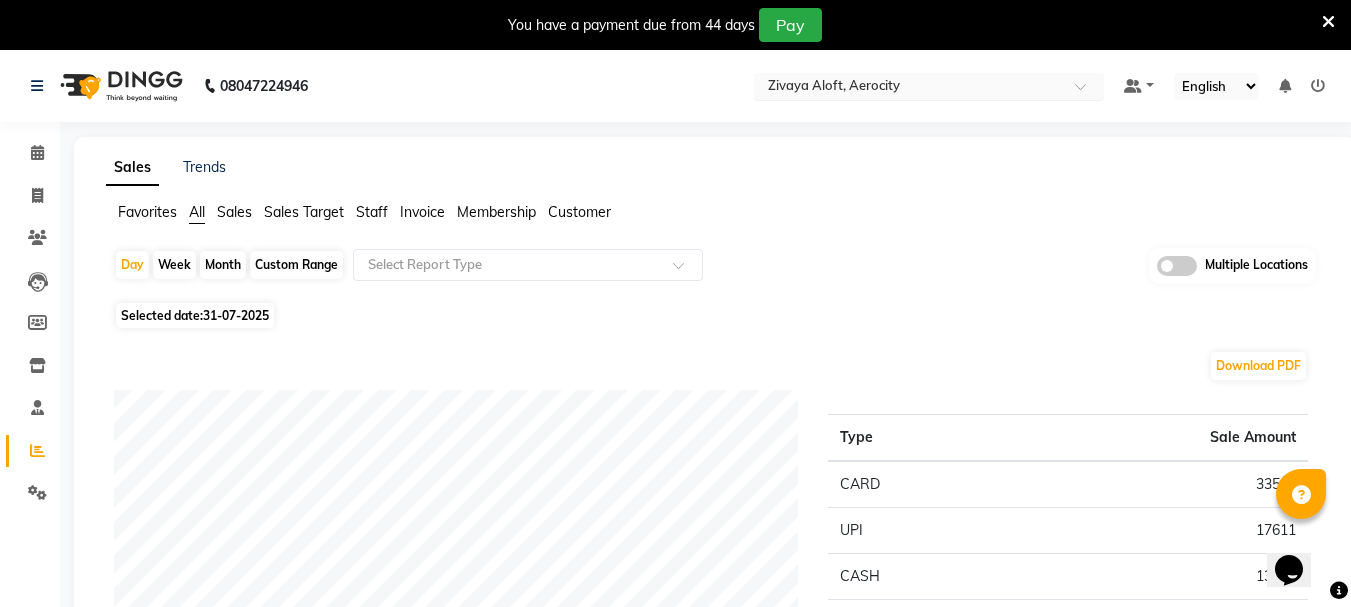click at bounding box center (909, 88) 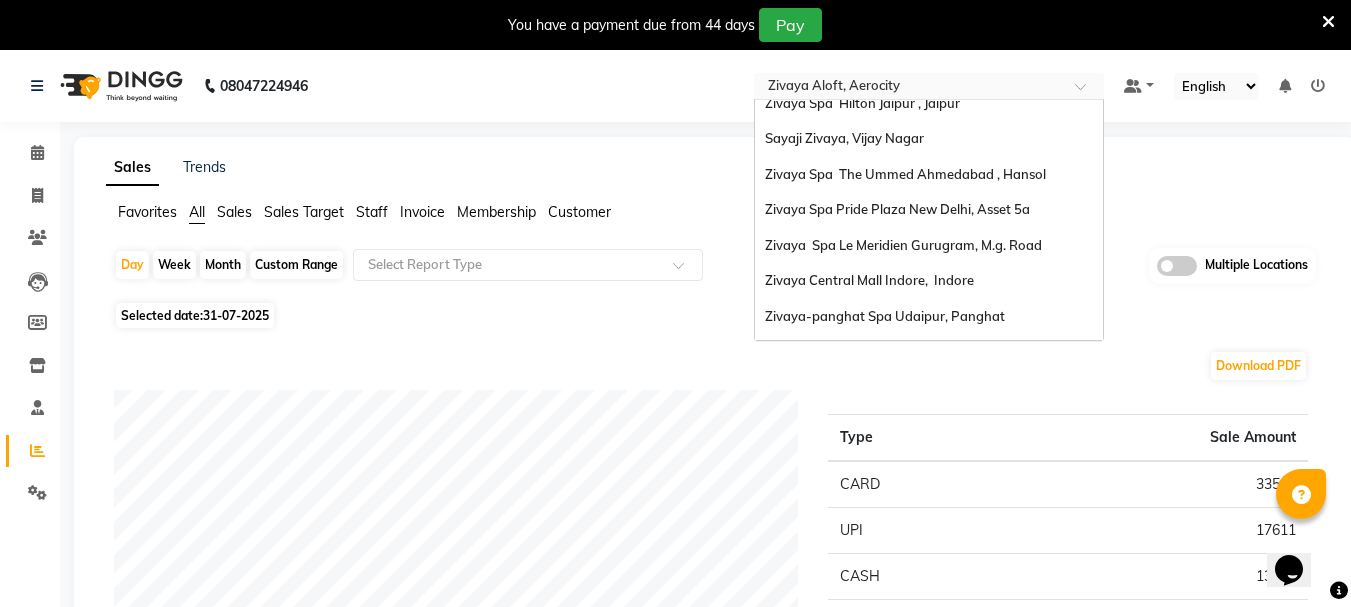 scroll, scrollTop: 6, scrollLeft: 0, axis: vertical 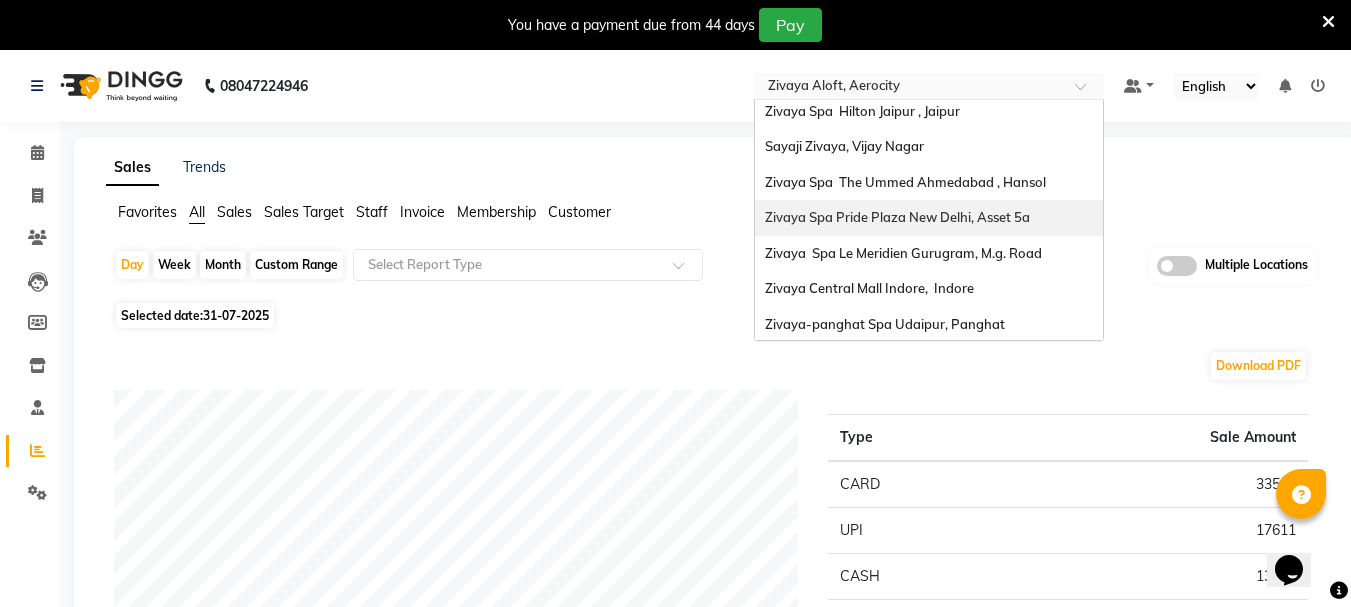 click on "Zivaya Spa Pride Plaza New Delhi, Asset 5a" at bounding box center [897, 217] 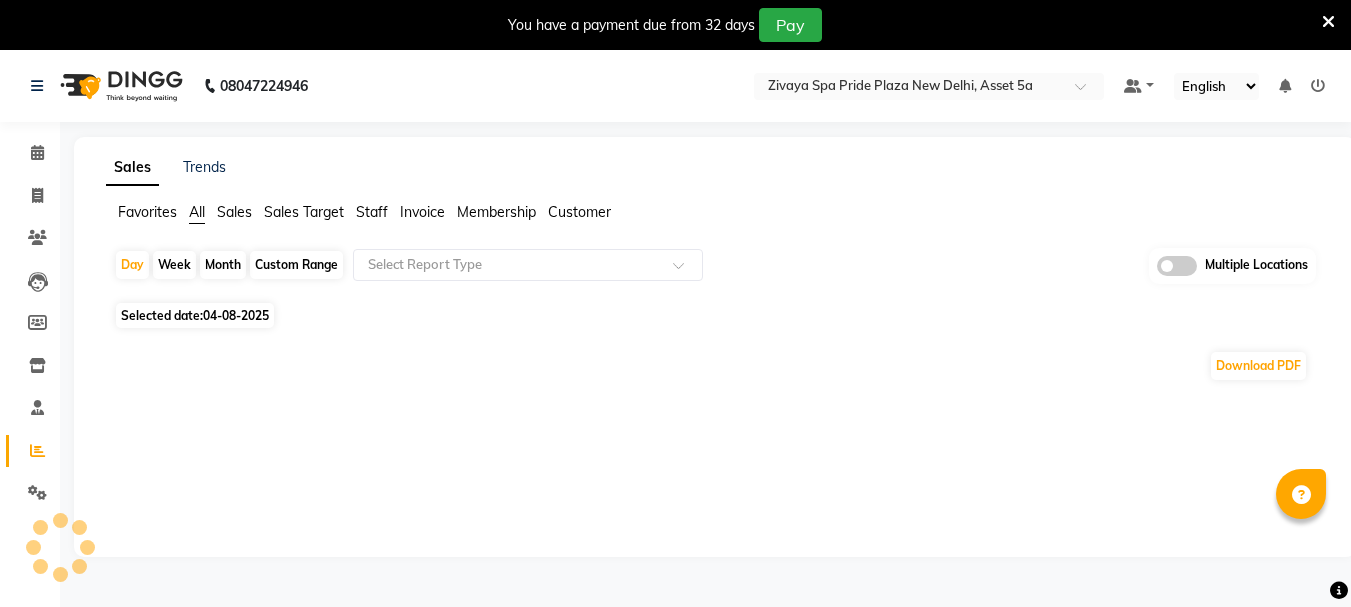 scroll, scrollTop: 0, scrollLeft: 0, axis: both 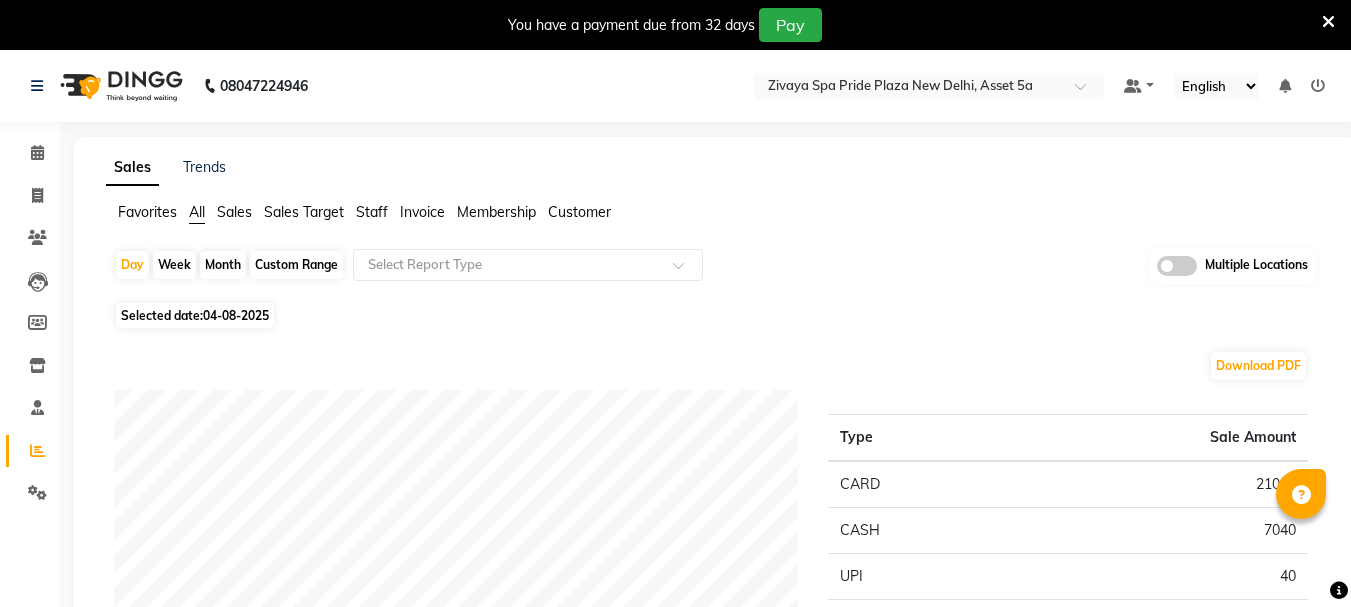click on "04-08-2025" 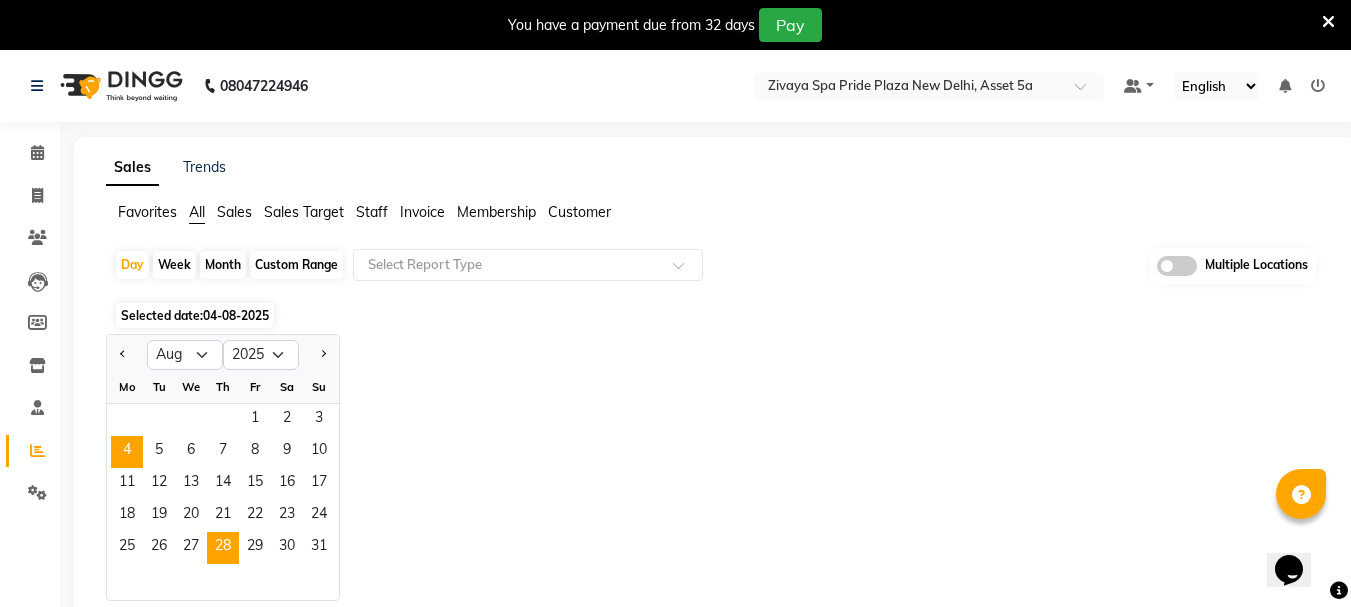 scroll, scrollTop: 0, scrollLeft: 0, axis: both 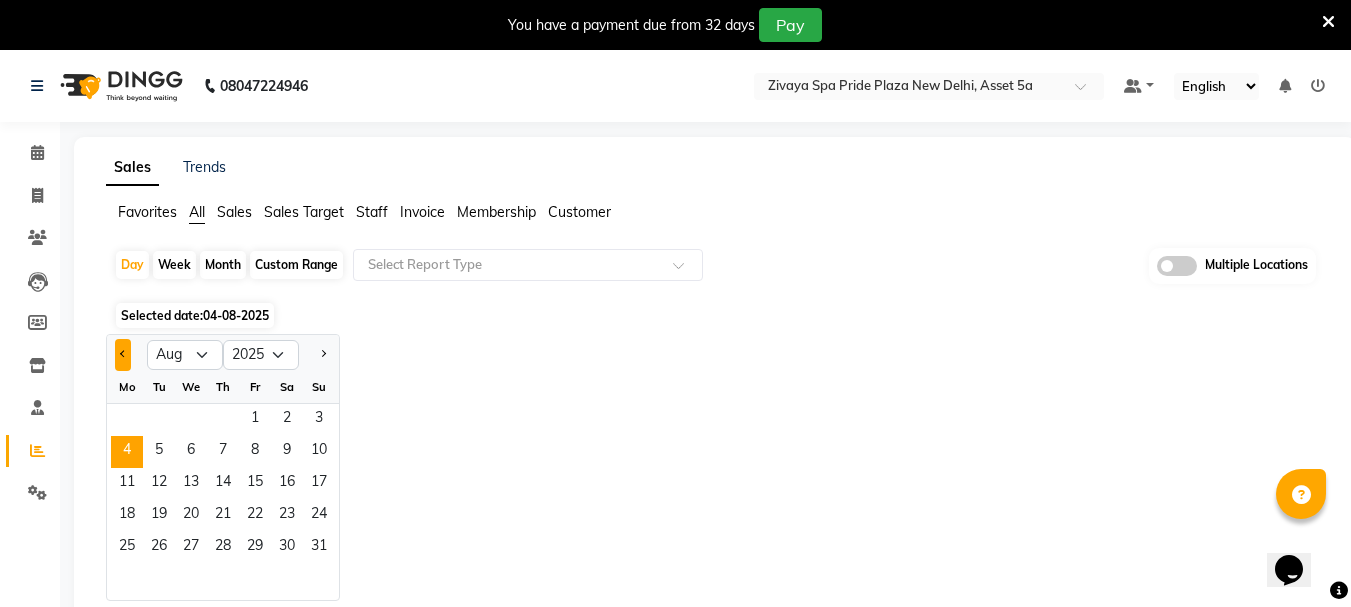 click 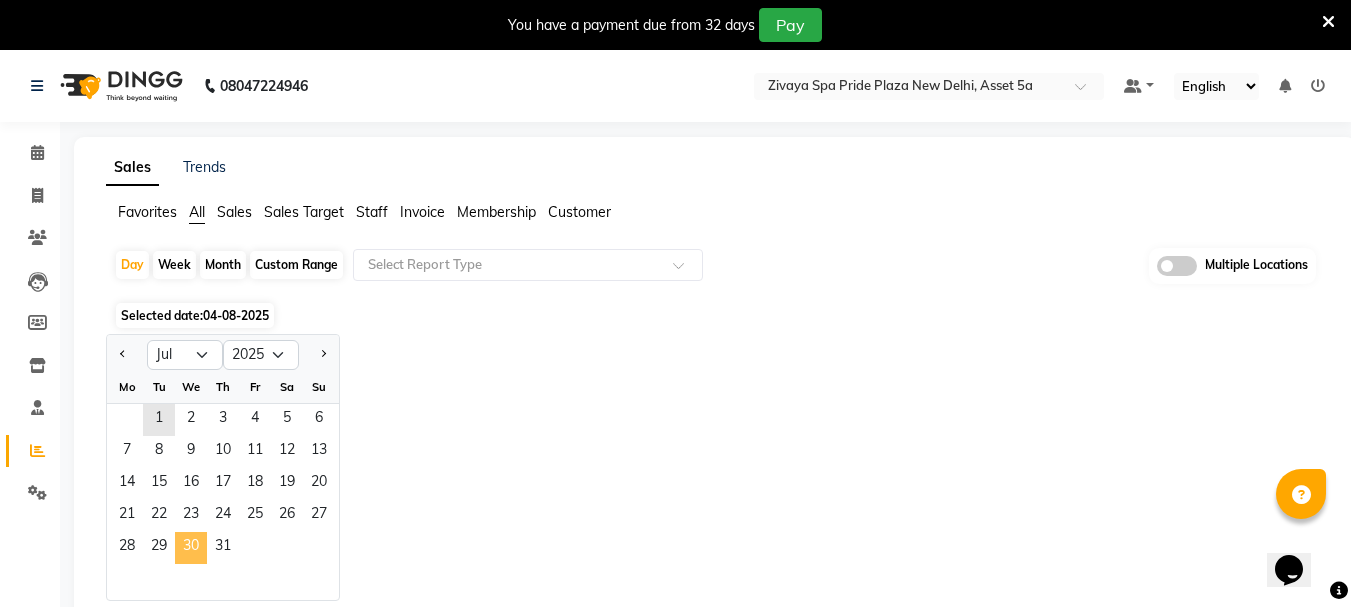 click on "30" 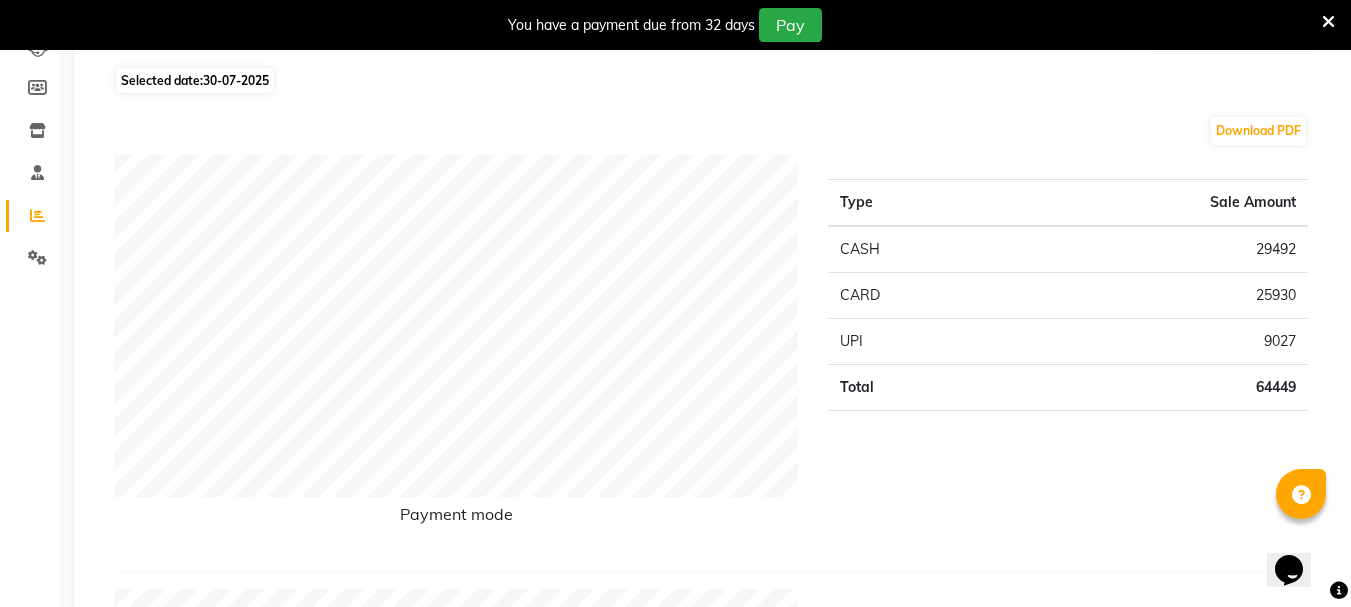 scroll, scrollTop: 200, scrollLeft: 0, axis: vertical 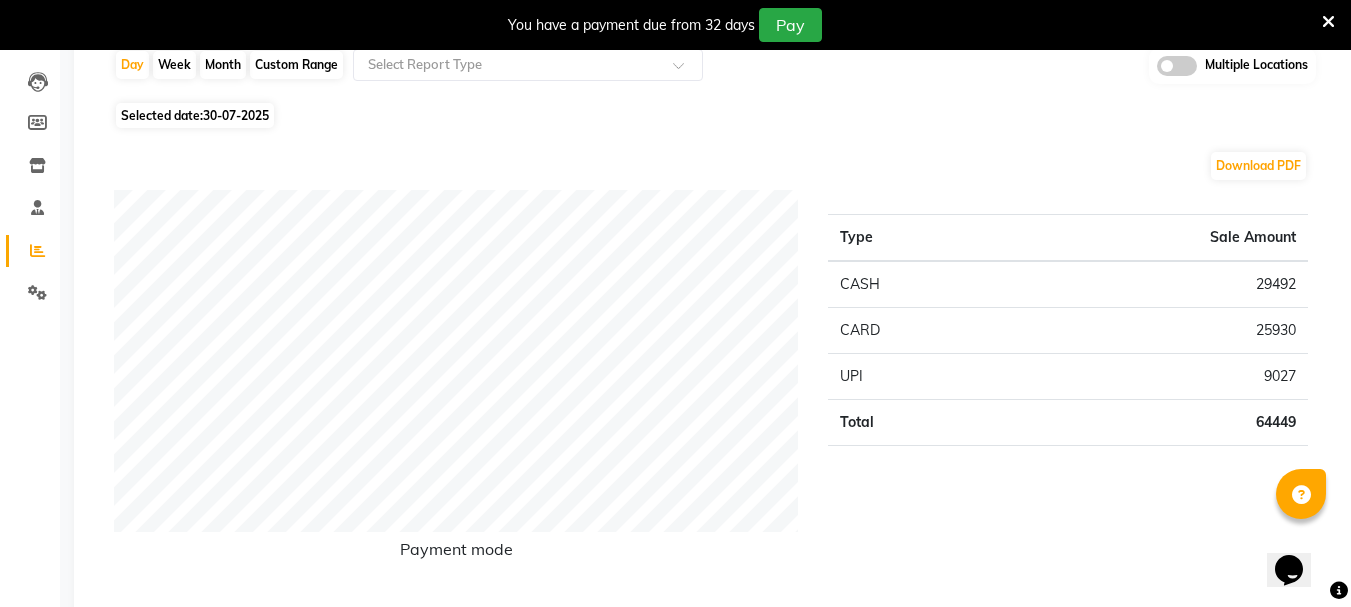 click on "30-07-2025" 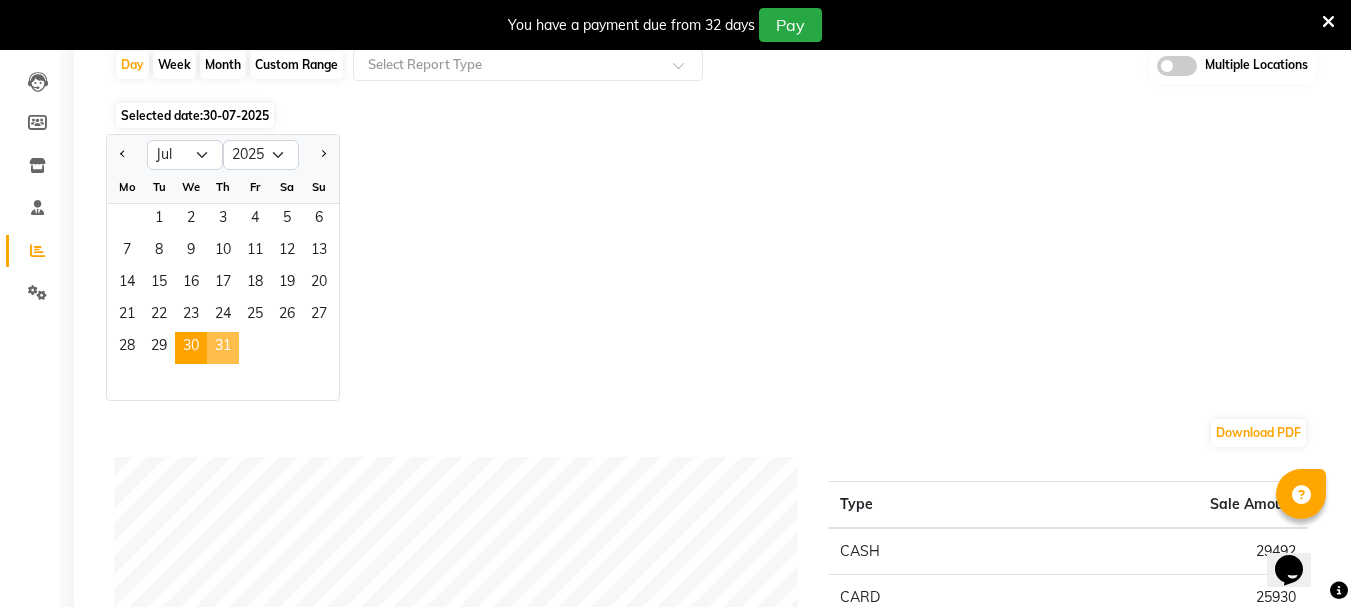 click on "31" 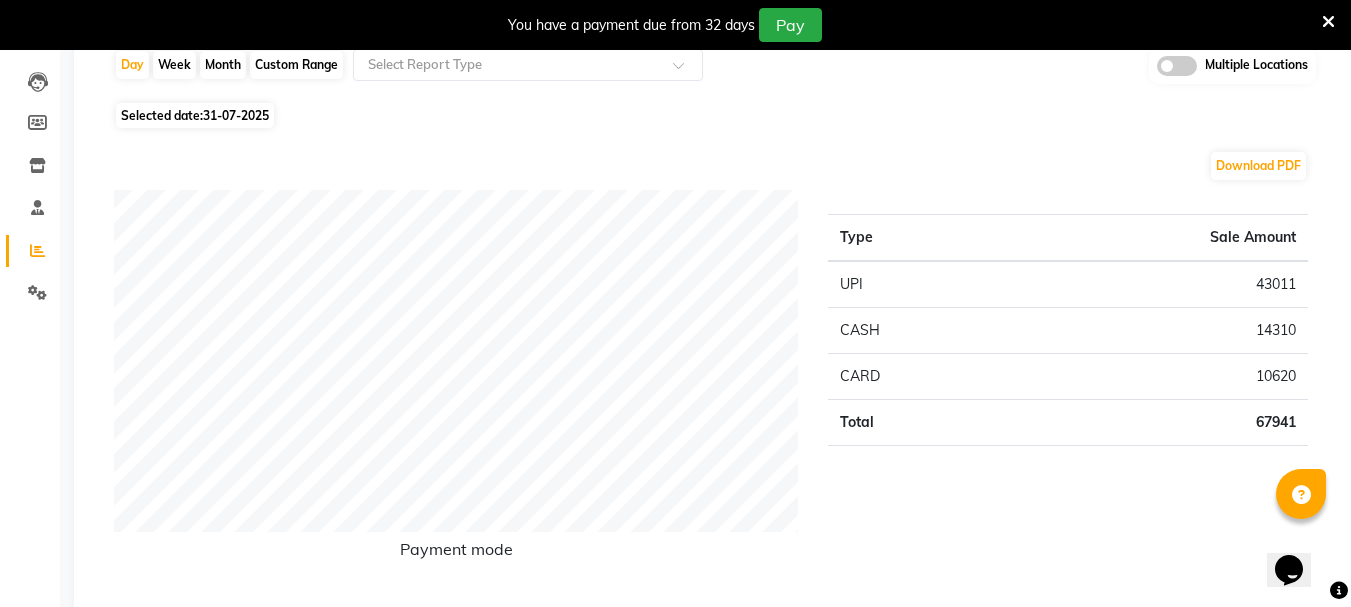click on "31-07-2025" 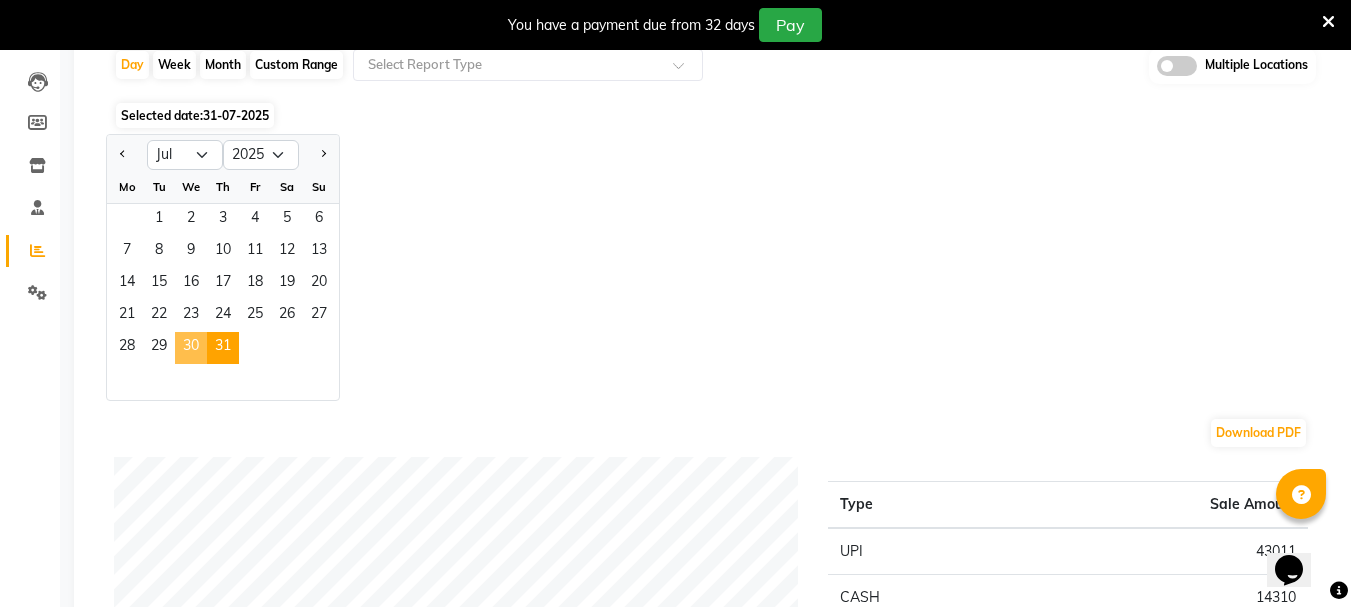 click on "30" 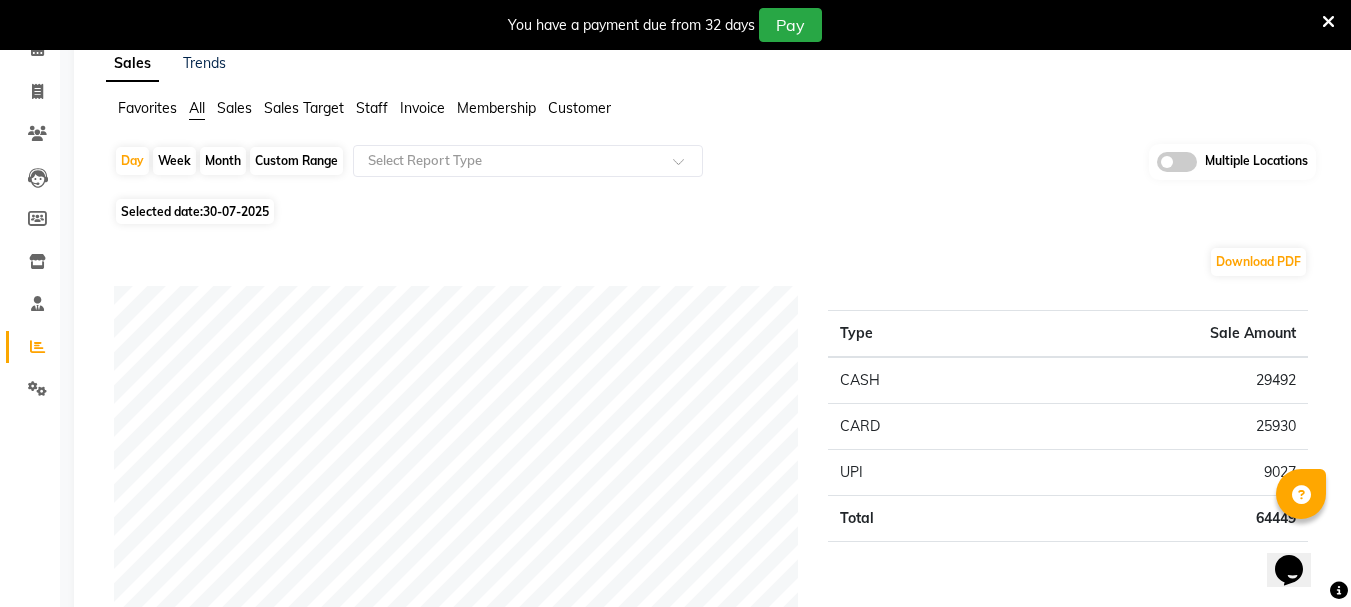 scroll, scrollTop: 0, scrollLeft: 0, axis: both 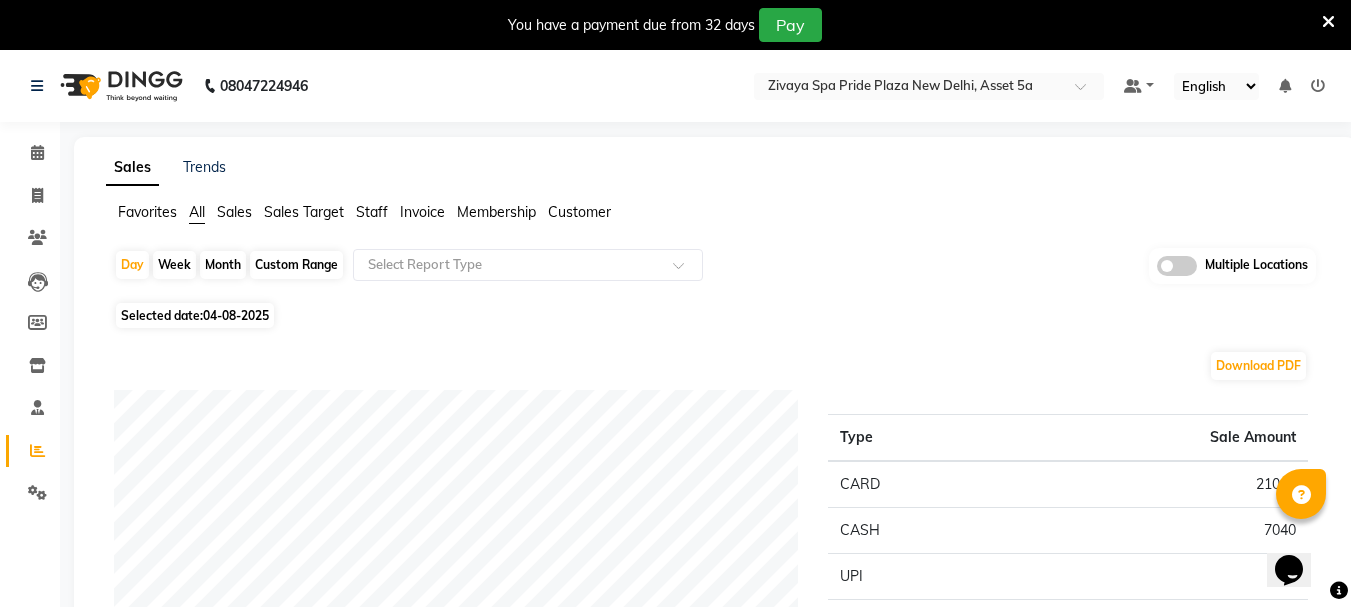click on "Sales Trends" 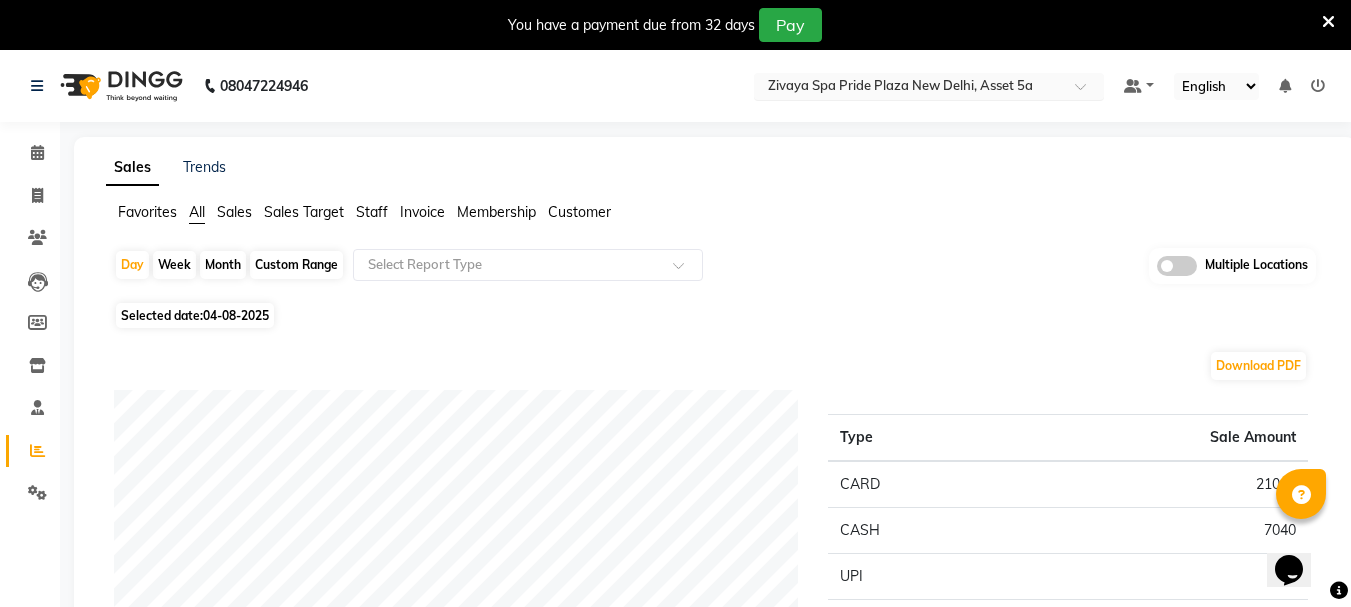 click at bounding box center [909, 88] 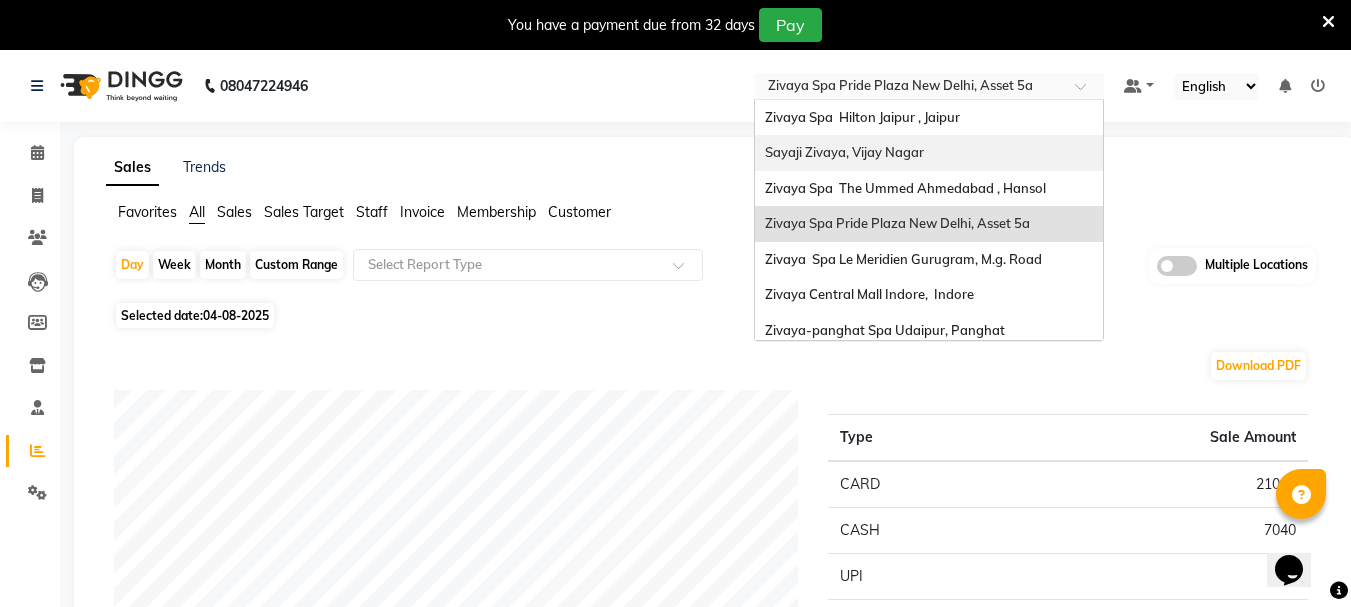 click on "Sayaji Zivaya, Vijay Nagar" at bounding box center (844, 152) 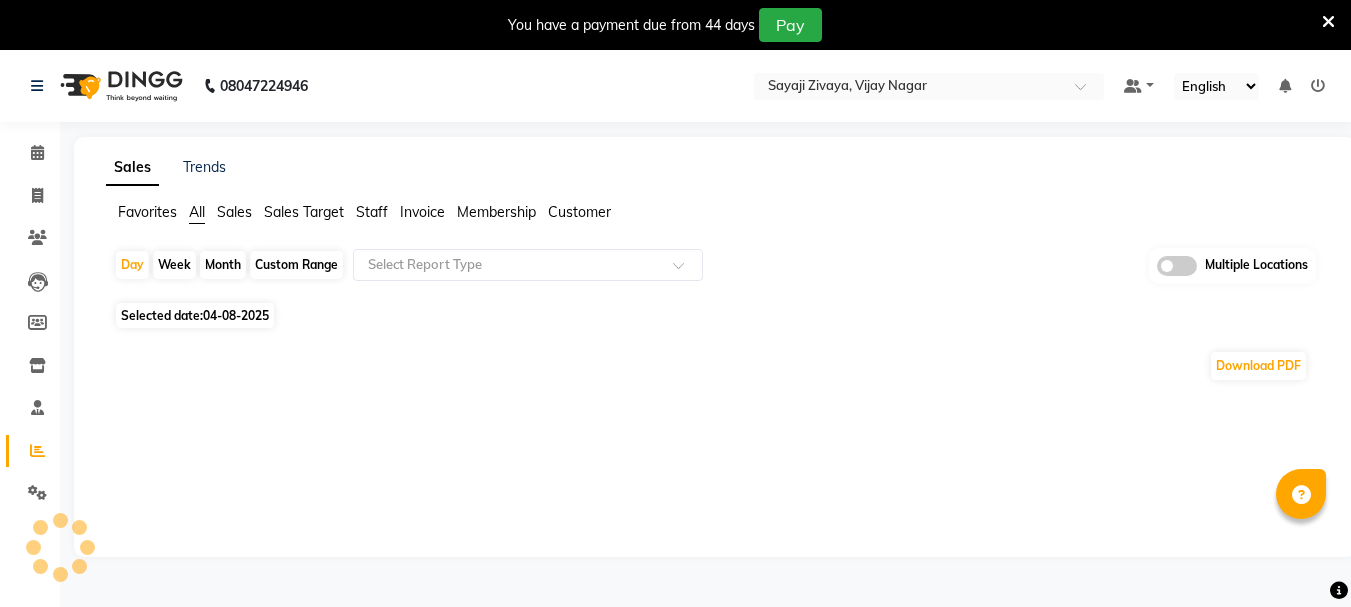 scroll, scrollTop: 0, scrollLeft: 0, axis: both 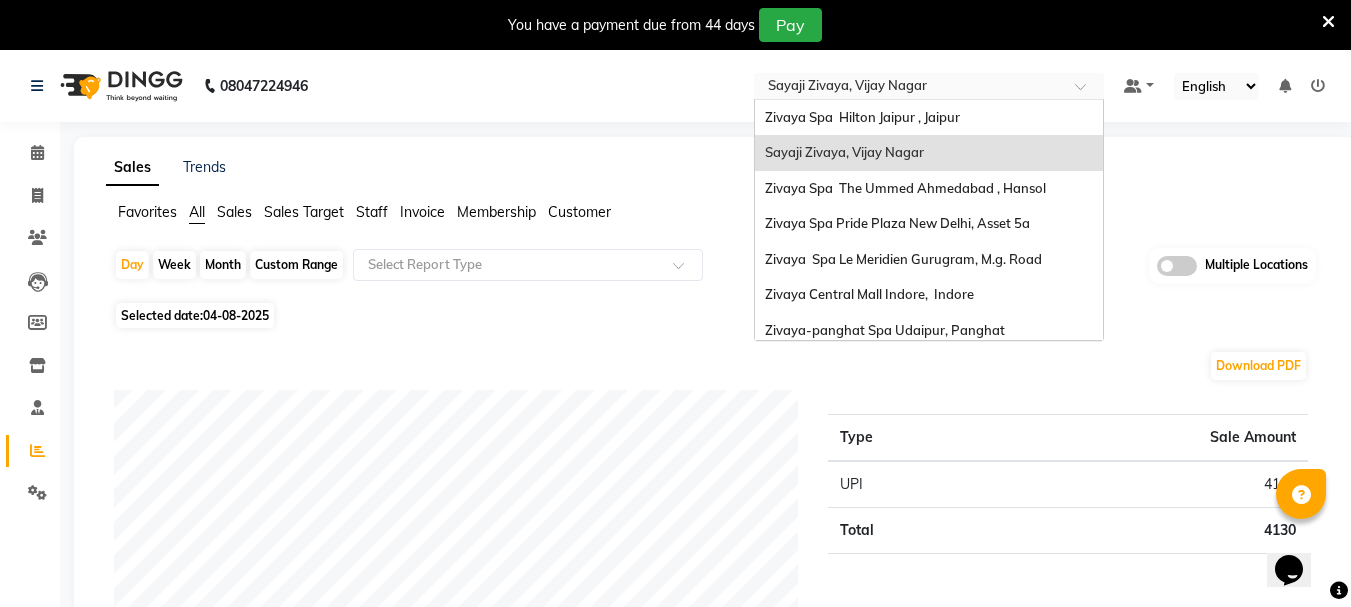 click at bounding box center (909, 88) 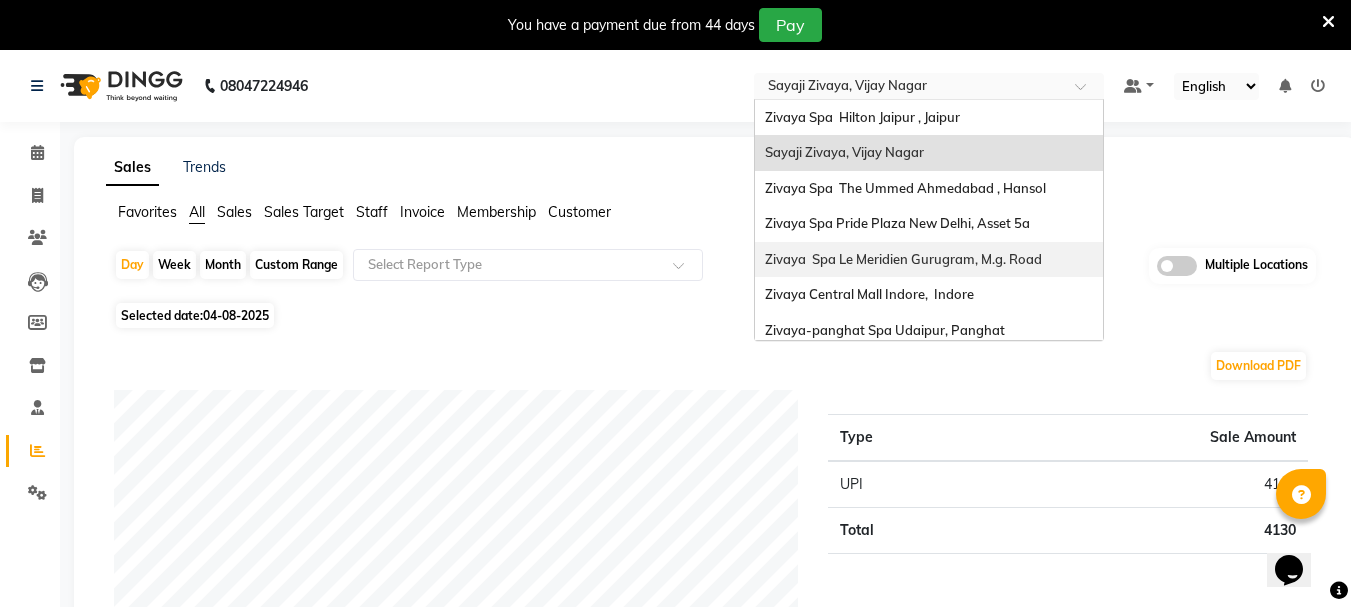 click on "Zivaya  Spa Le Meridien Gurugram, M.g. Road" at bounding box center (903, 259) 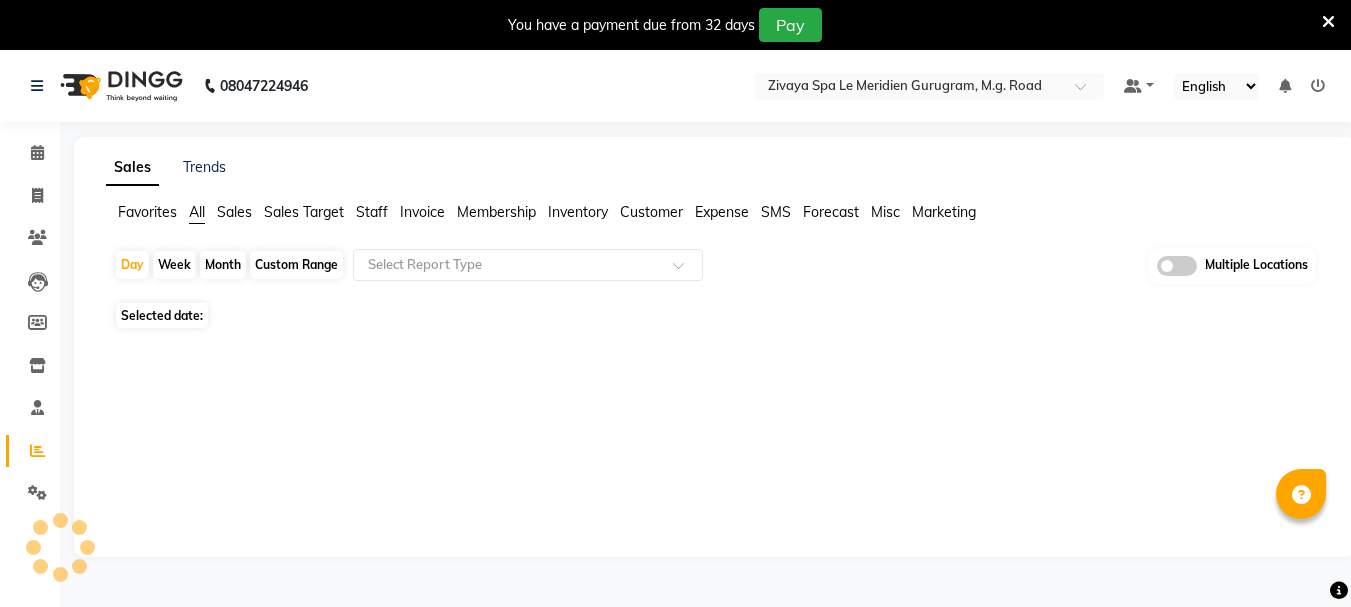 scroll, scrollTop: 0, scrollLeft: 0, axis: both 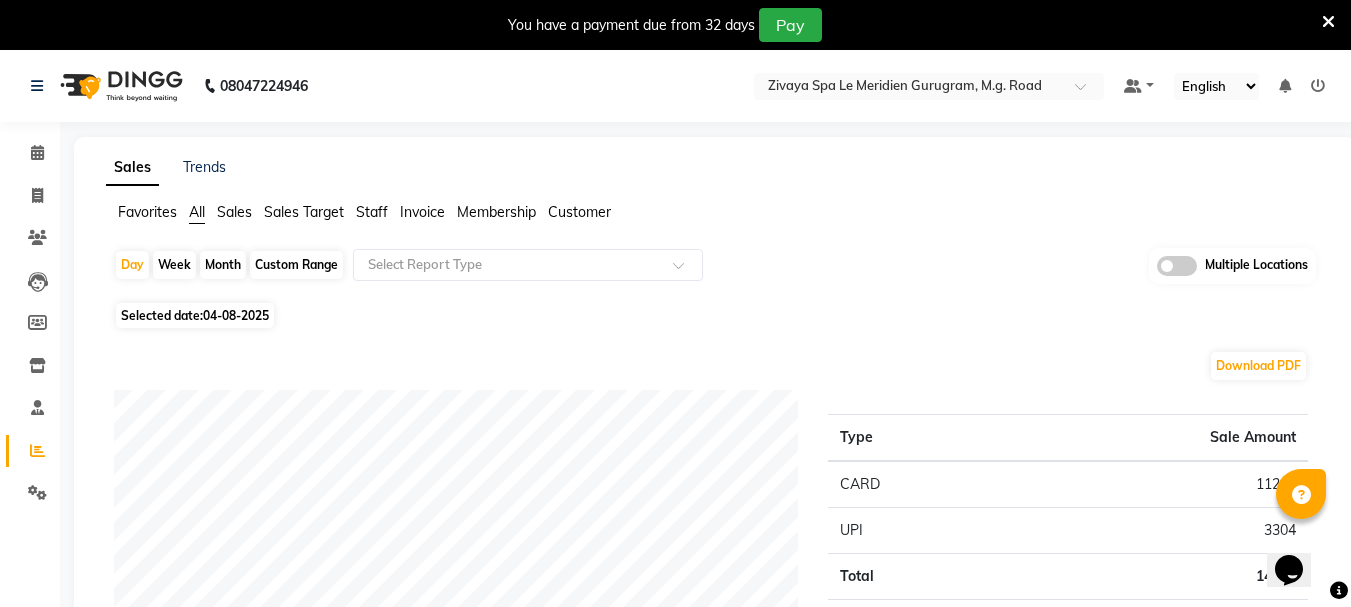 click on "04-08-2025" 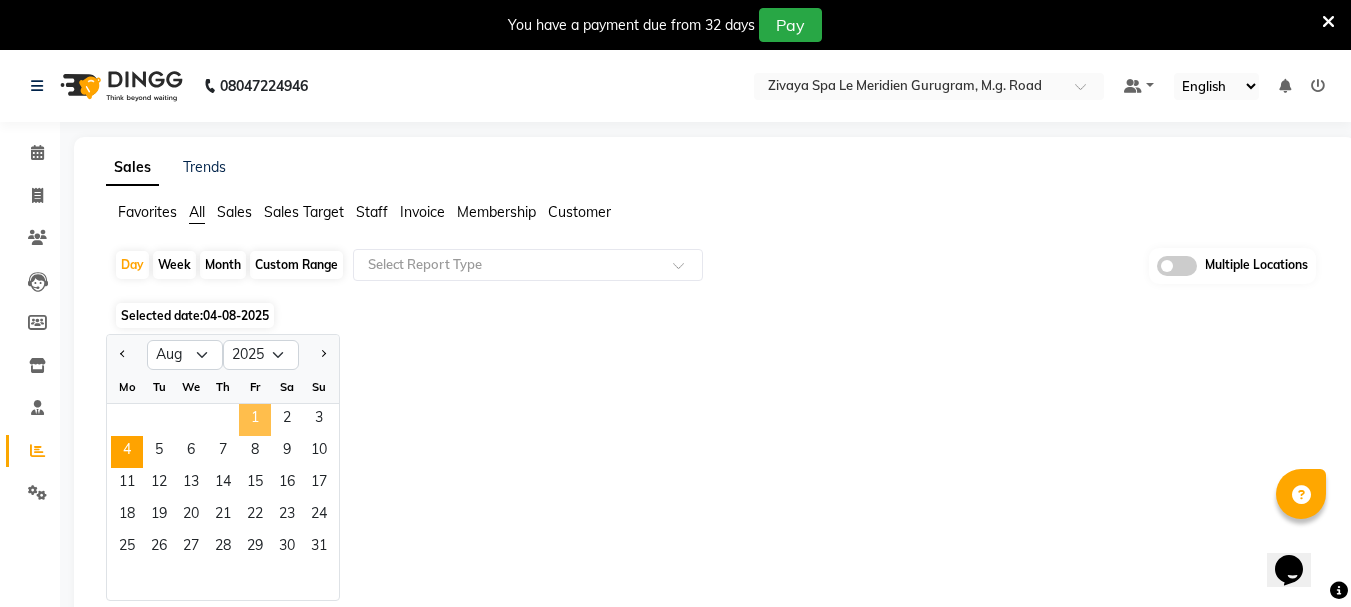 click on "1" 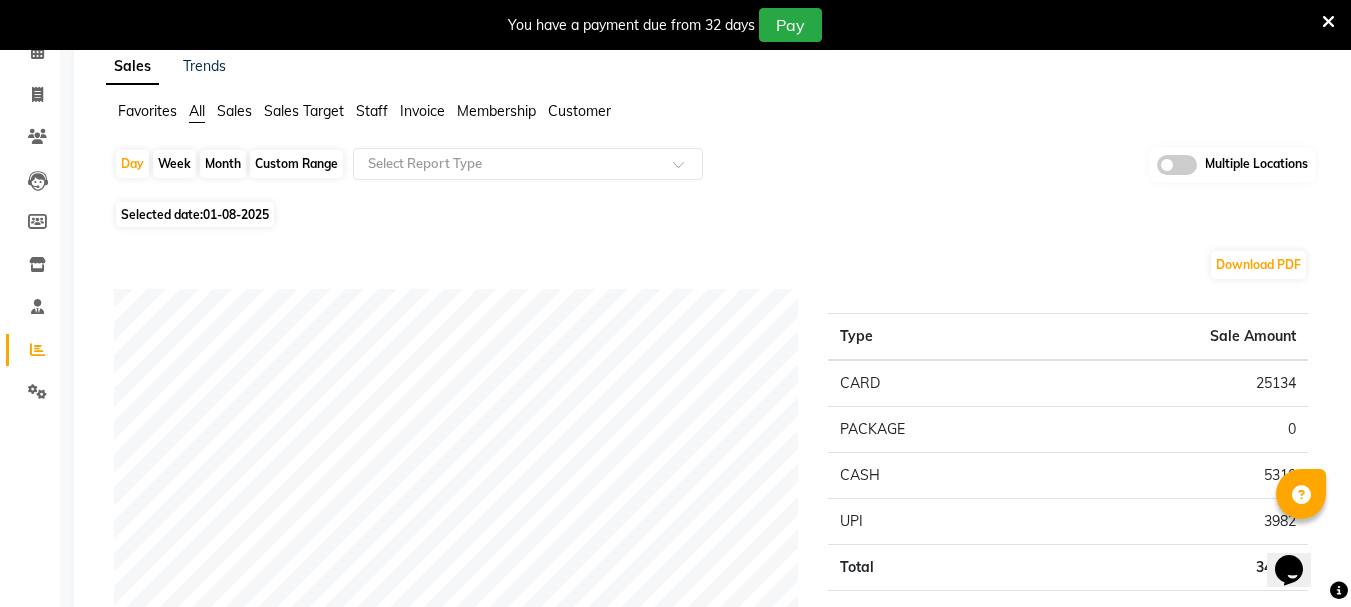 scroll, scrollTop: 100, scrollLeft: 0, axis: vertical 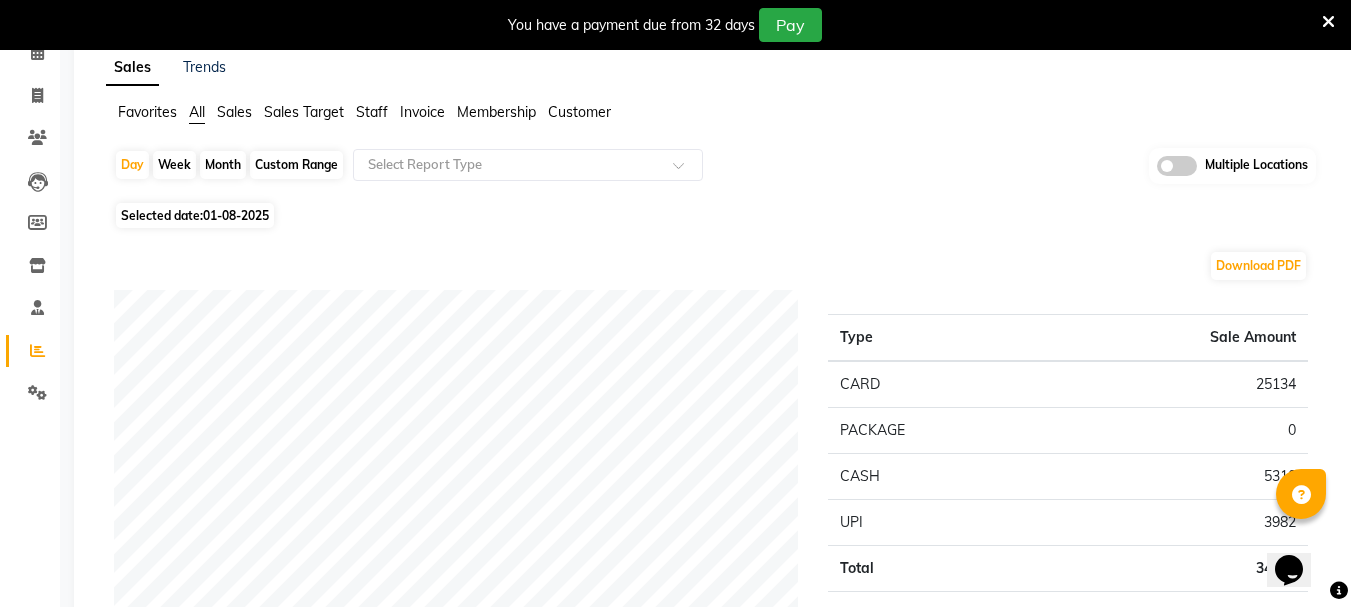 click on "01-08-2025" 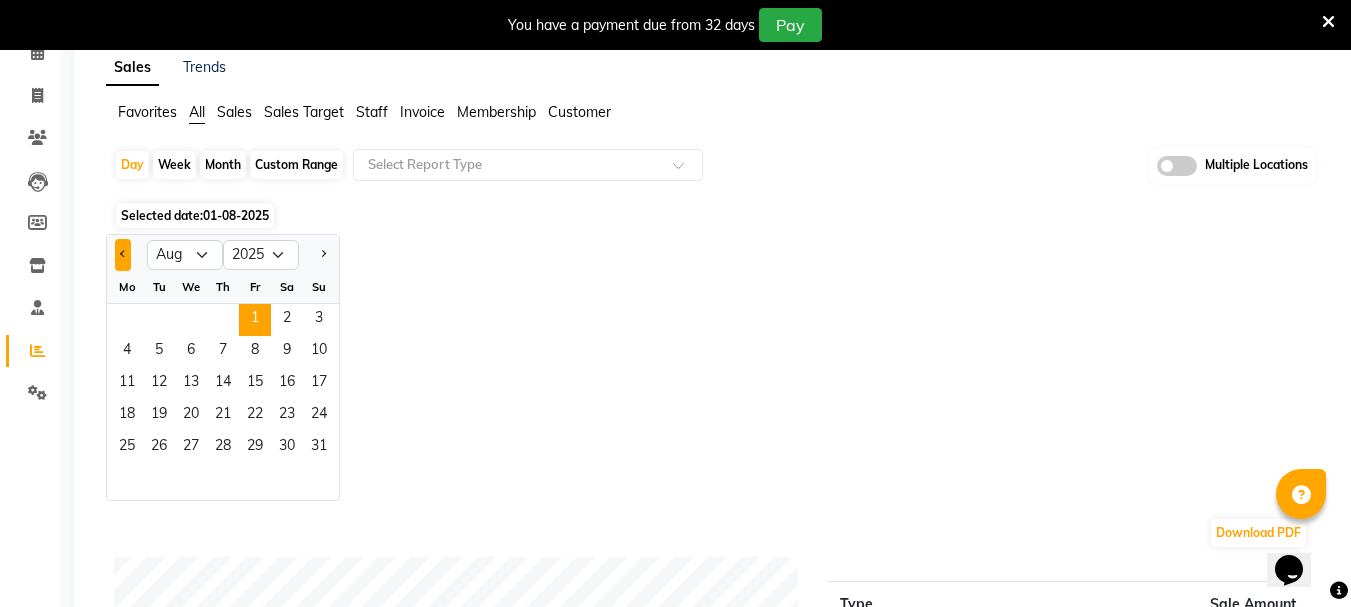 click 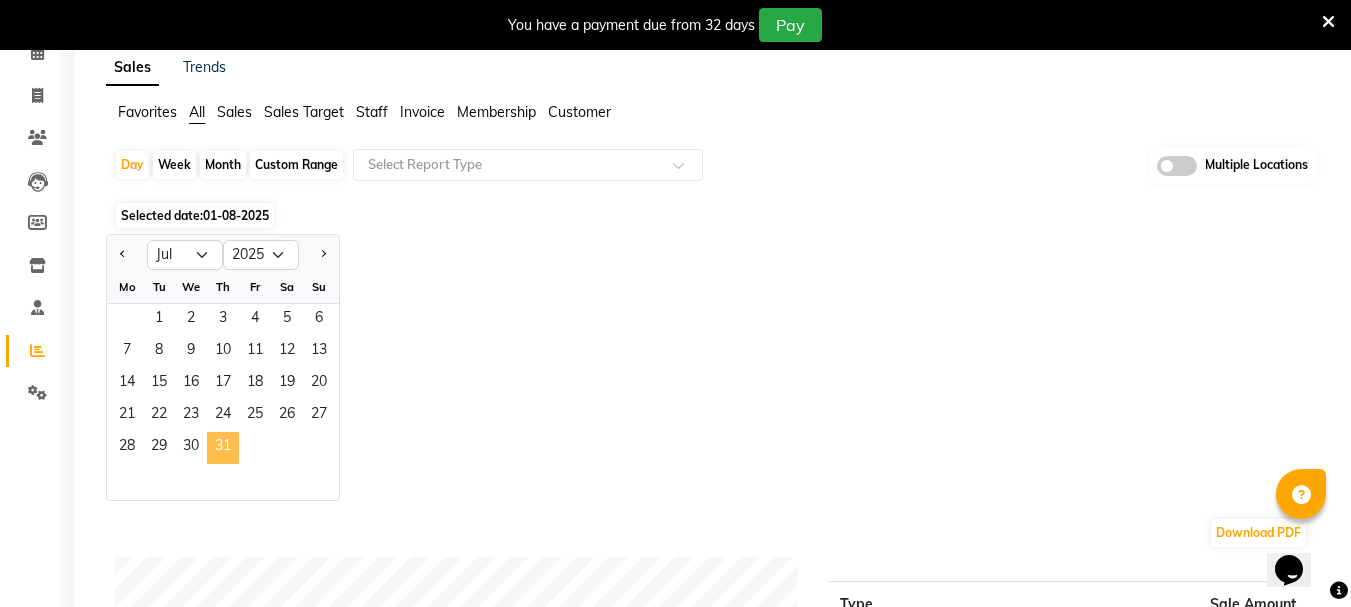 click on "31" 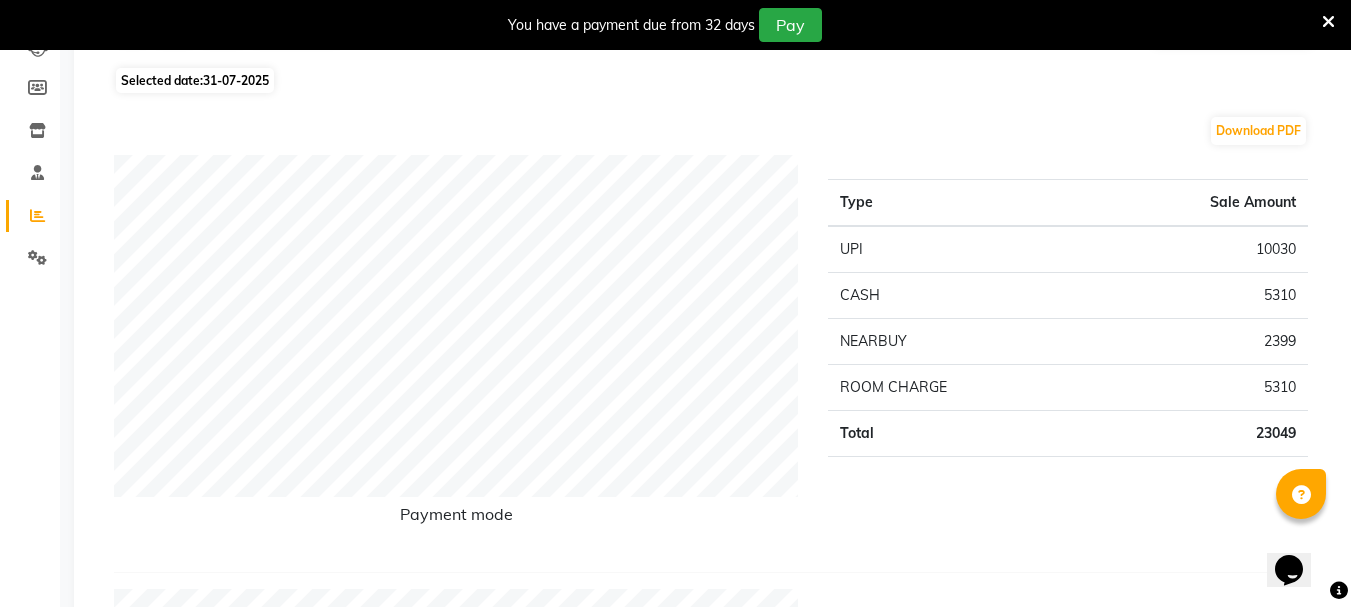 scroll, scrollTop: 200, scrollLeft: 0, axis: vertical 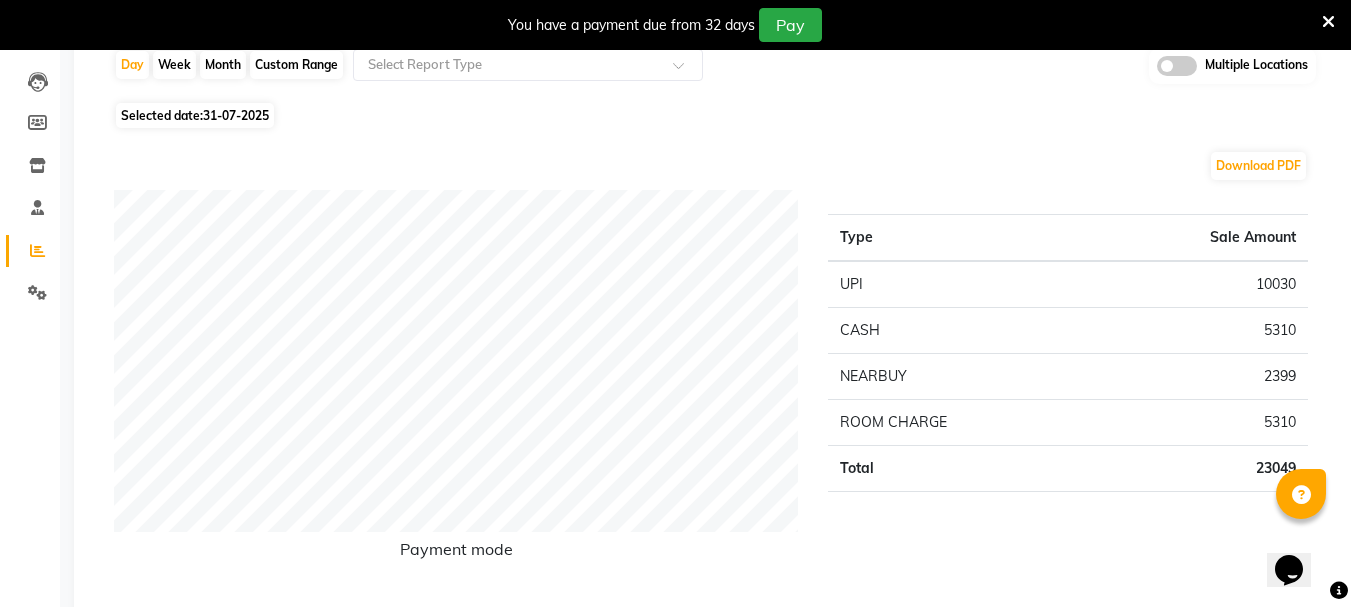 click on "Selected date:  31-07-2025" 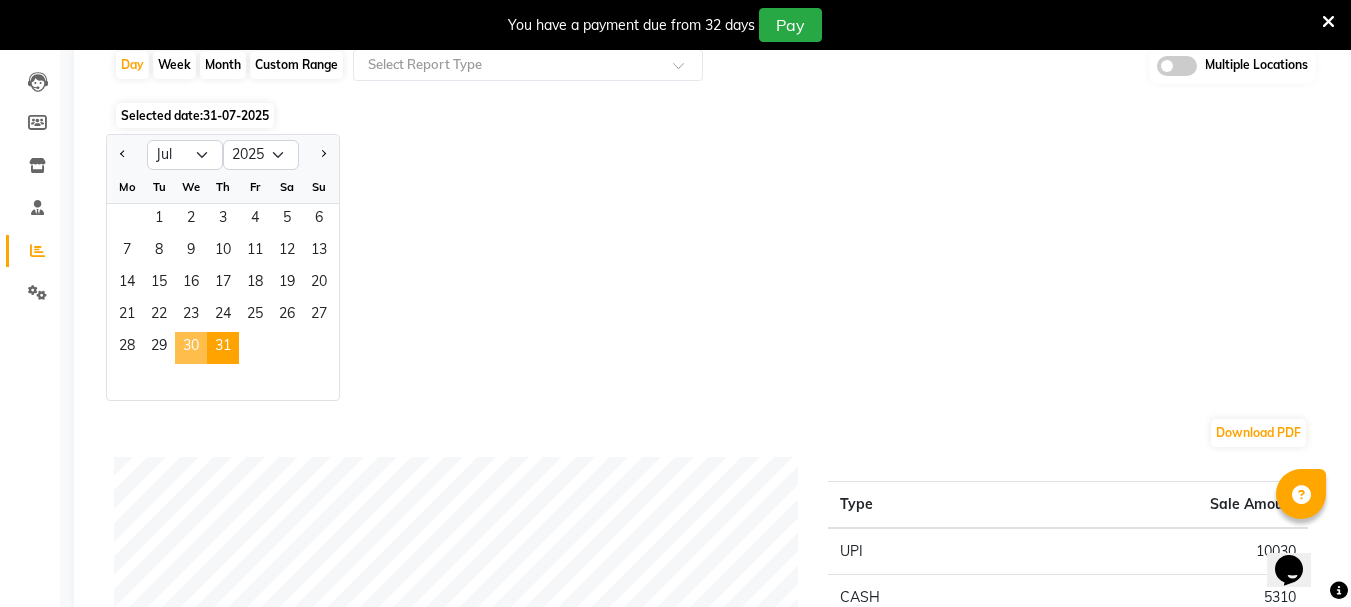click on "30" 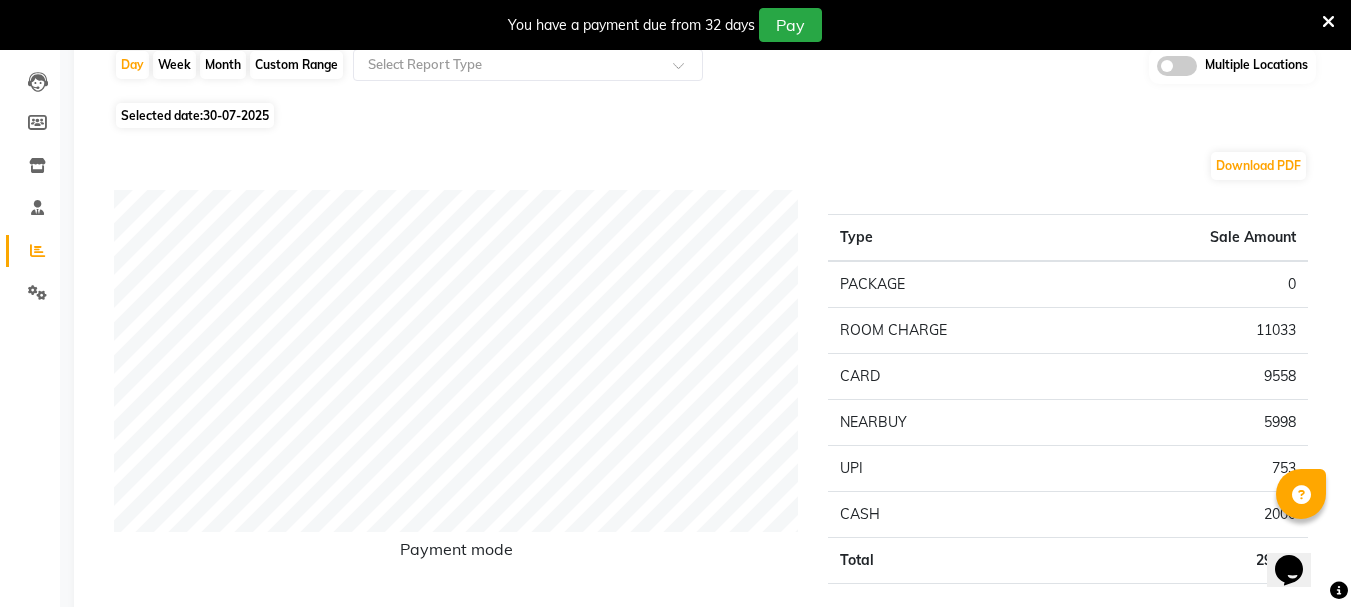 click on "30-07-2025" 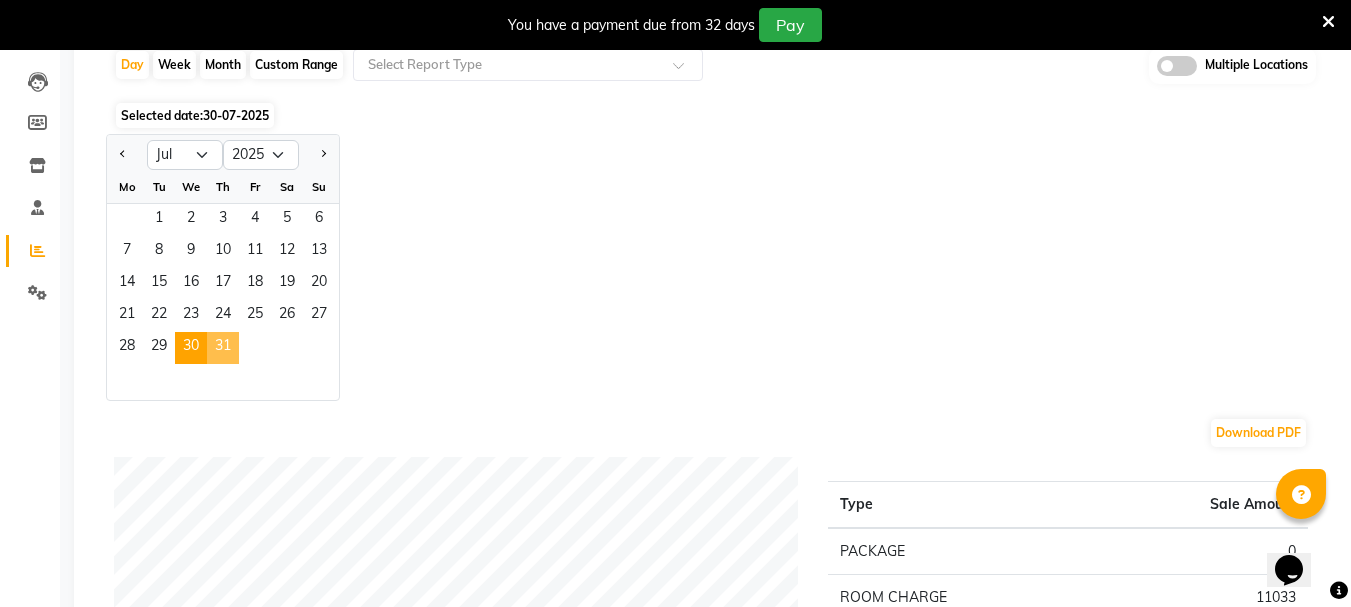 click on "31" 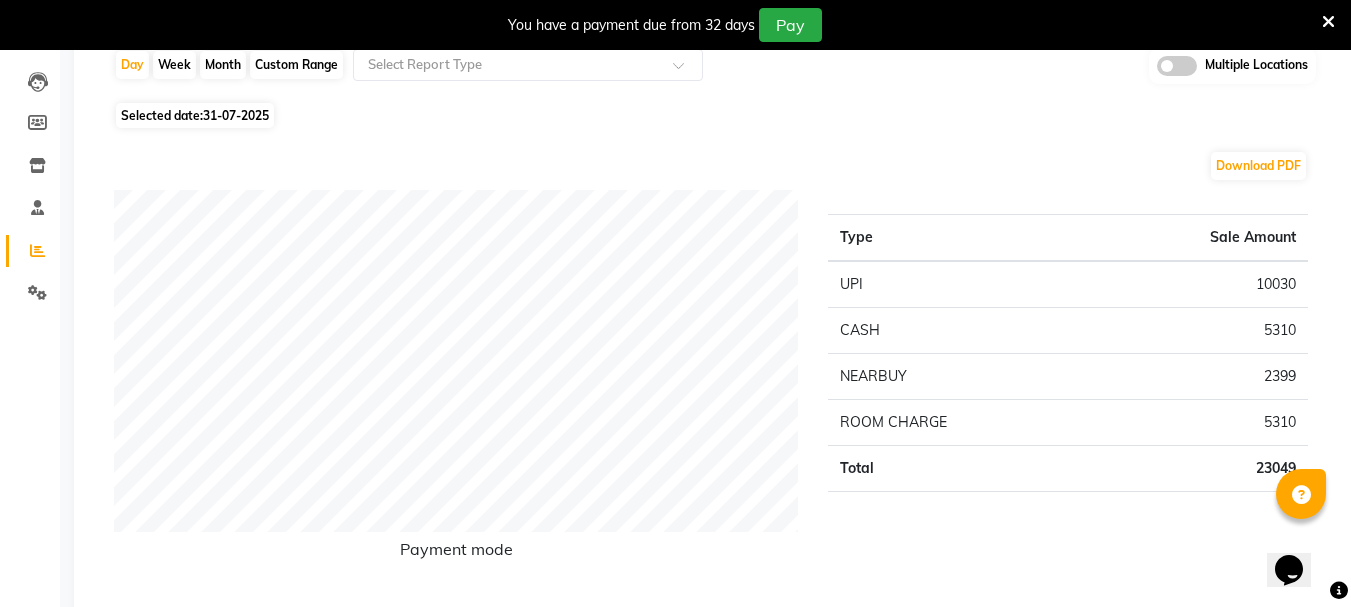 click on "Selected date:  31-07-2025" 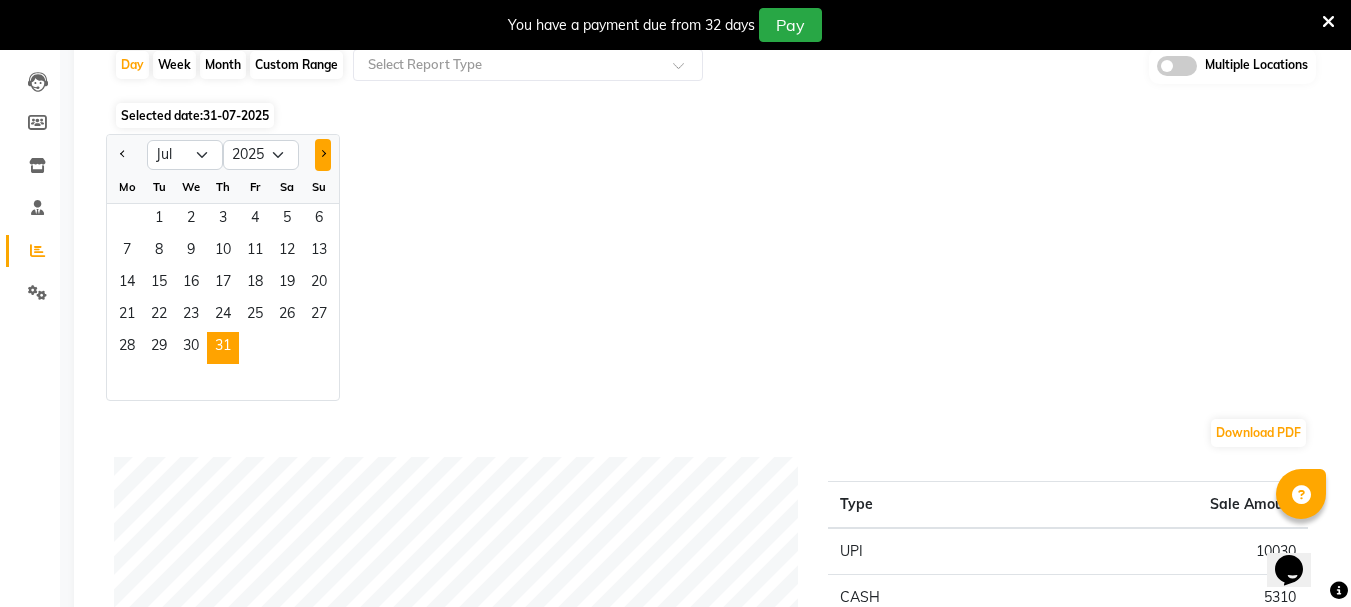 click 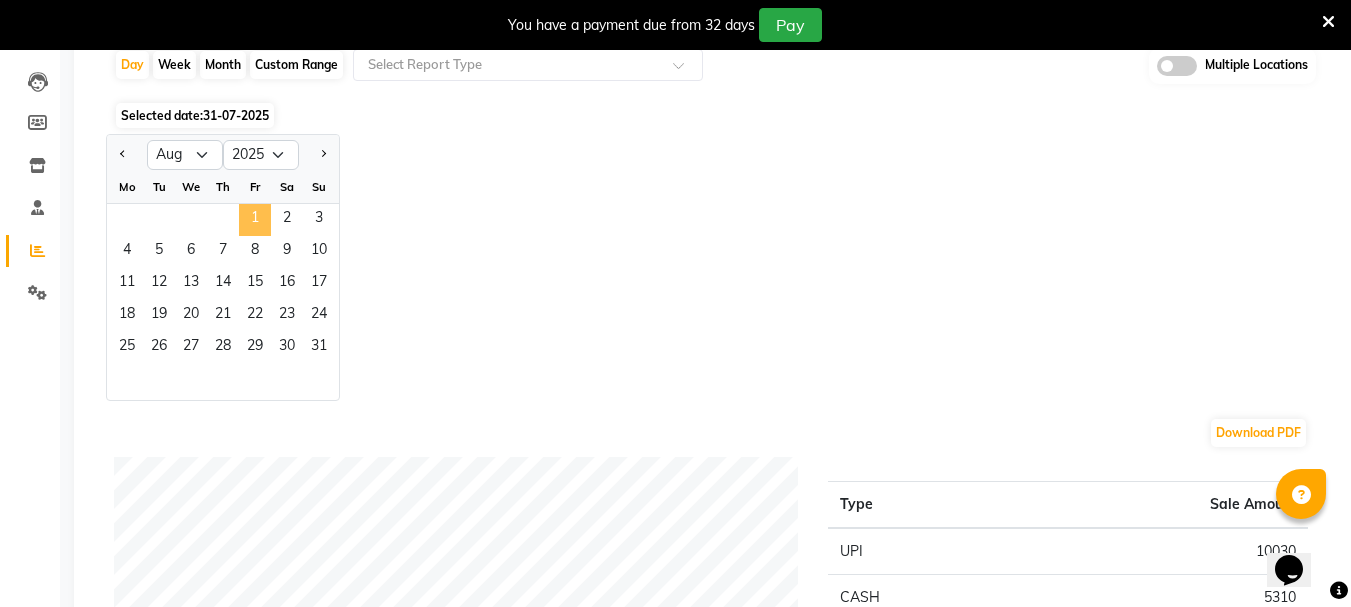 click on "1" 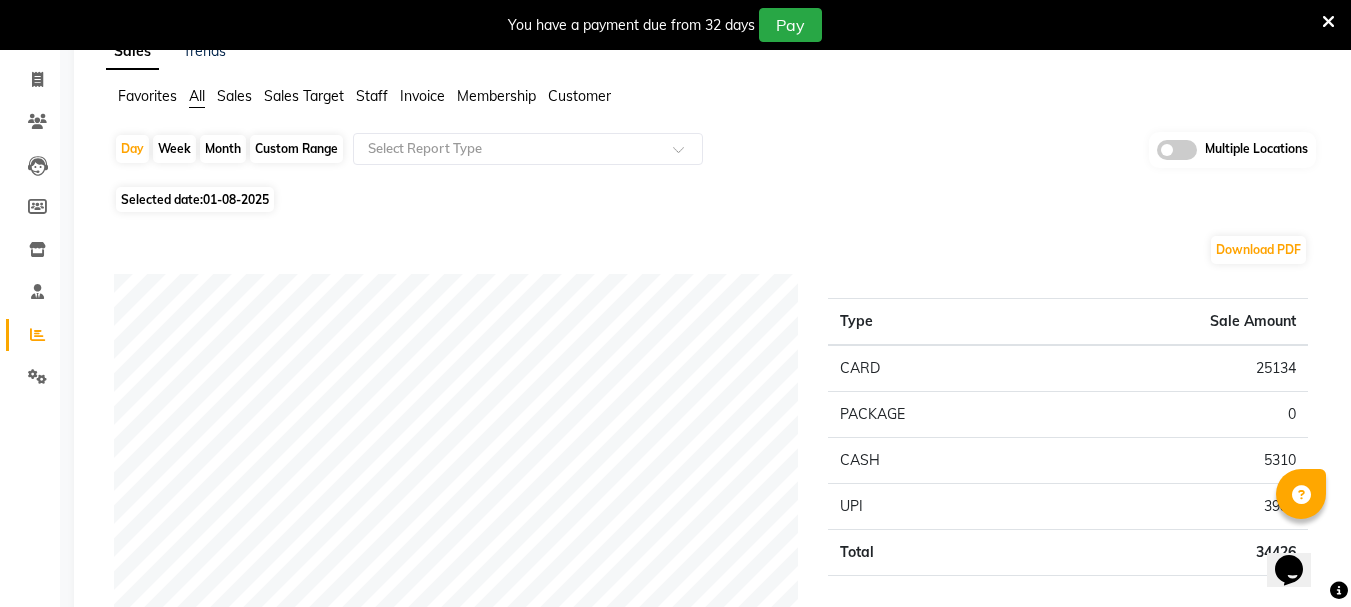 scroll, scrollTop: 0, scrollLeft: 0, axis: both 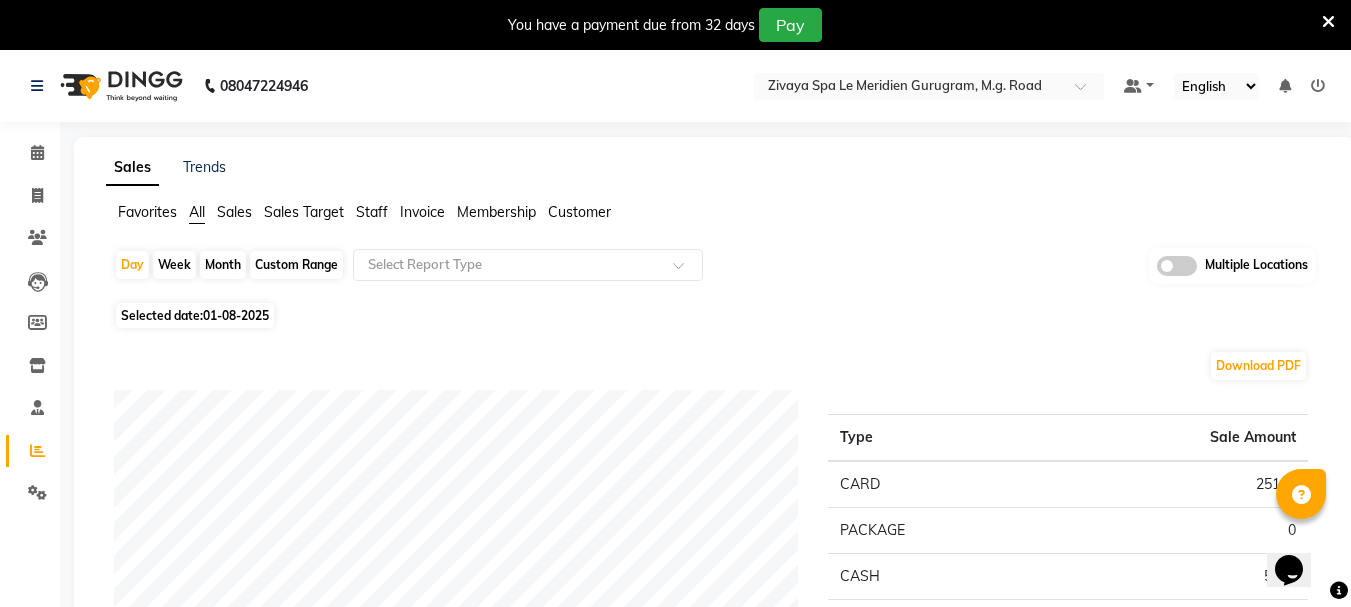 click on "[PHONE] Select Location × Zivaya Spa Le Meridien [CITY], [STATE] Default Panel My Panel English ENGLISH Español العربية मराठी हिंदी ગુજરાતી தமிழ் 中文 Notifications nothing to show" 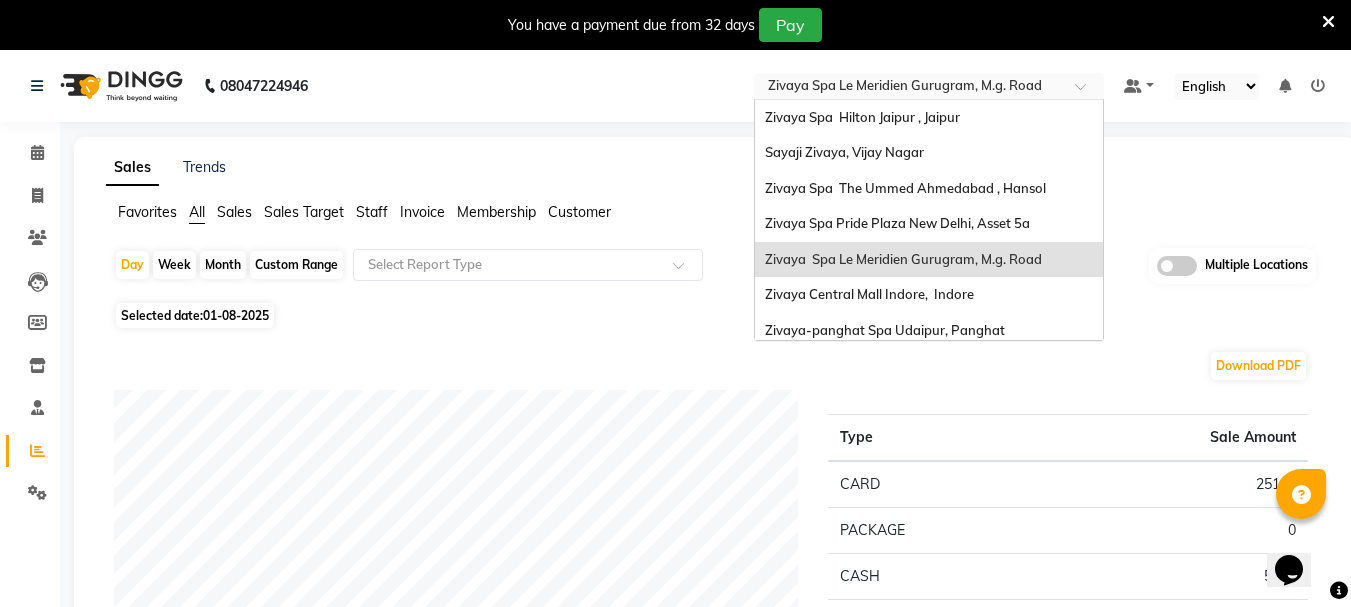 click at bounding box center [909, 88] 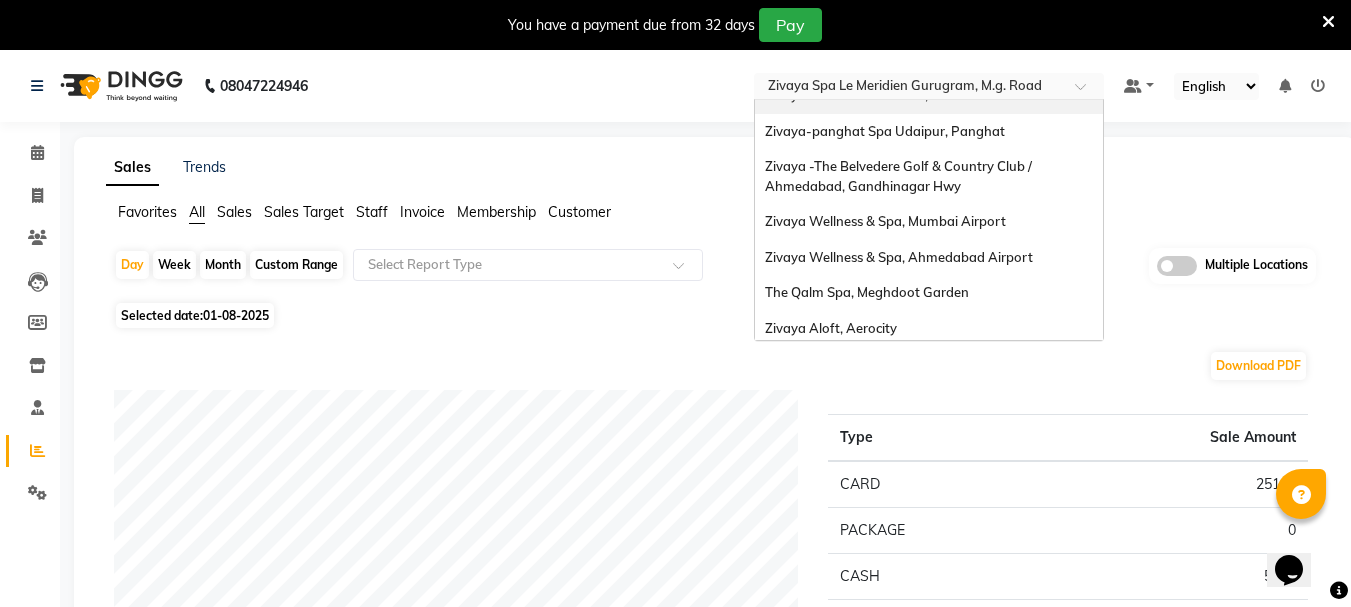 scroll, scrollTop: 200, scrollLeft: 0, axis: vertical 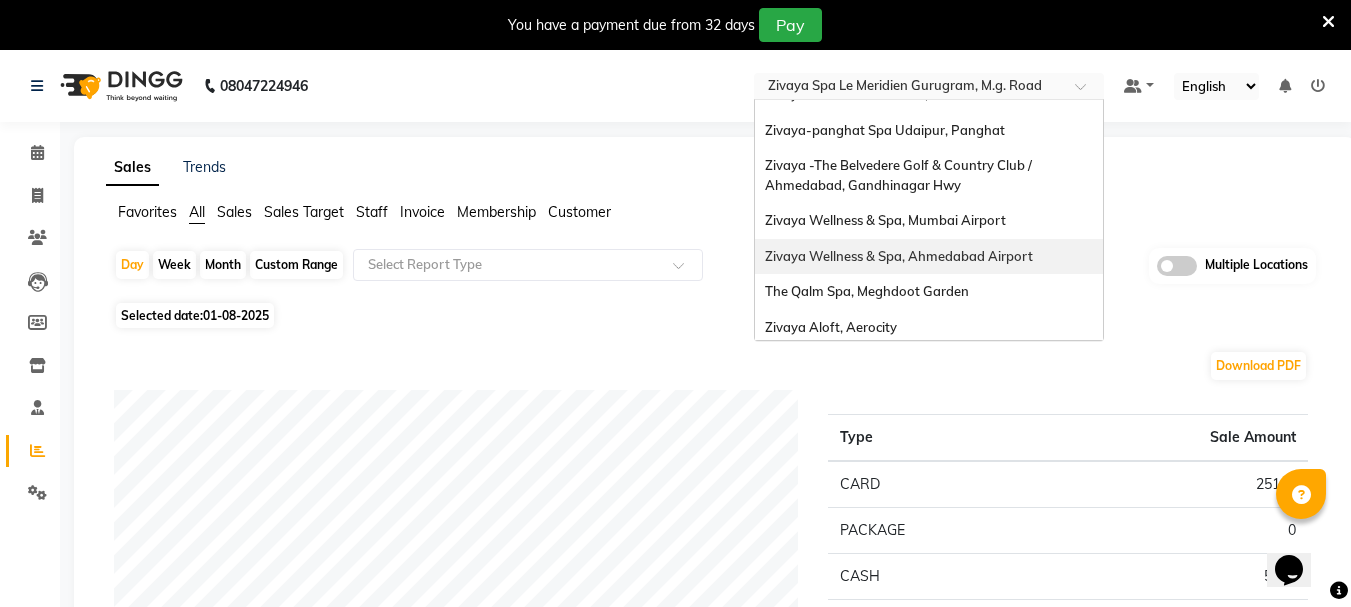 click on "Zivaya Wellness & Spa, Ahmedabad Airport" at bounding box center (899, 256) 